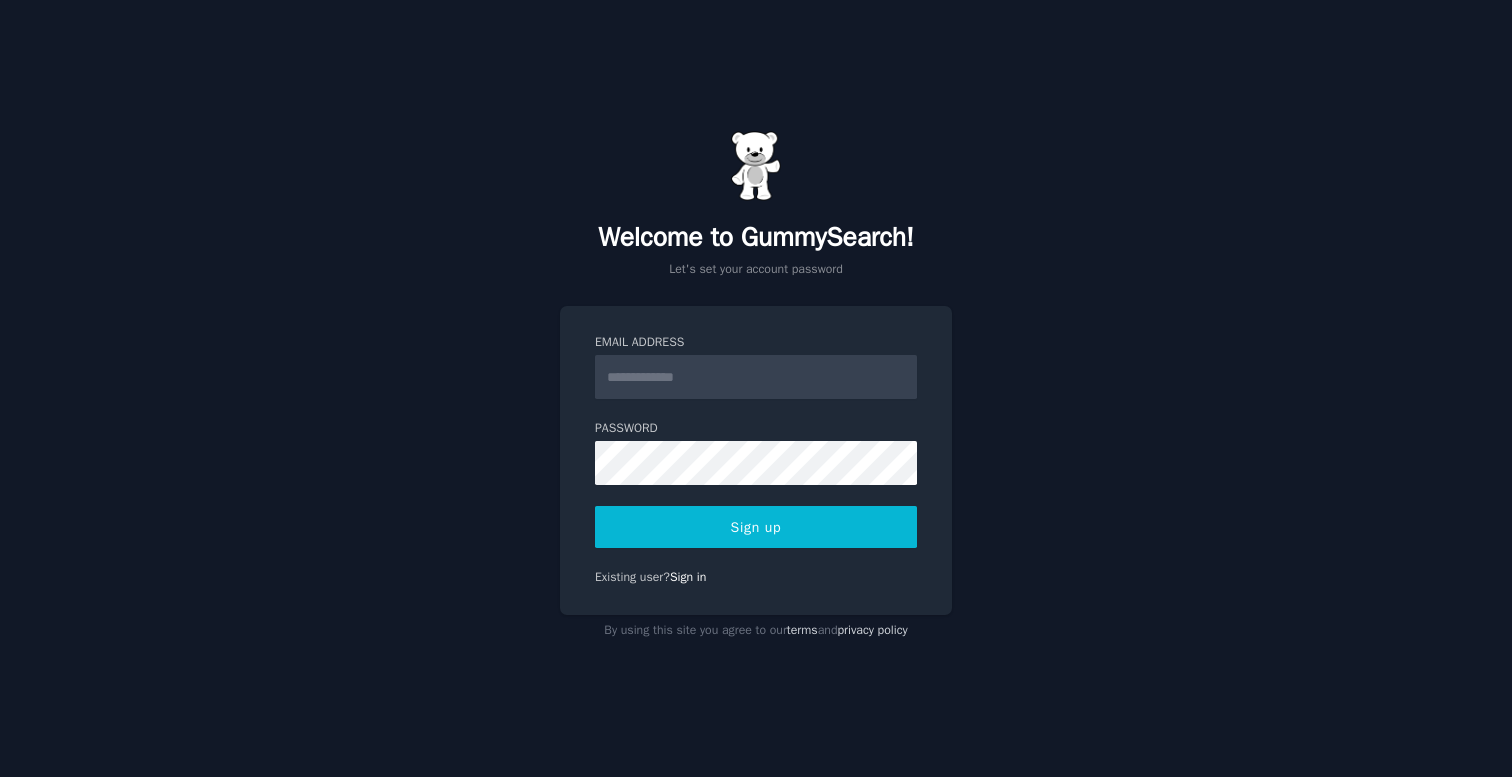 scroll, scrollTop: 0, scrollLeft: 0, axis: both 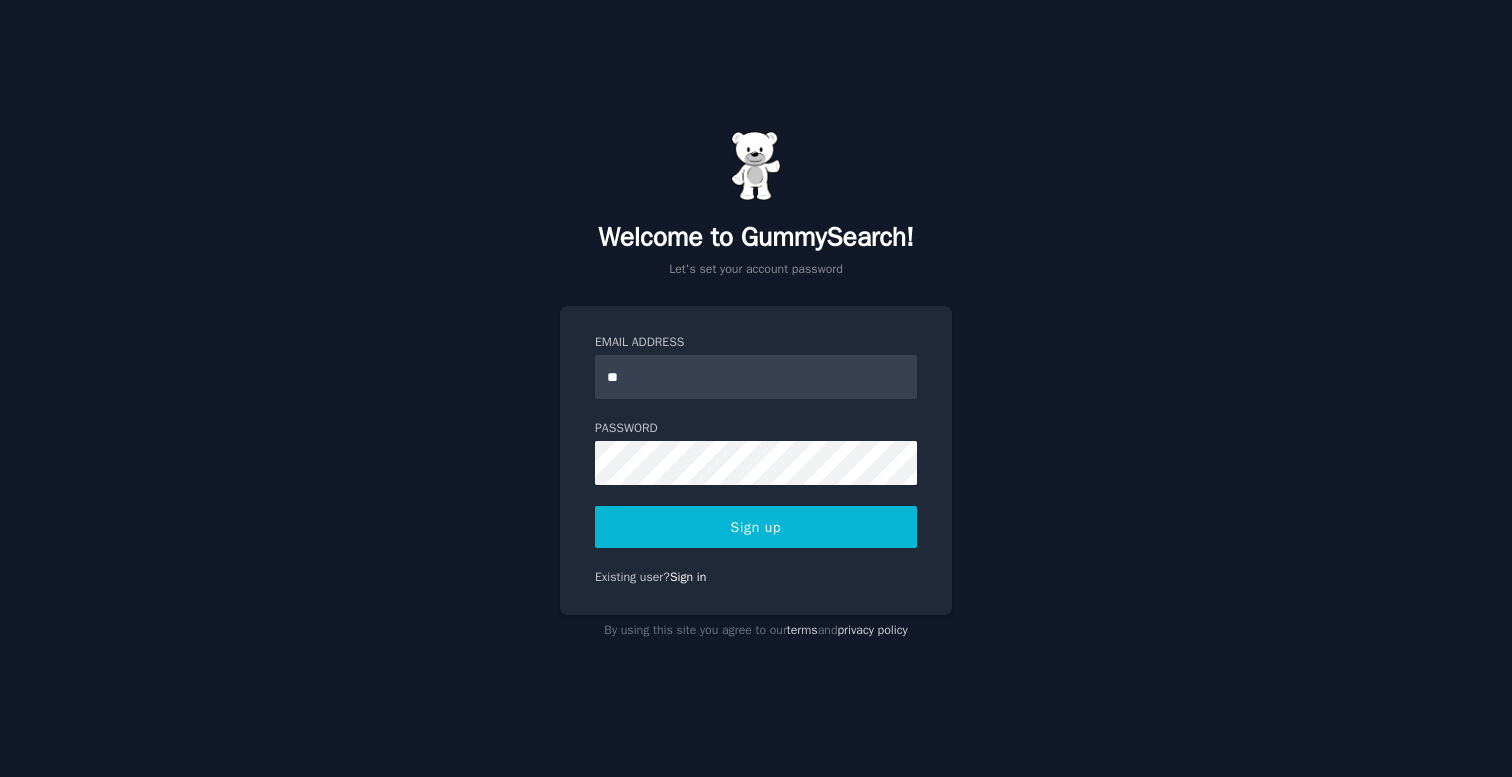 type on "**********" 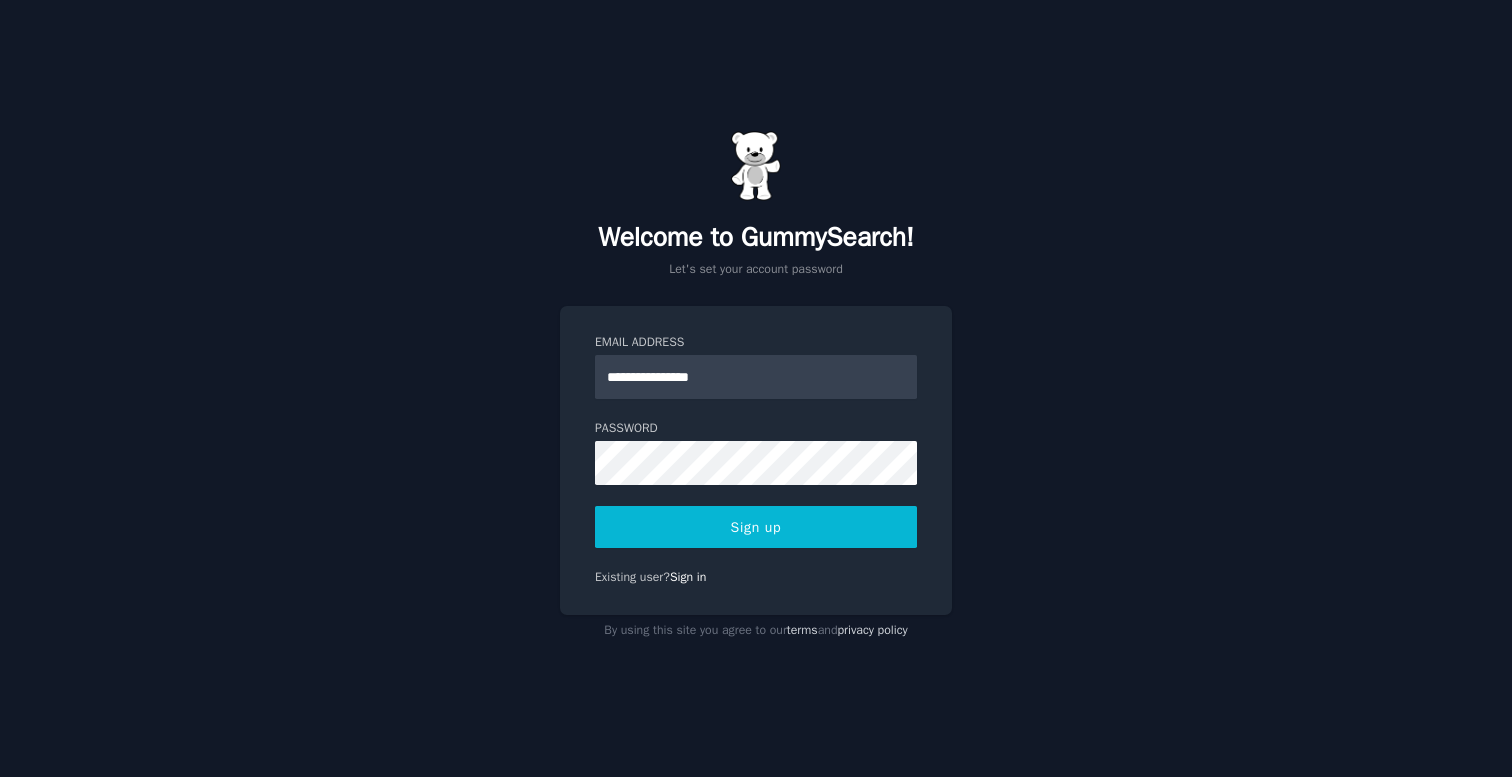 click on "Sign up" at bounding box center [756, 527] 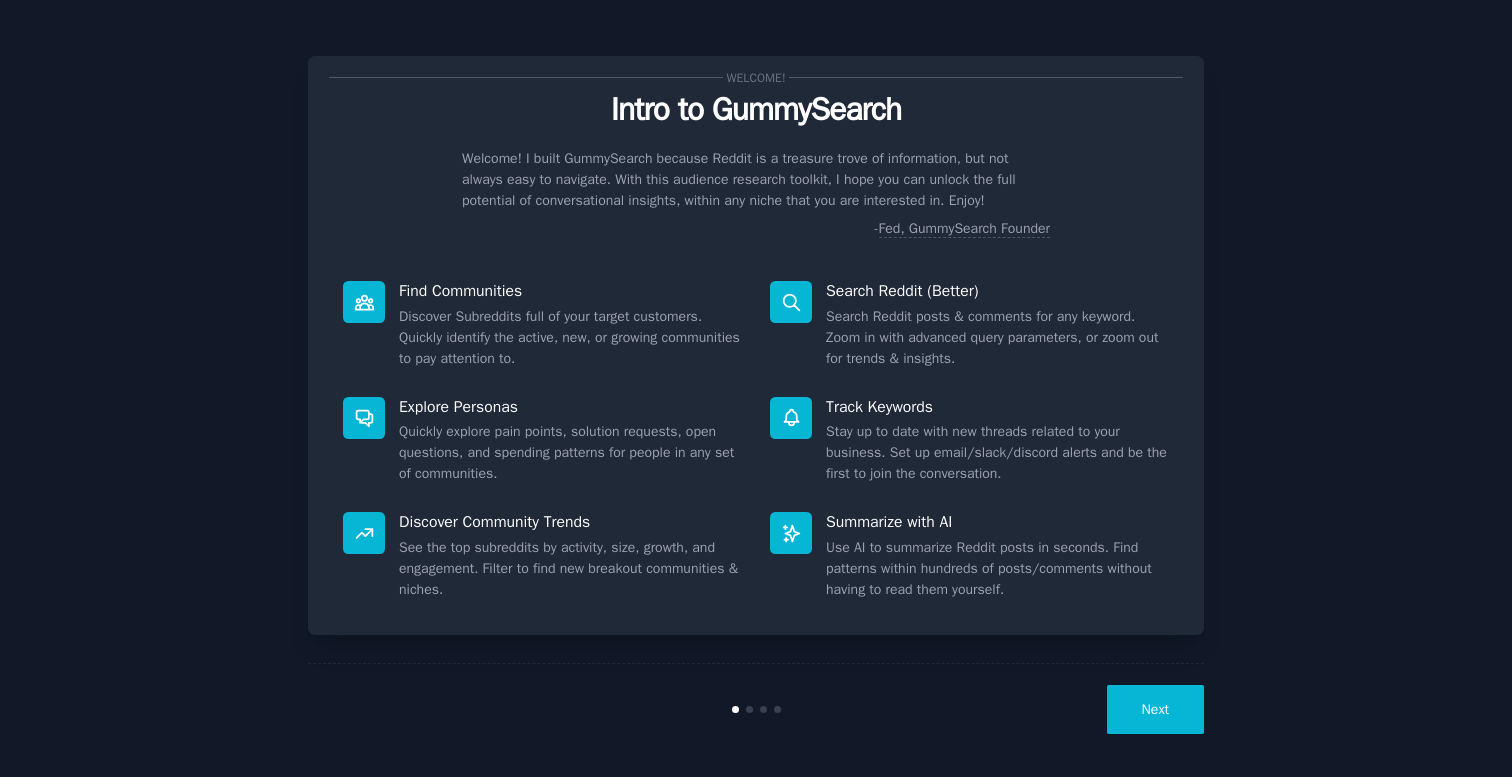 scroll, scrollTop: 0, scrollLeft: 0, axis: both 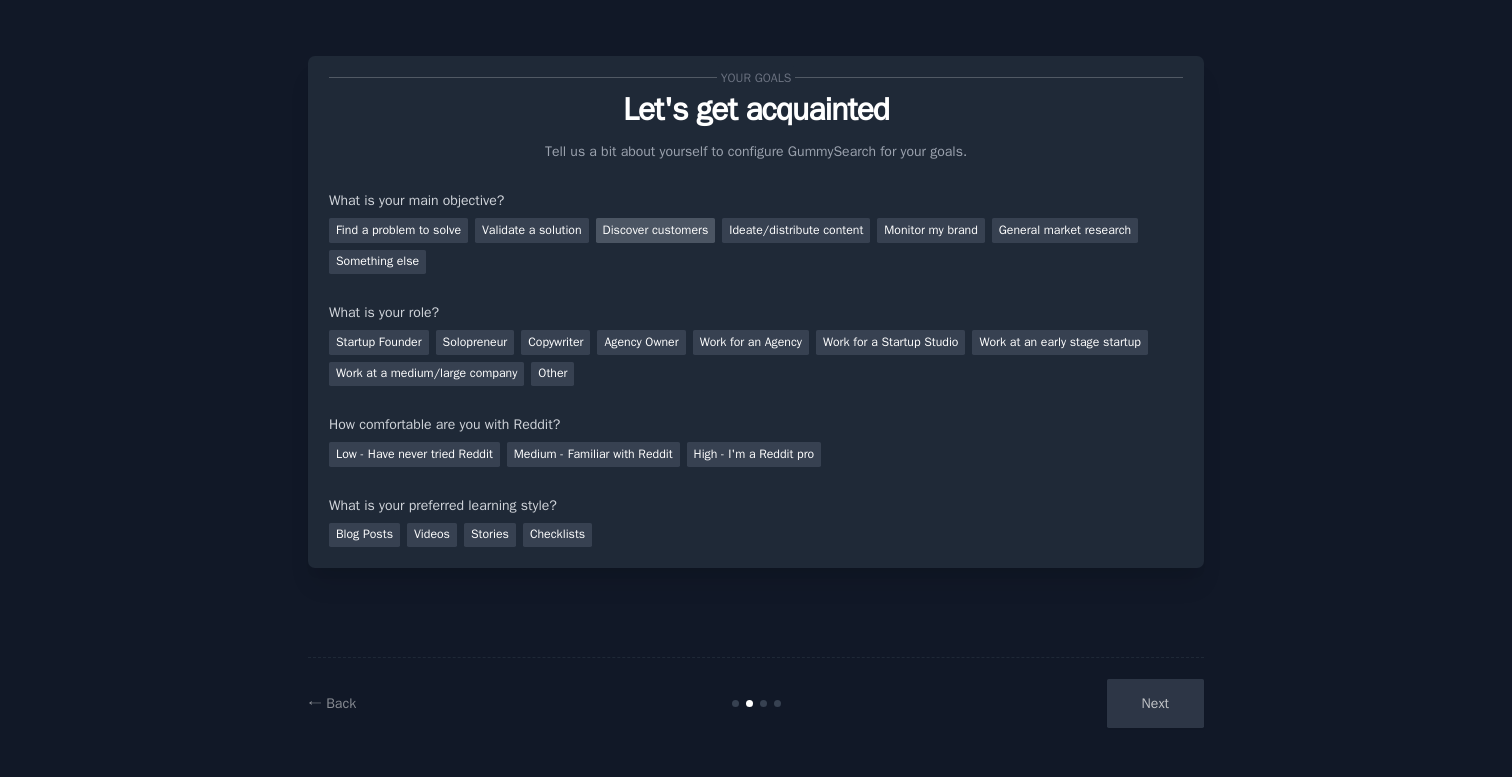 click on "Discover customers" at bounding box center (656, 230) 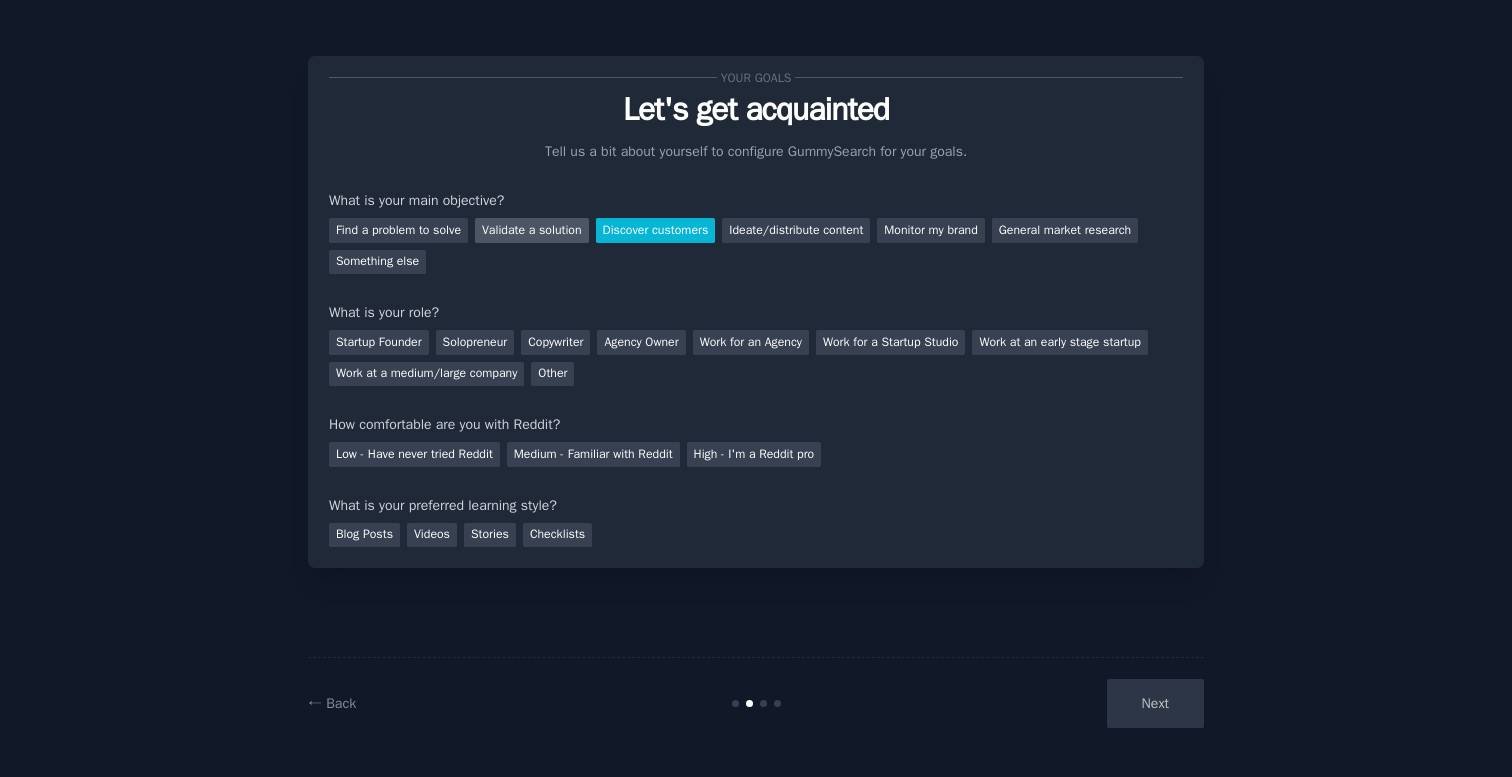 click on "Validate a solution" at bounding box center [532, 230] 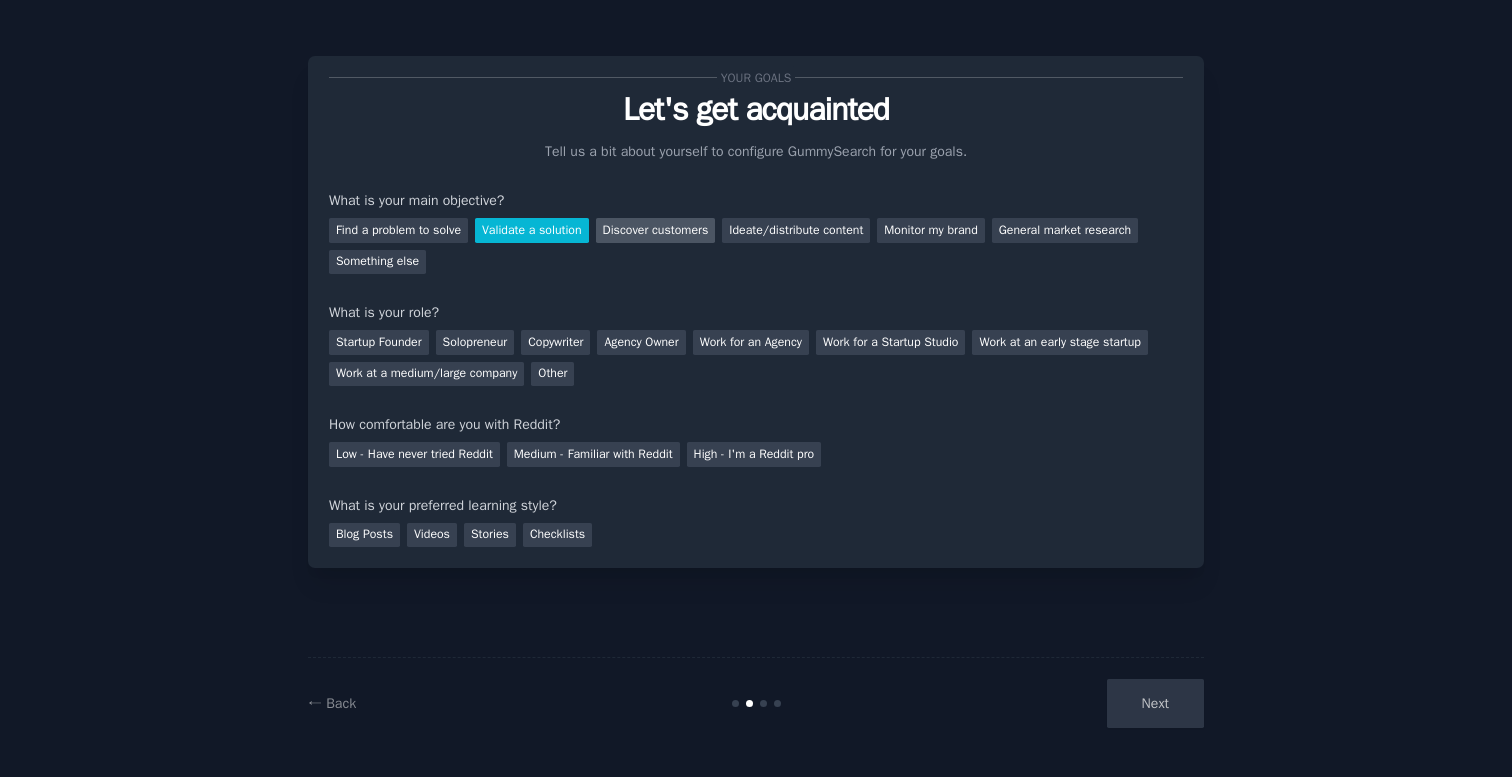 click on "Discover customers" at bounding box center (656, 230) 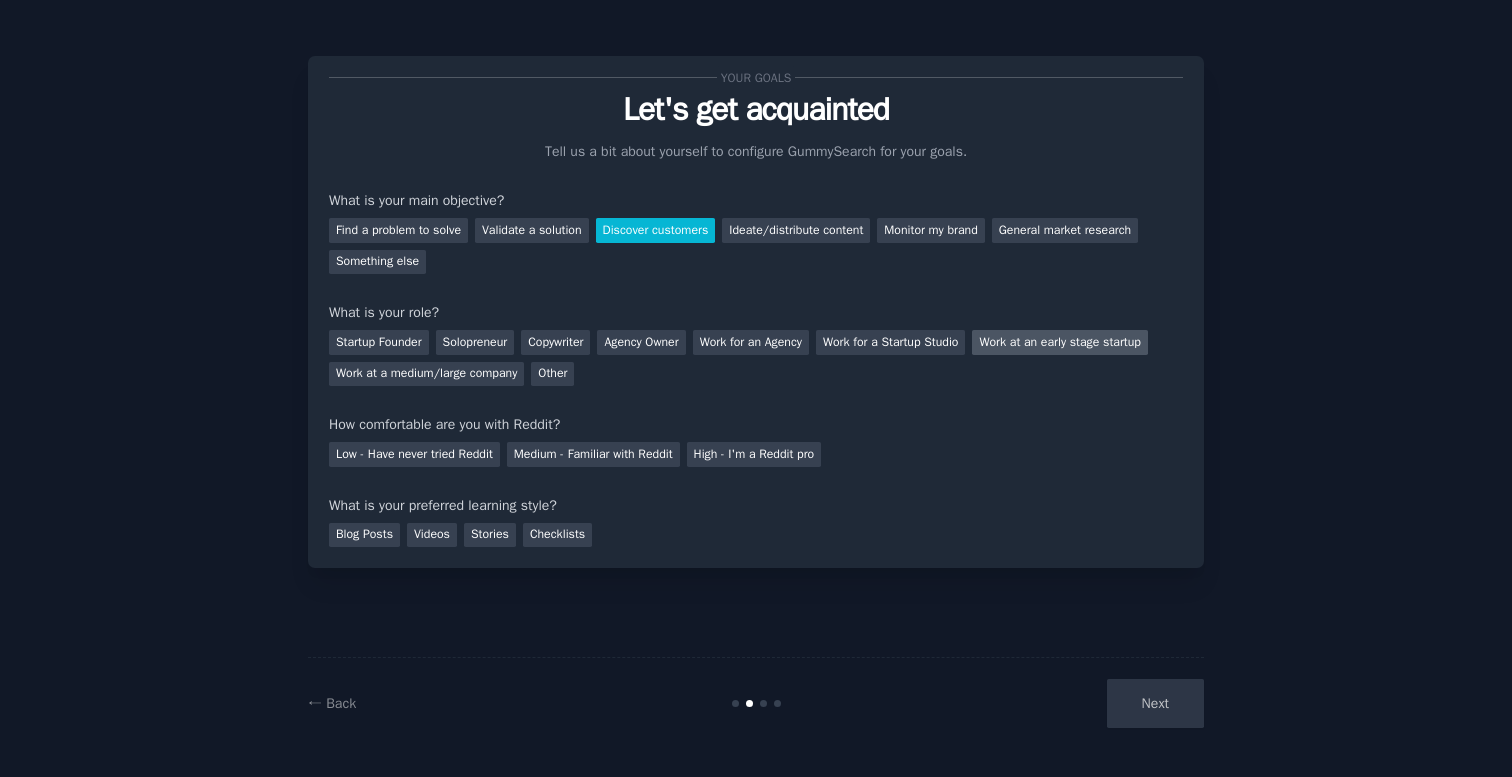 click on "Work at an early stage startup" at bounding box center (1059, 342) 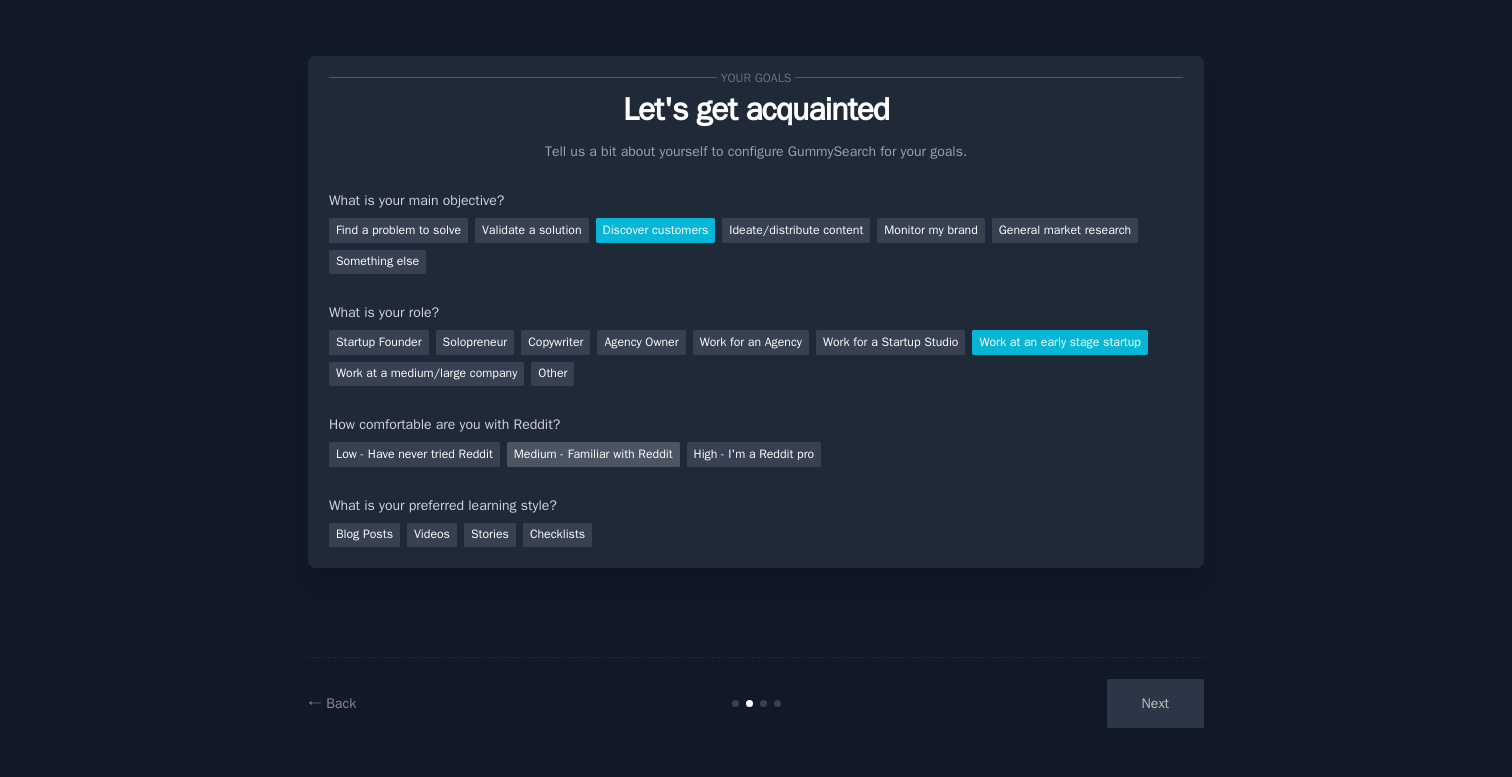 click on "Medium - Familiar with Reddit" at bounding box center [593, 454] 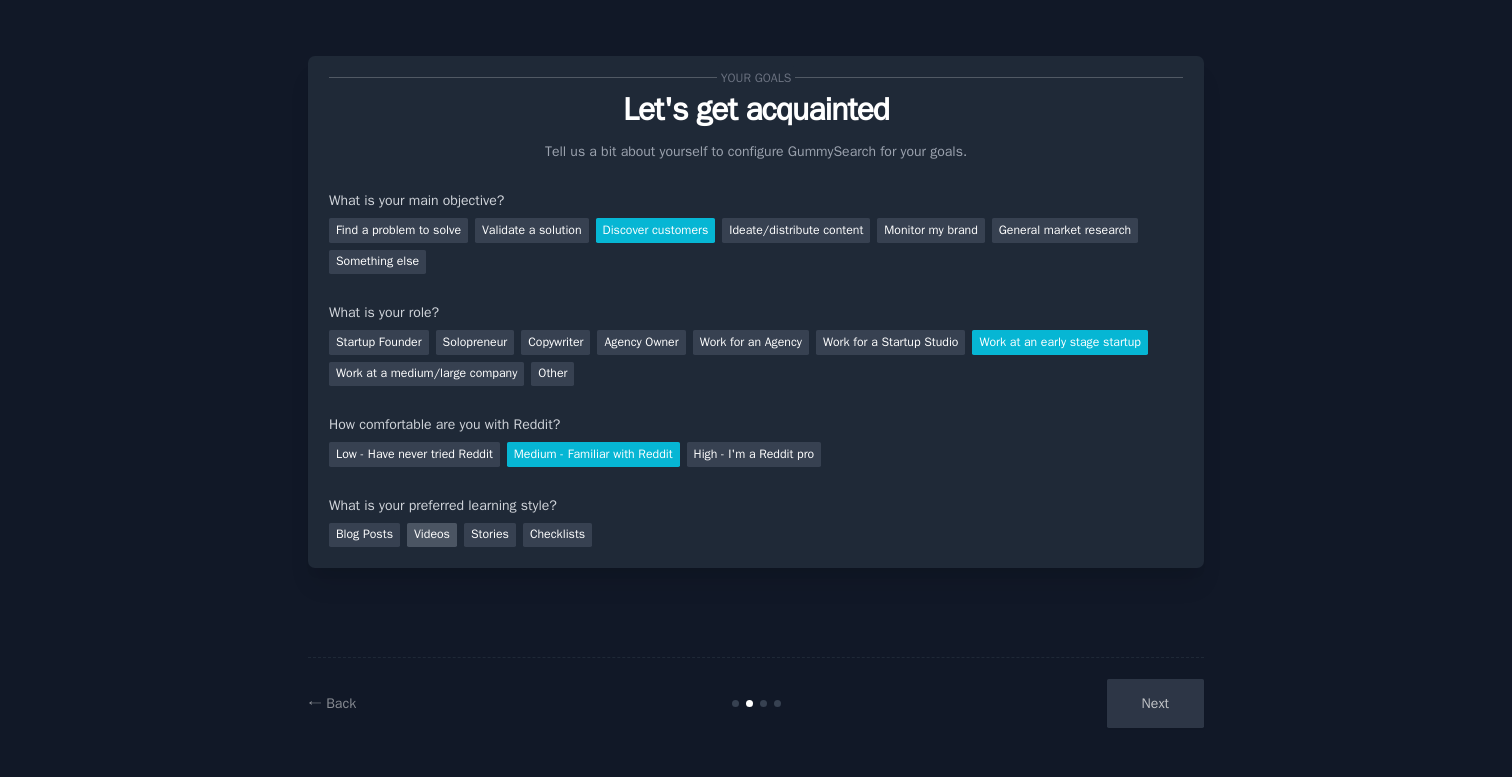 click on "Videos" at bounding box center [432, 535] 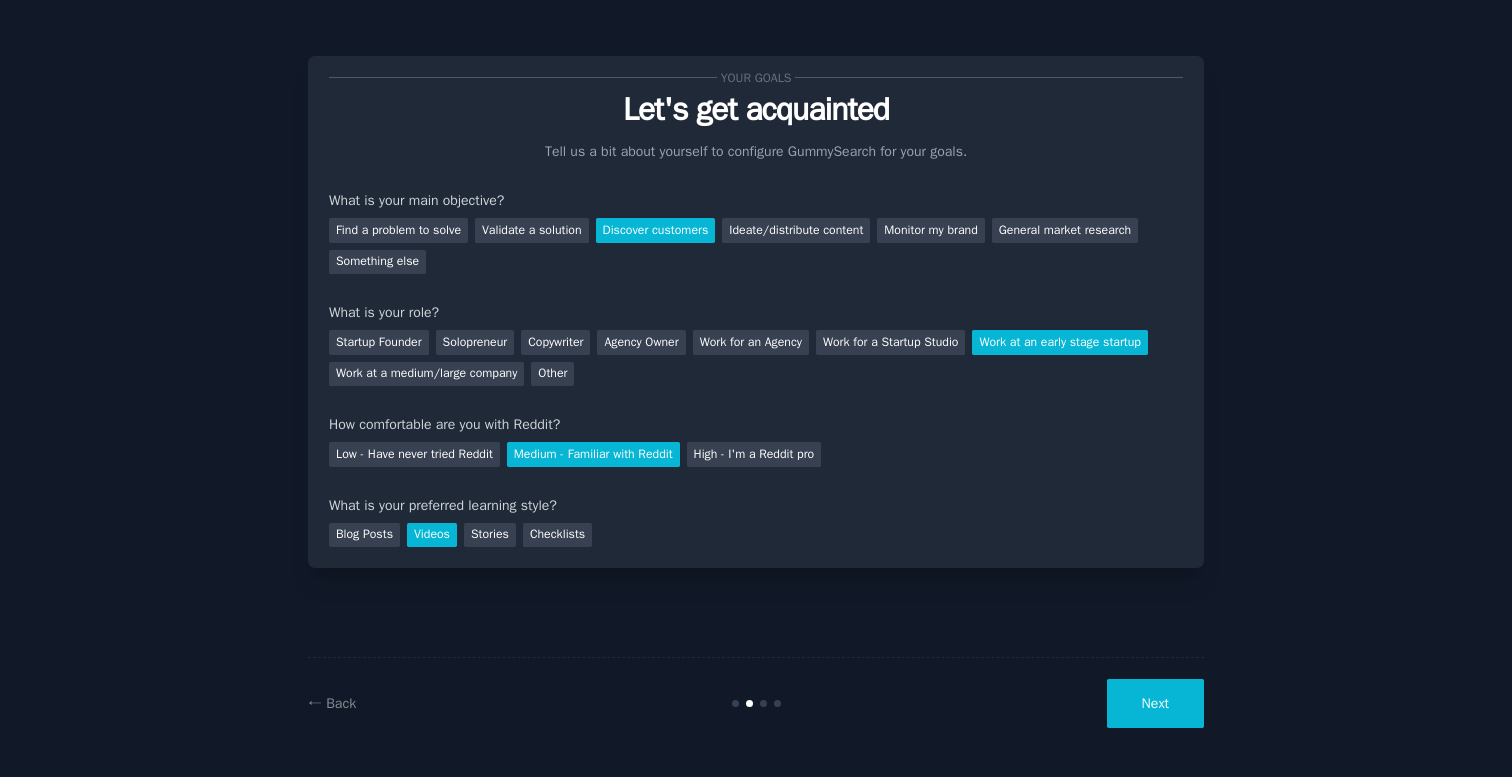 click on "Next" at bounding box center (1155, 703) 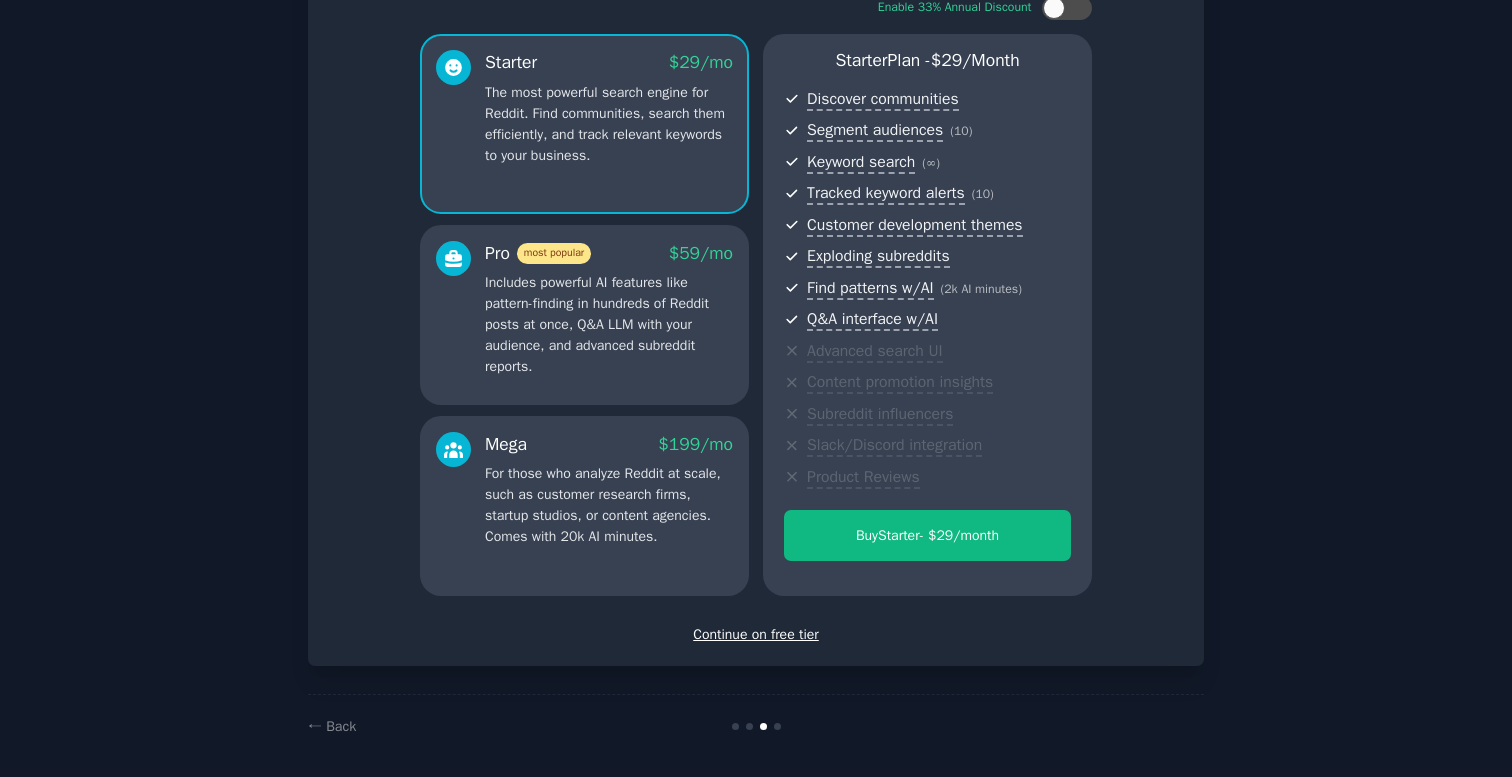 scroll, scrollTop: 142, scrollLeft: 0, axis: vertical 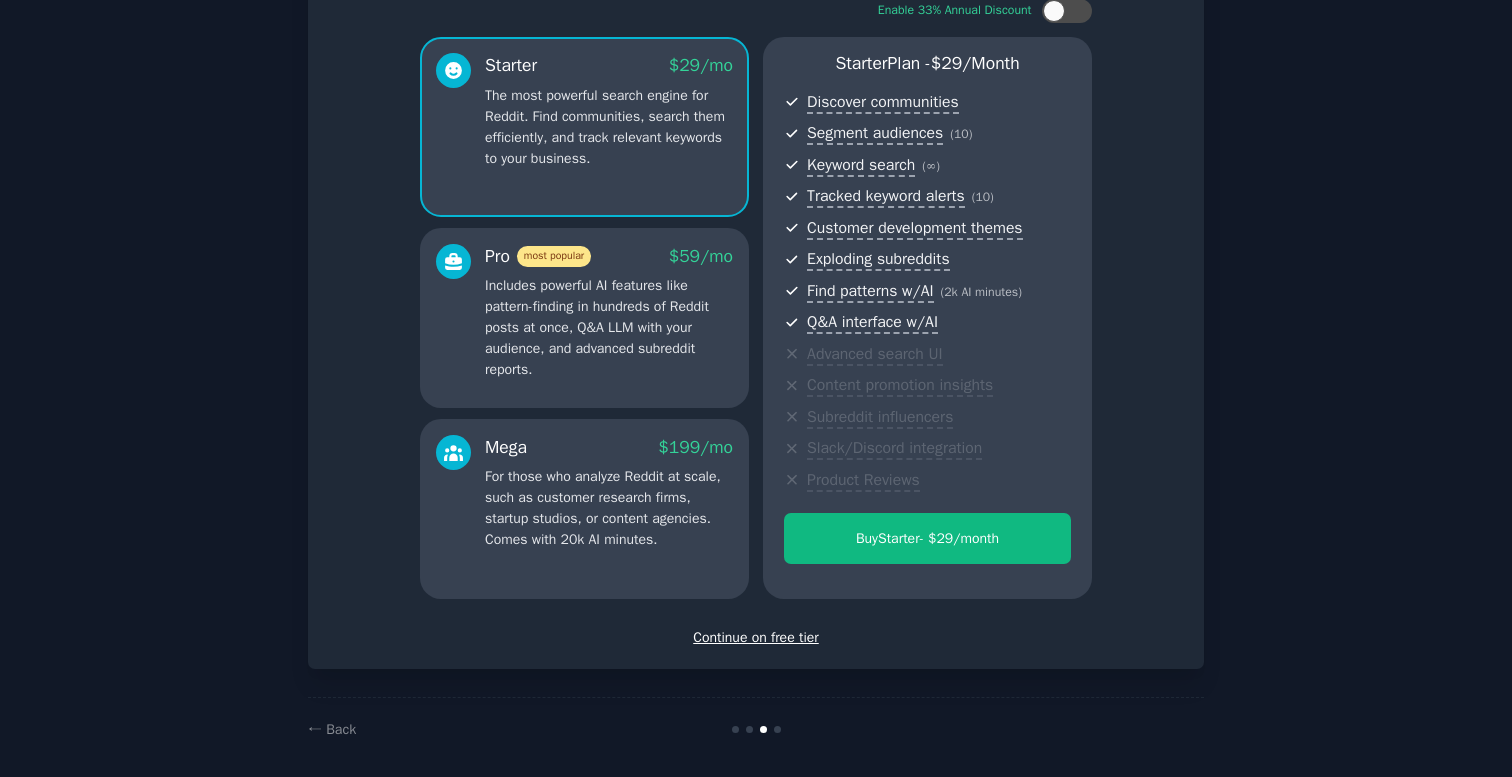 click on "Continue on free tier" at bounding box center [756, 637] 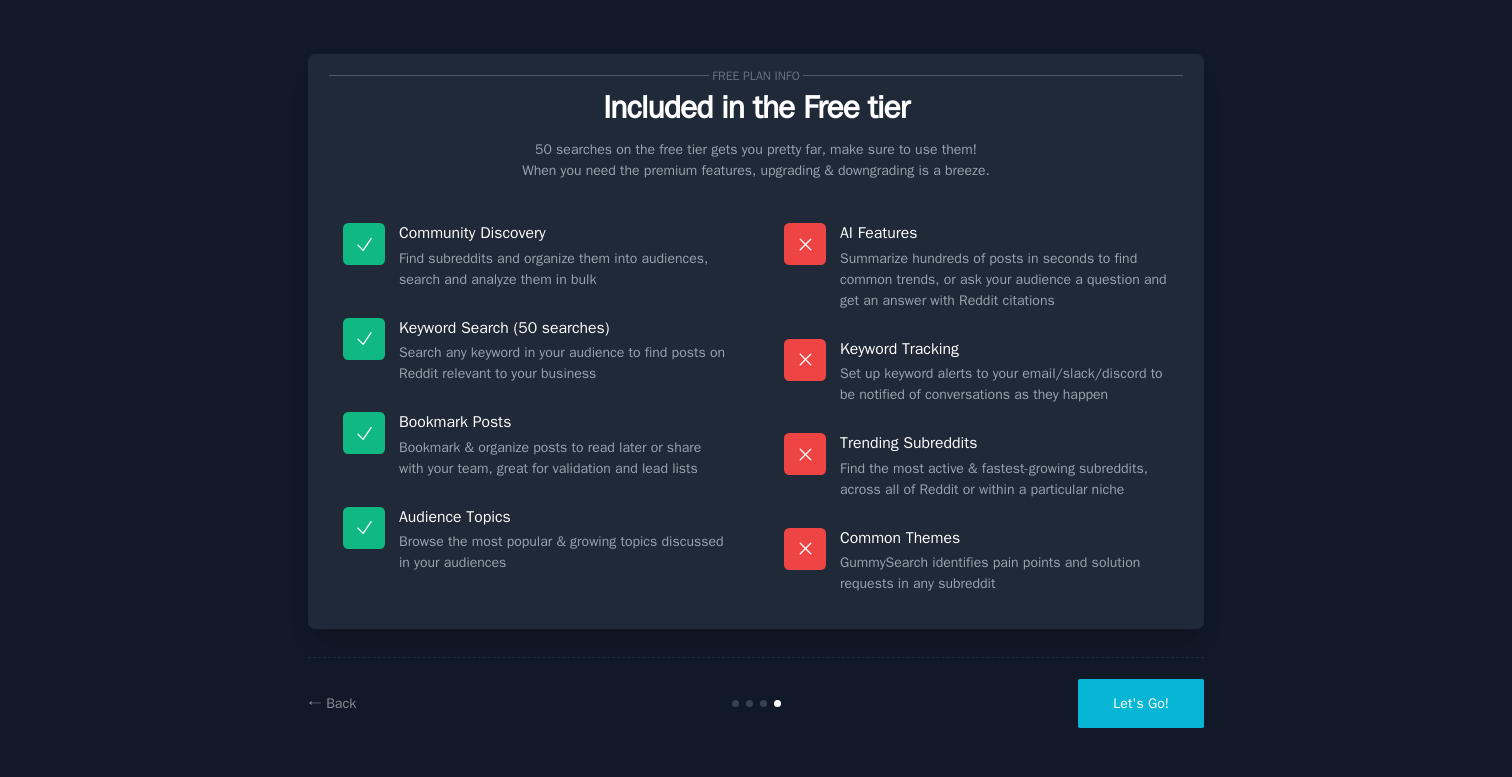 click on "Let's Go!" at bounding box center [1141, 703] 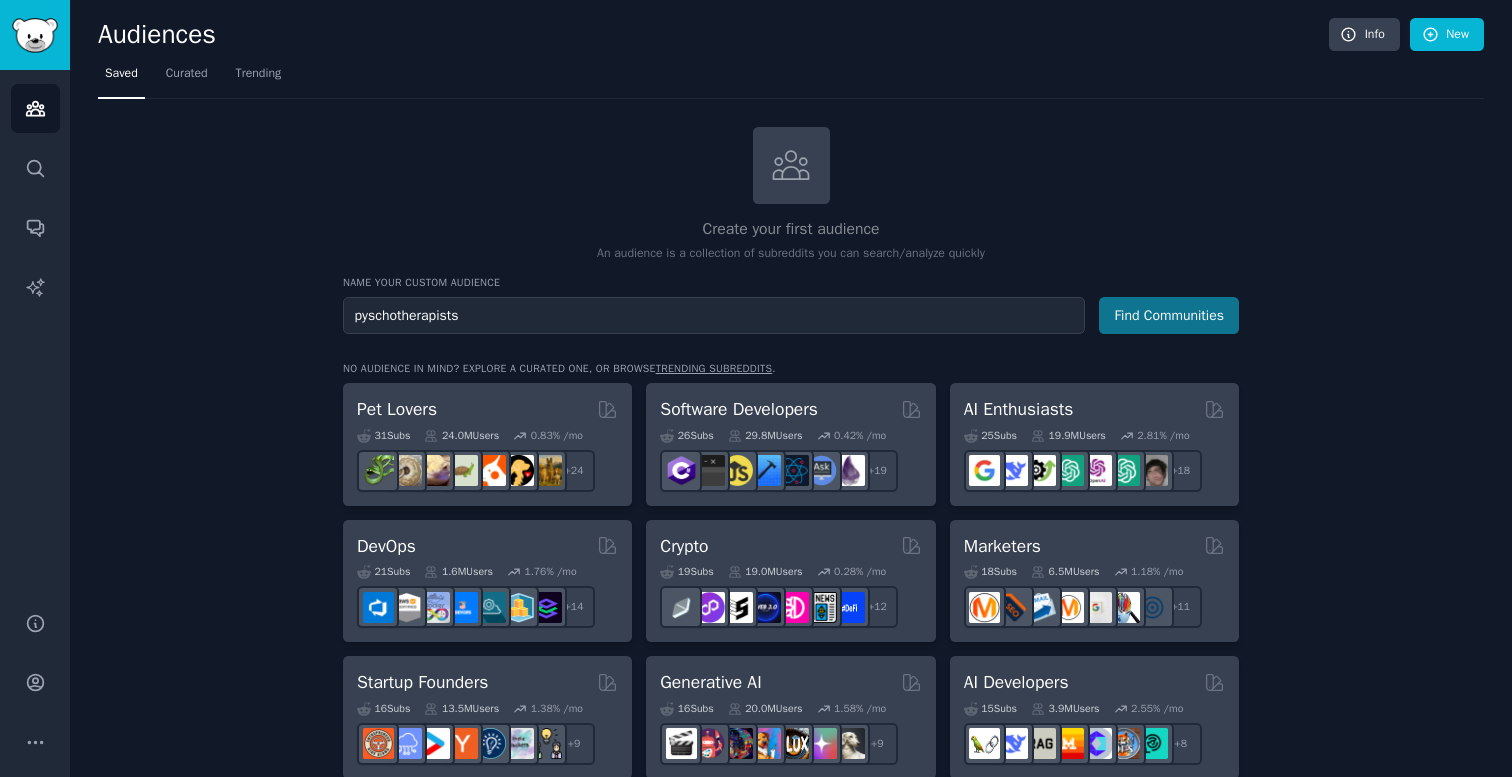 type on "pyschotherapists" 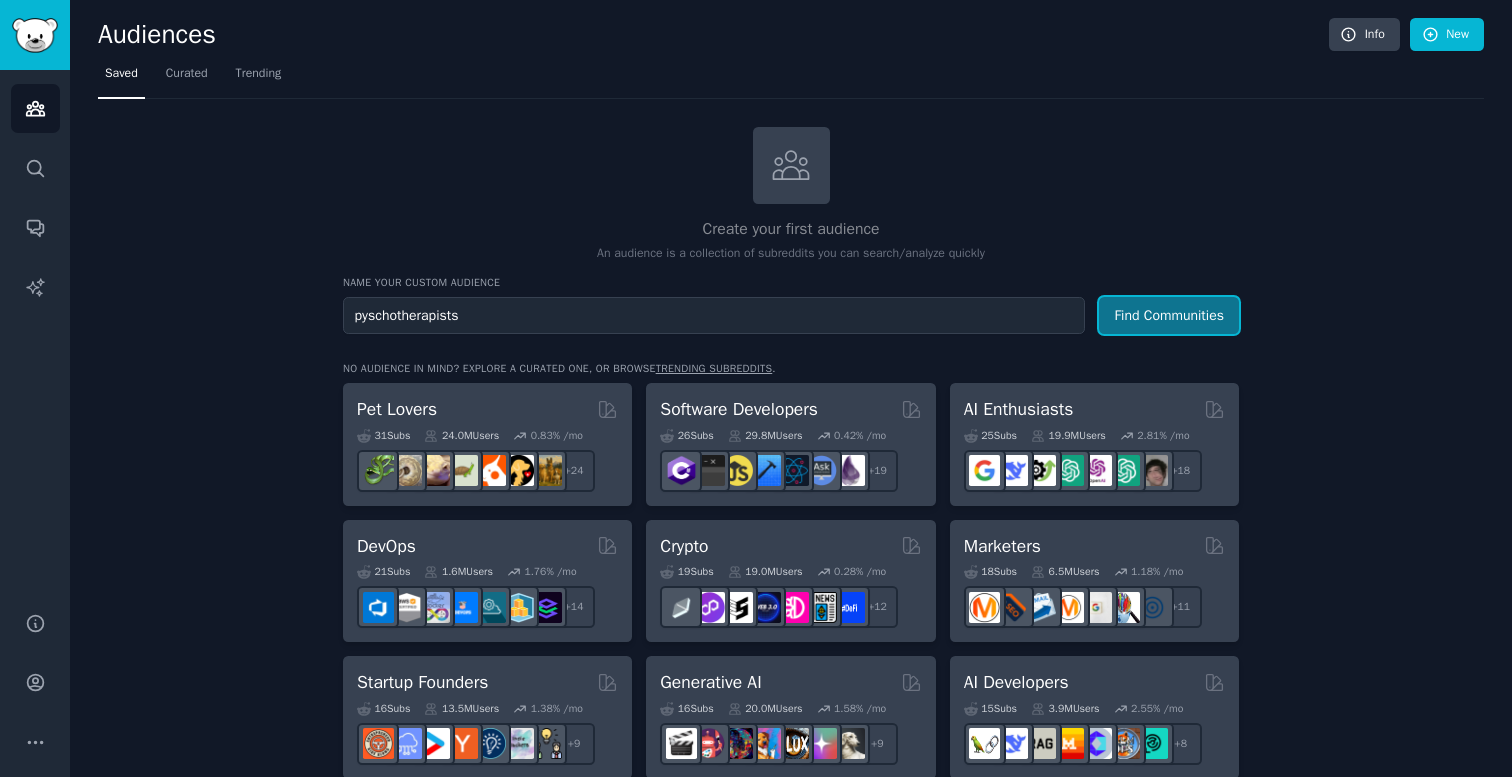 click on "Find Communities" at bounding box center [1169, 315] 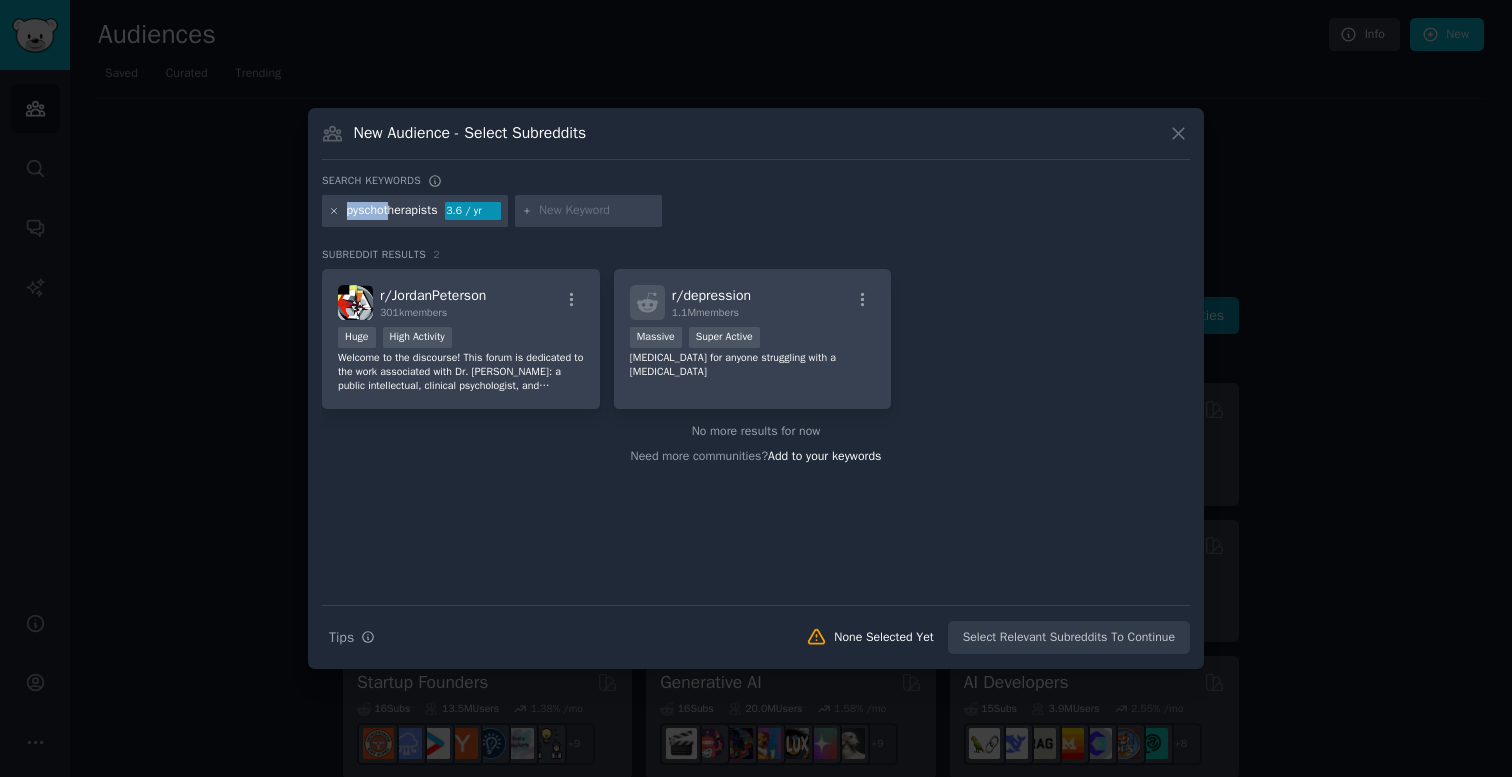 drag, startPoint x: 390, startPoint y: 207, endPoint x: 336, endPoint y: 207, distance: 54 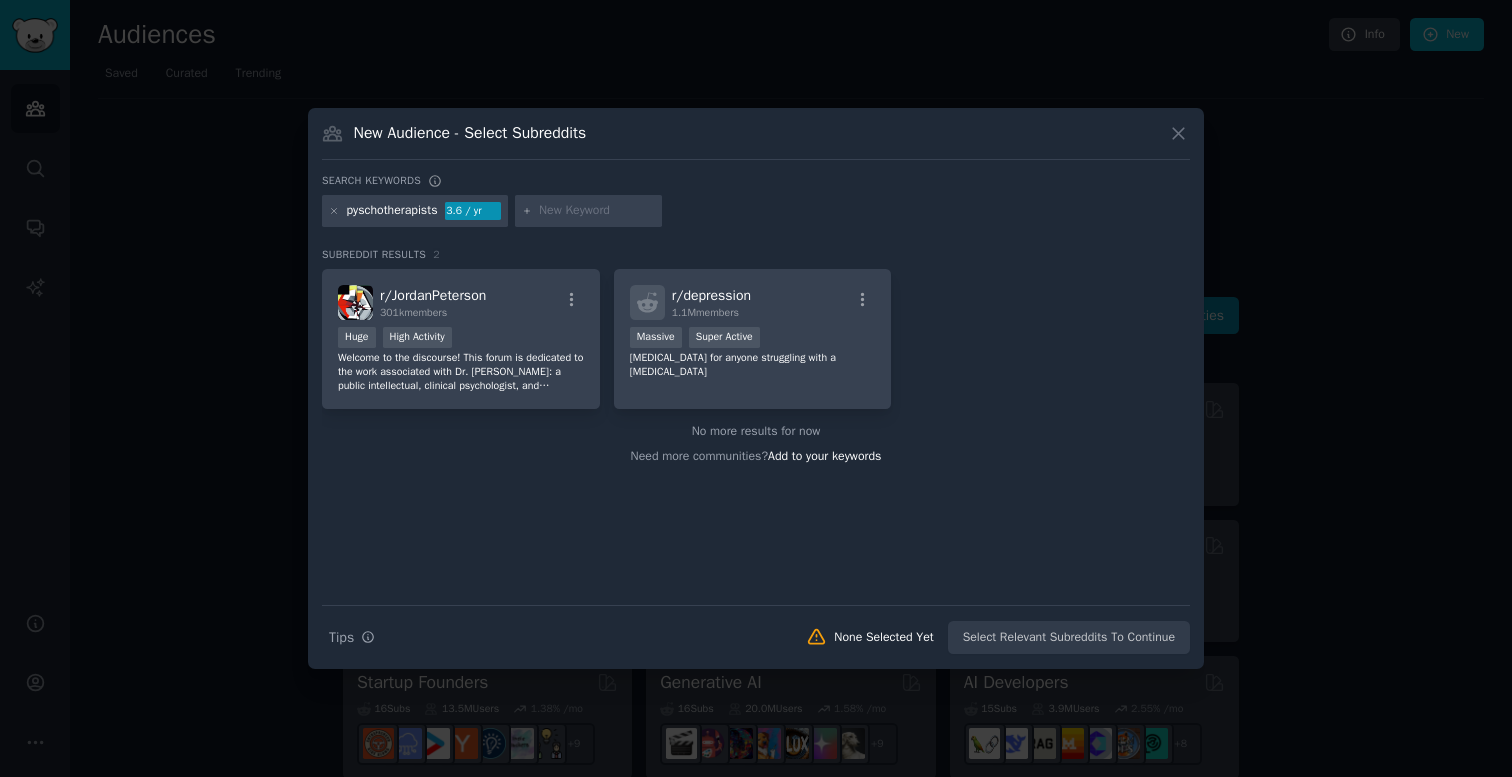 click at bounding box center [597, 211] 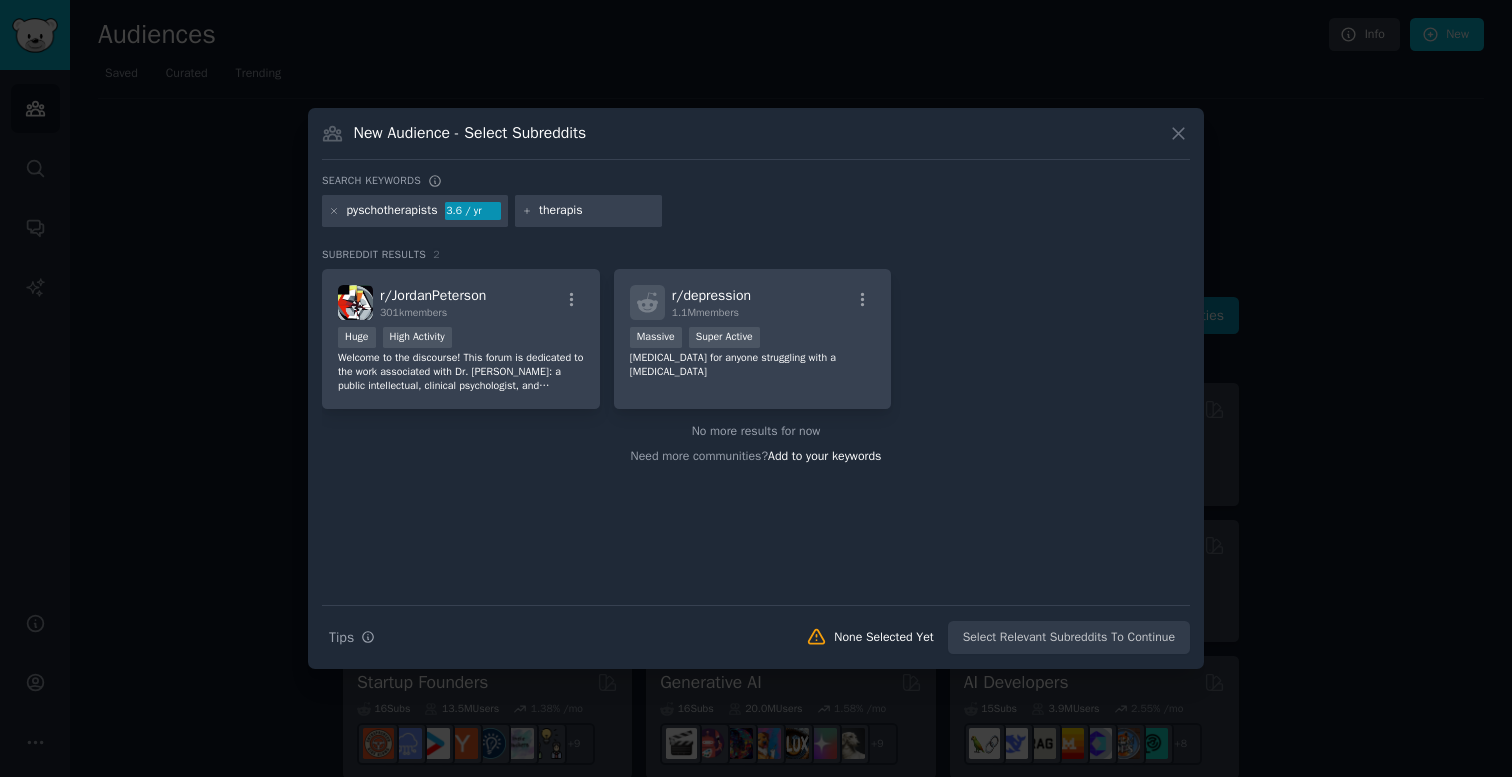 type on "therapist" 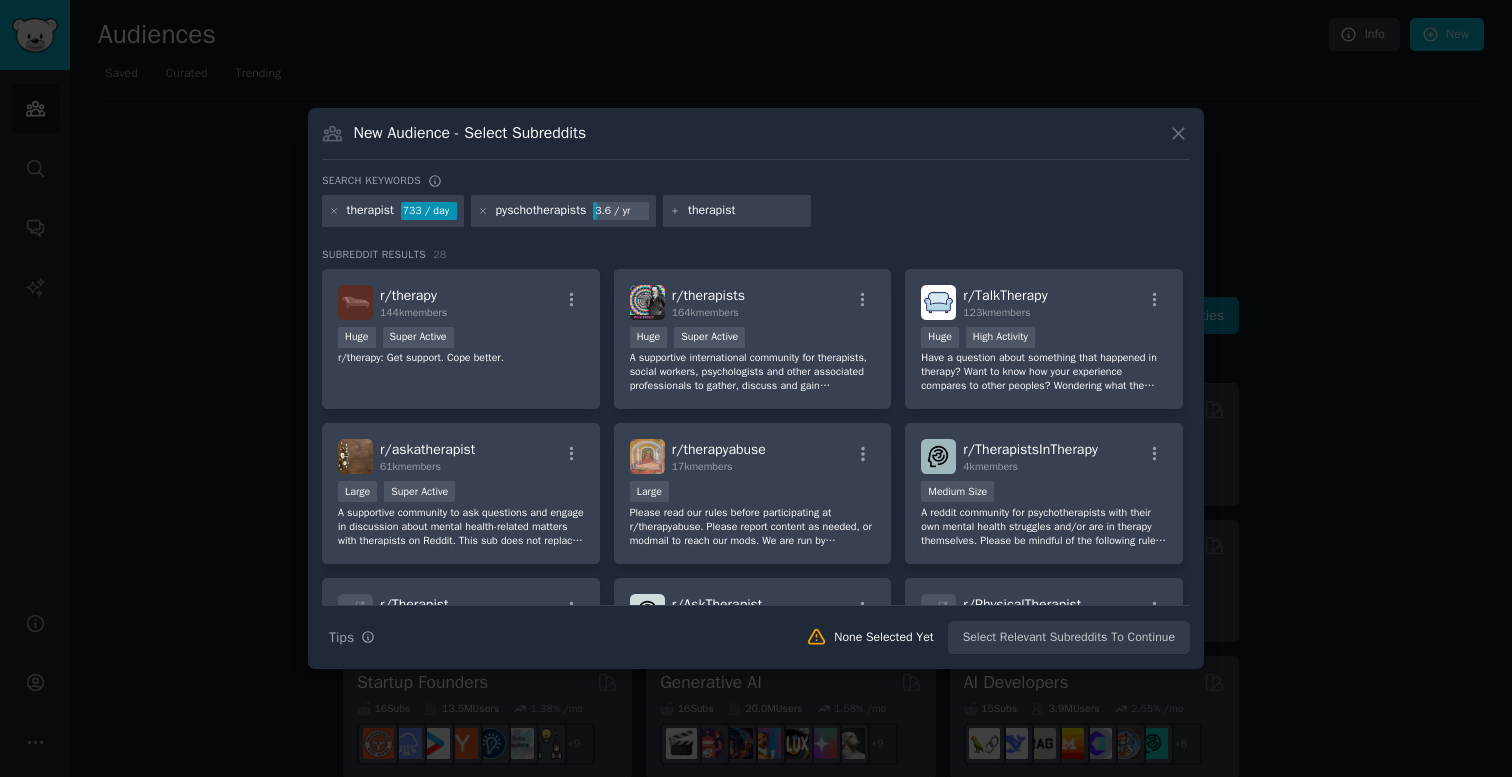drag, startPoint x: 767, startPoint y: 211, endPoint x: 703, endPoint y: 210, distance: 64.00781 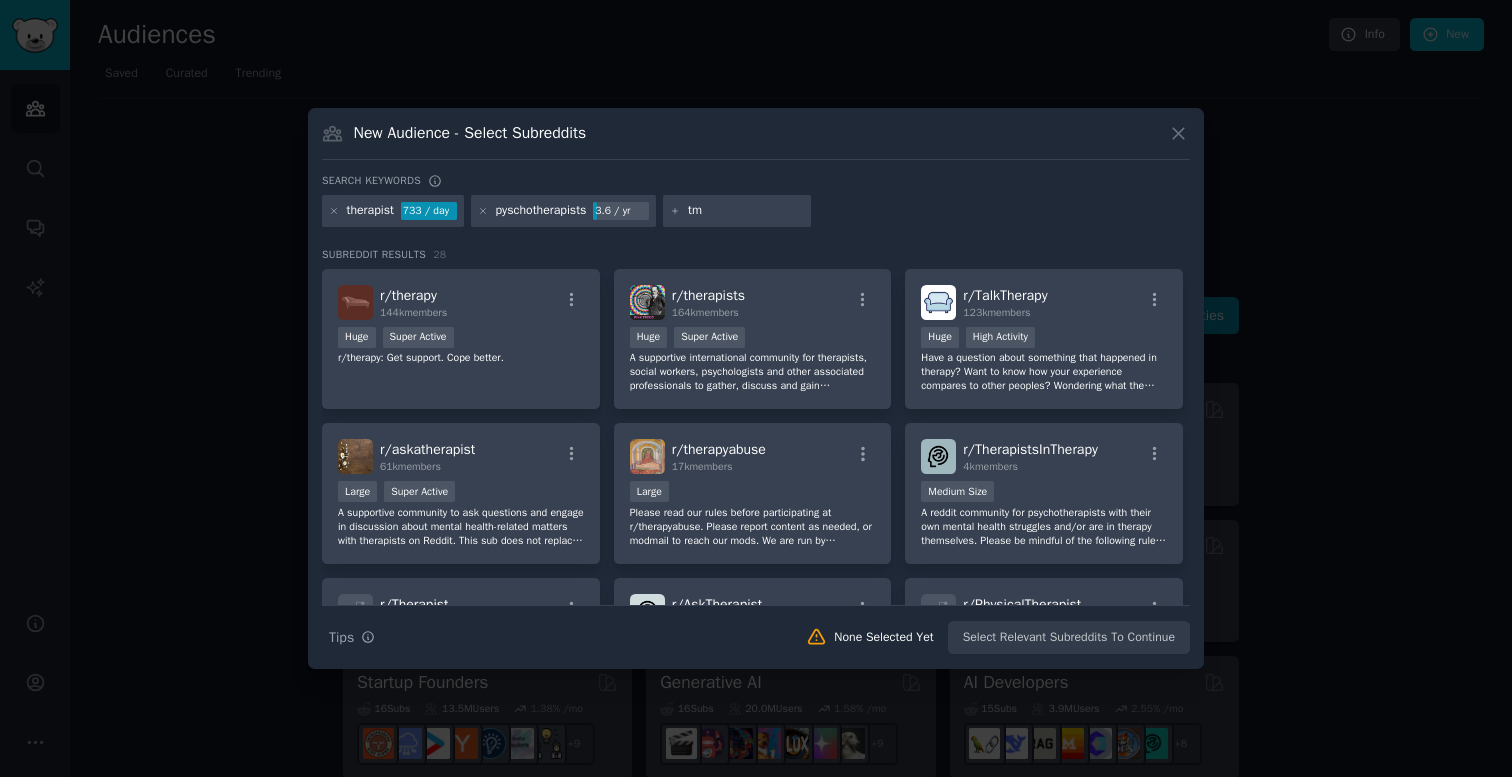 type on "t" 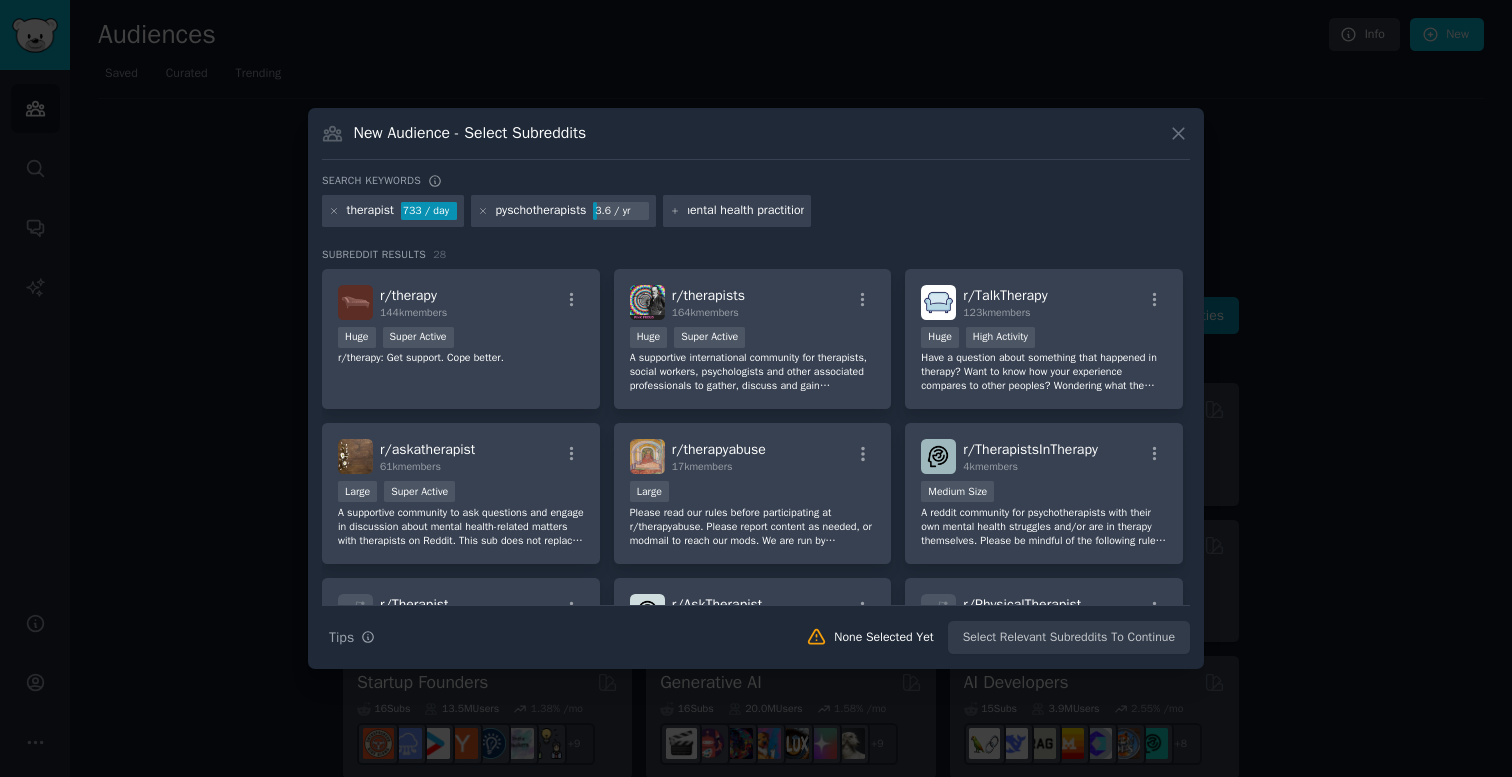 type on "mental health practitioner" 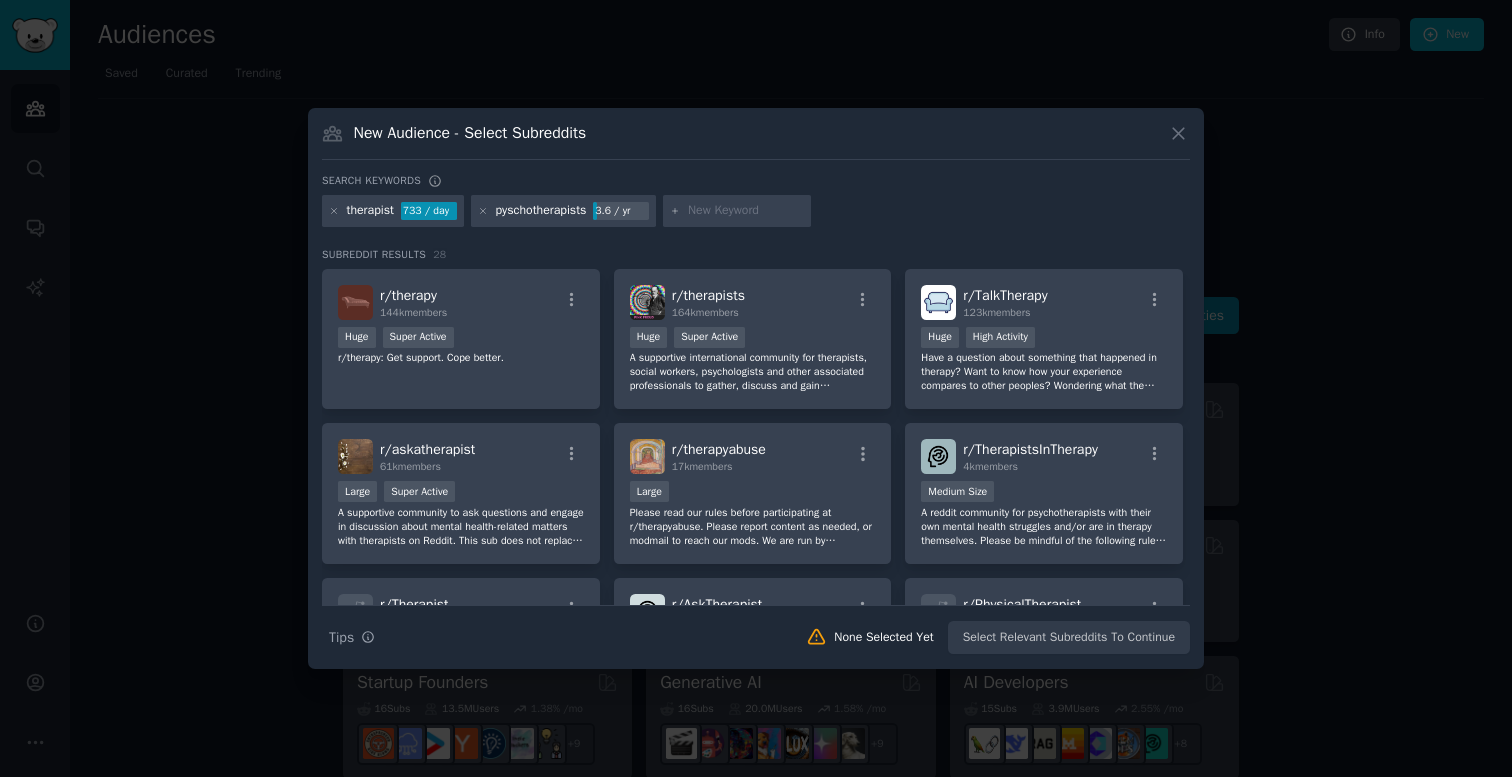 scroll, scrollTop: 0, scrollLeft: 0, axis: both 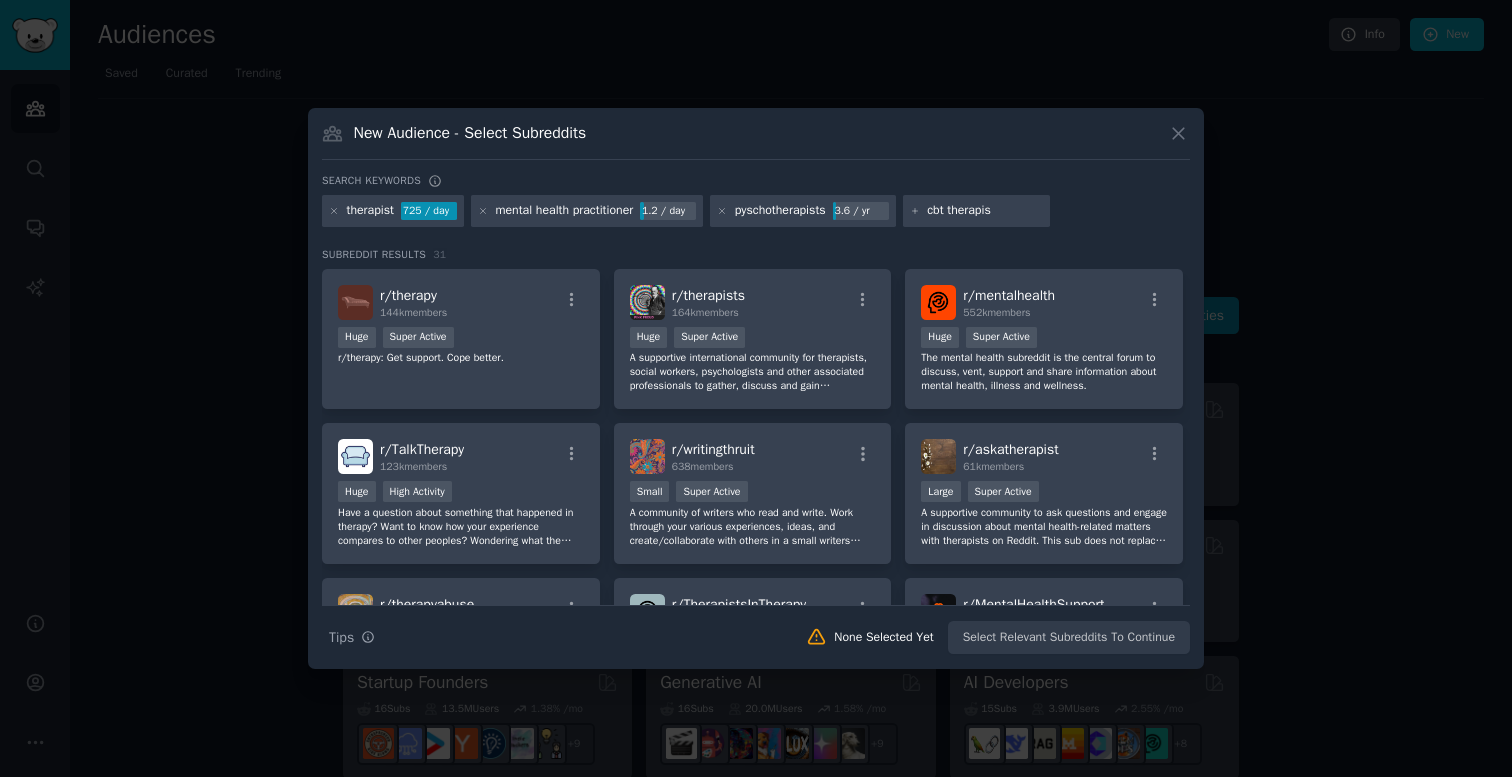 type on "cbt therapist" 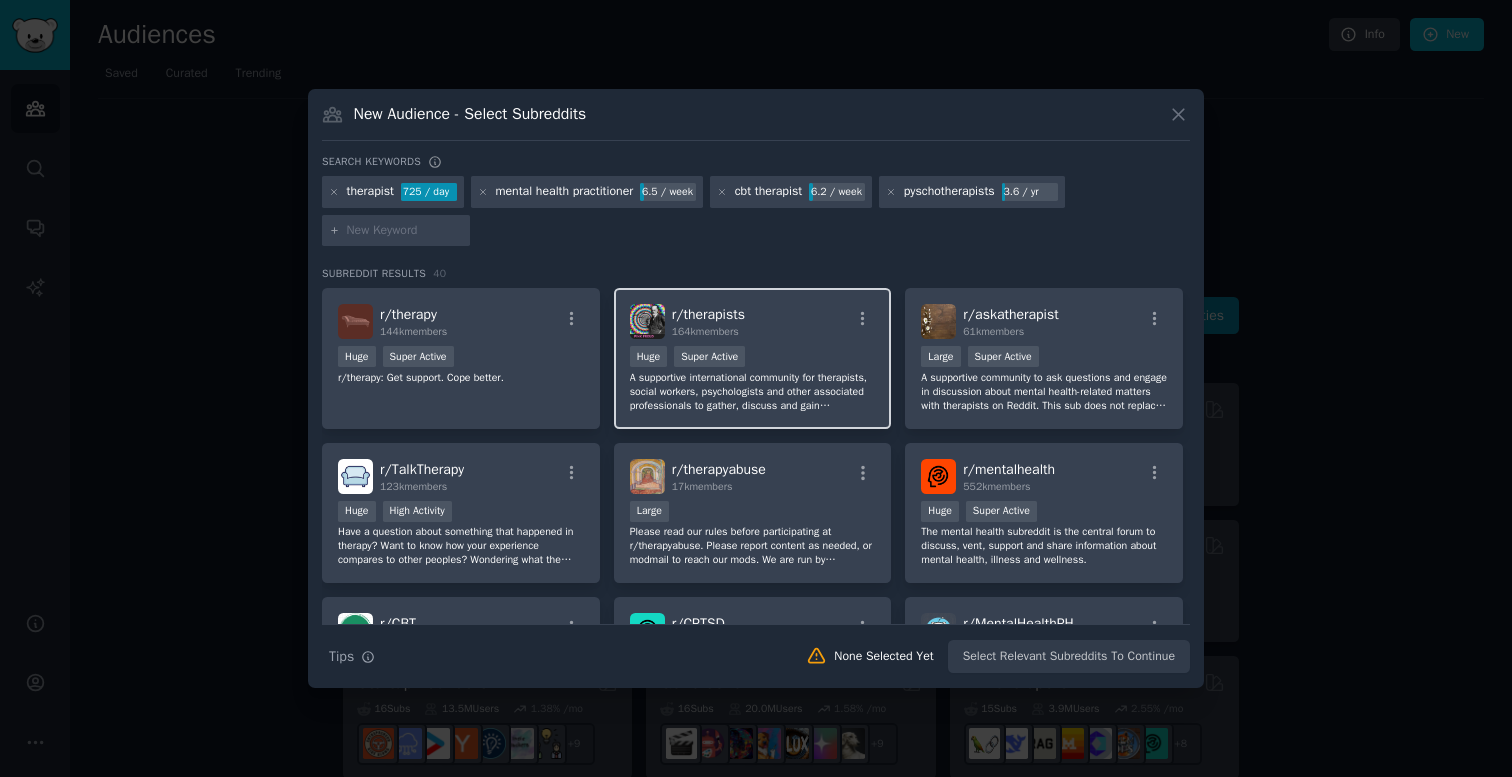 click on "r/ therapists 164k  members Huge Super Active A supportive international community for therapists, social workers, psychologists and other associated professionals to gather, discuss and gain information. You are welcome to set your own flair, or contact mod mail to get a verified flair so that other members know you are a certified professional.
Posts by non professionals will be  removed." at bounding box center (753, 358) 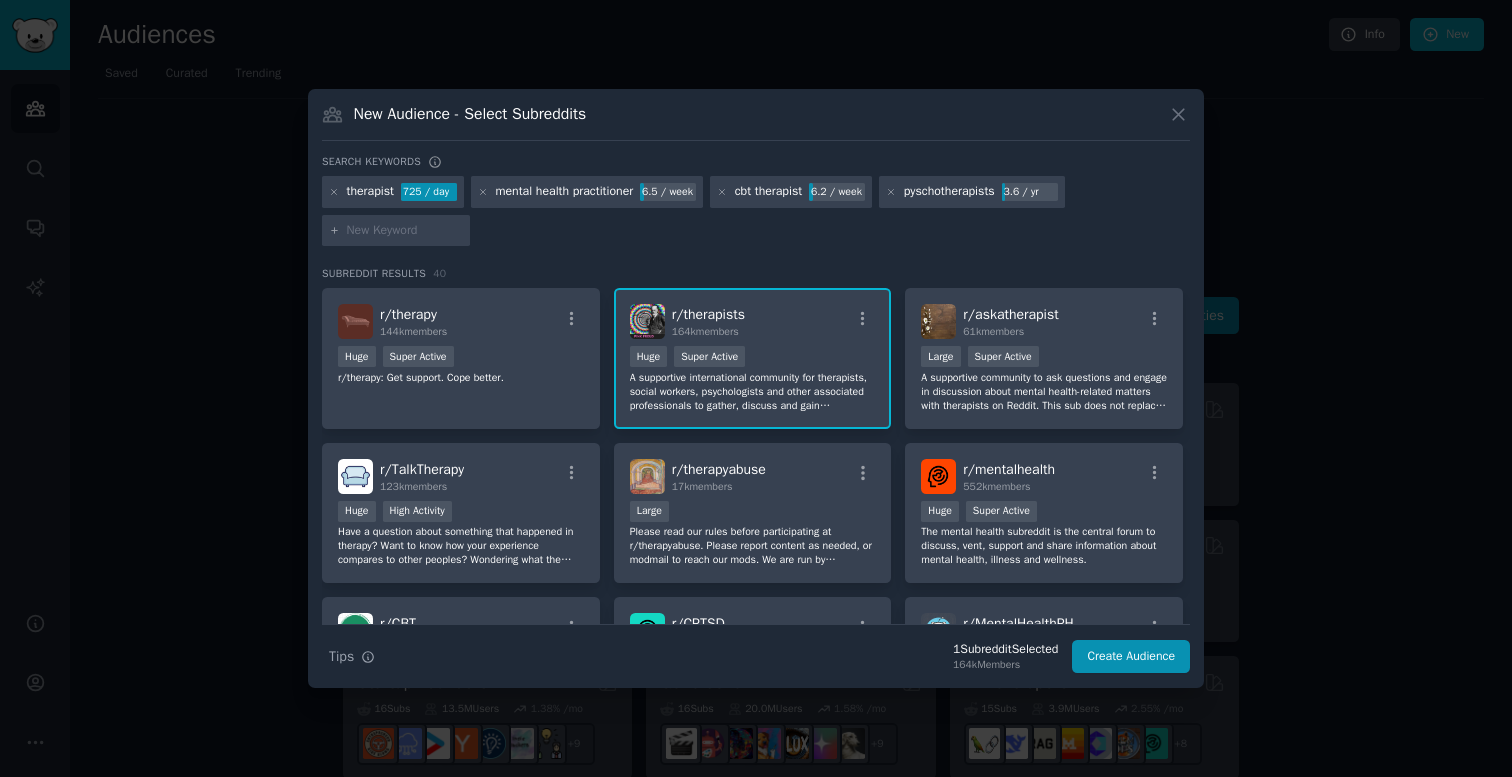 click at bounding box center (405, 231) 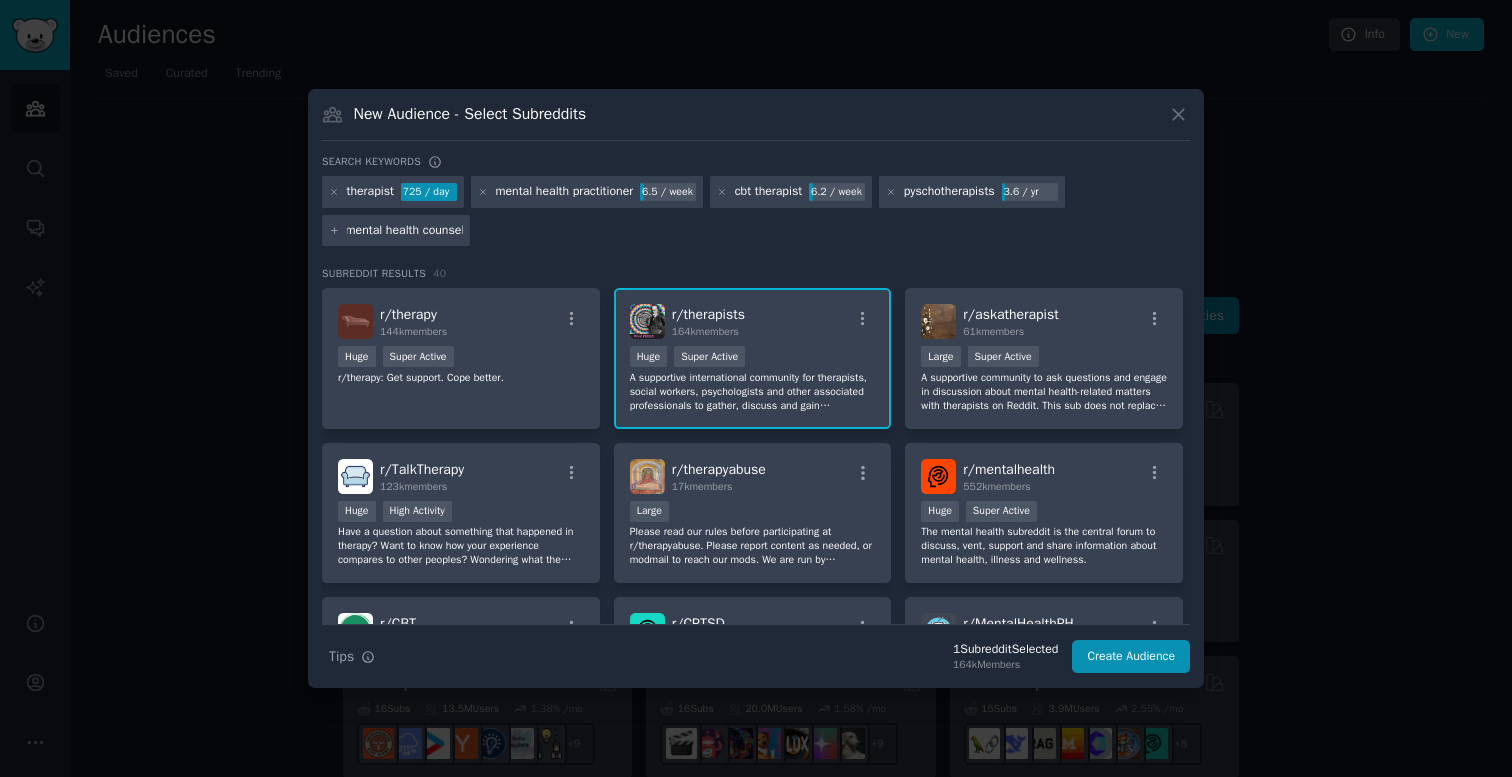 type on "mental health counsellor" 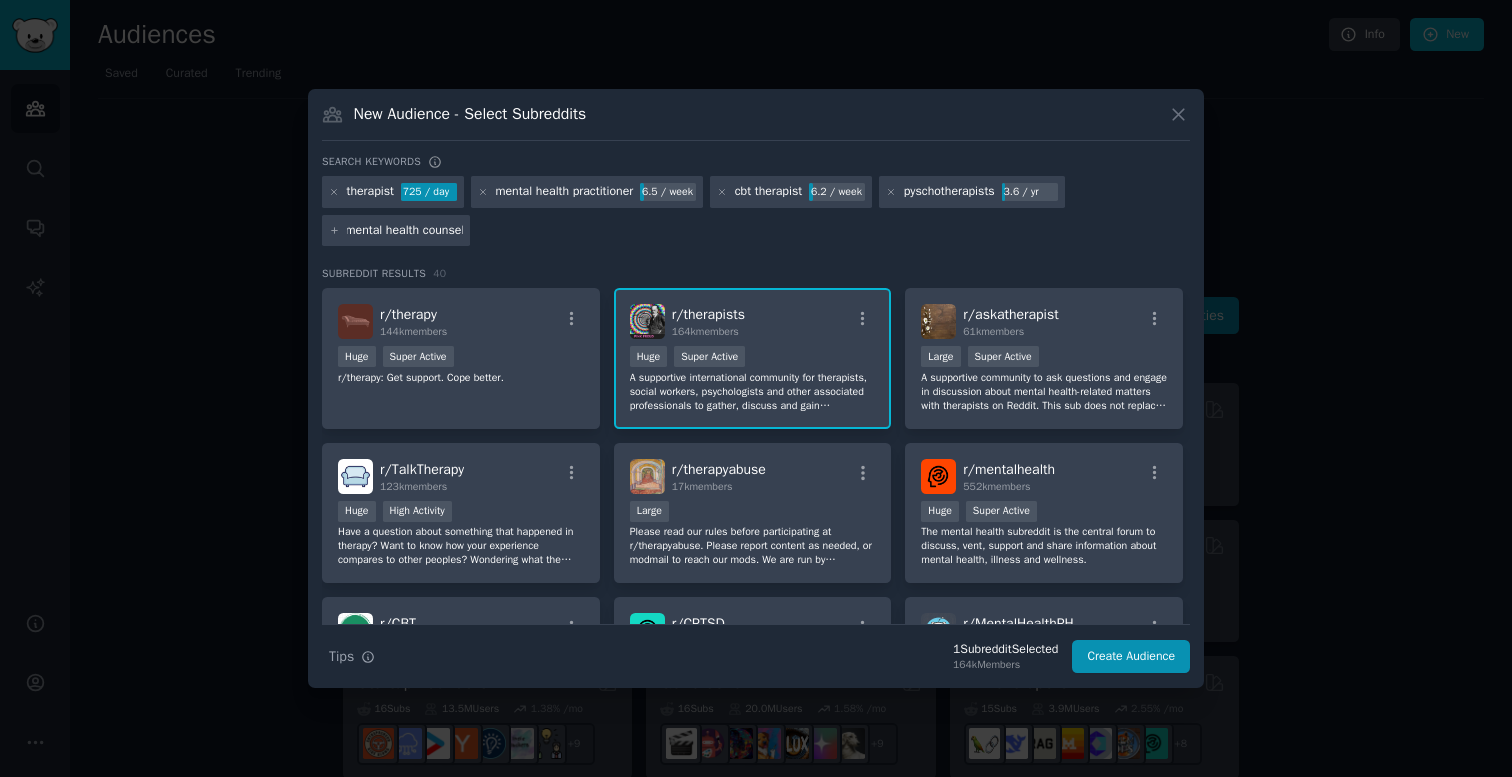 scroll, scrollTop: 0, scrollLeft: 5, axis: horizontal 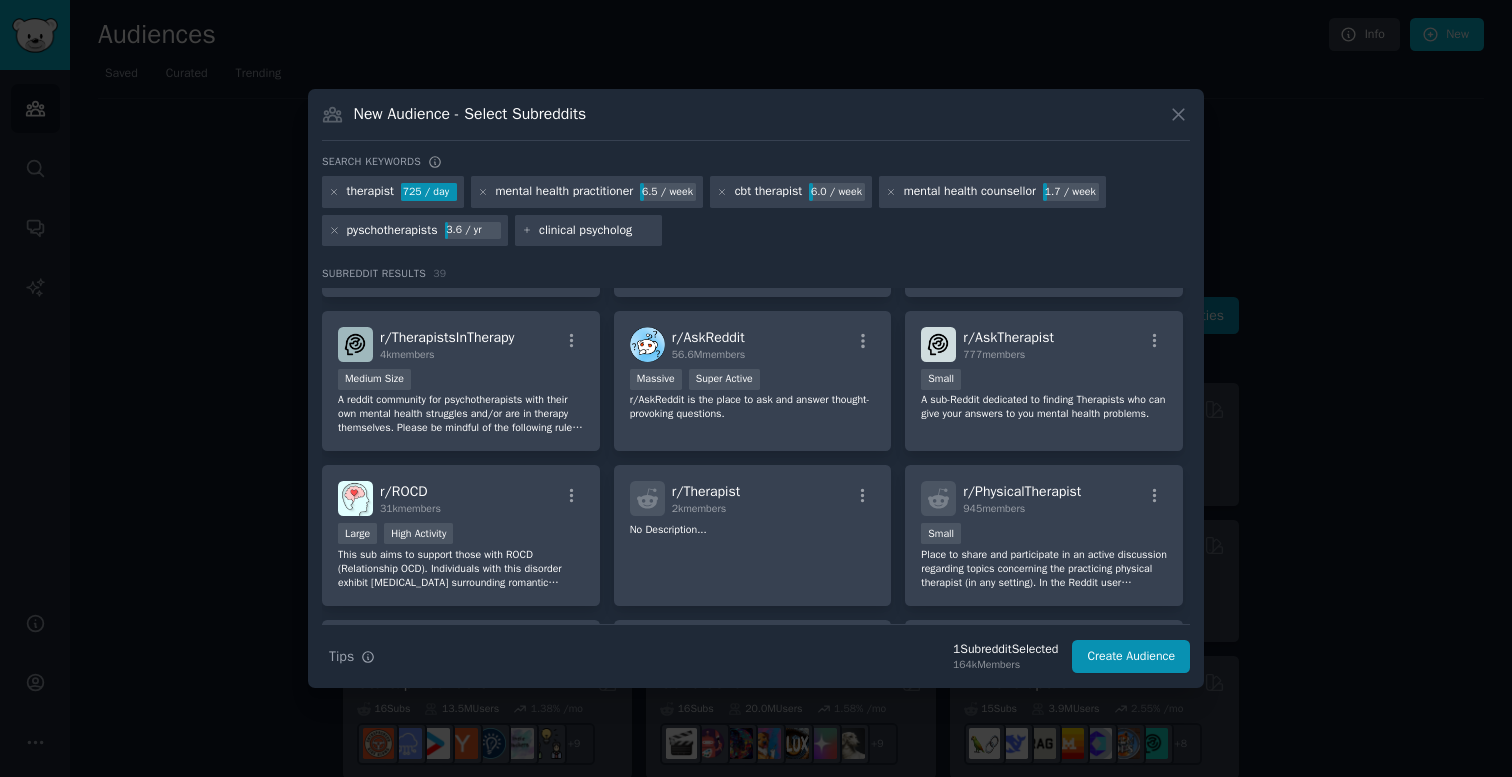 type on "clinical psychology" 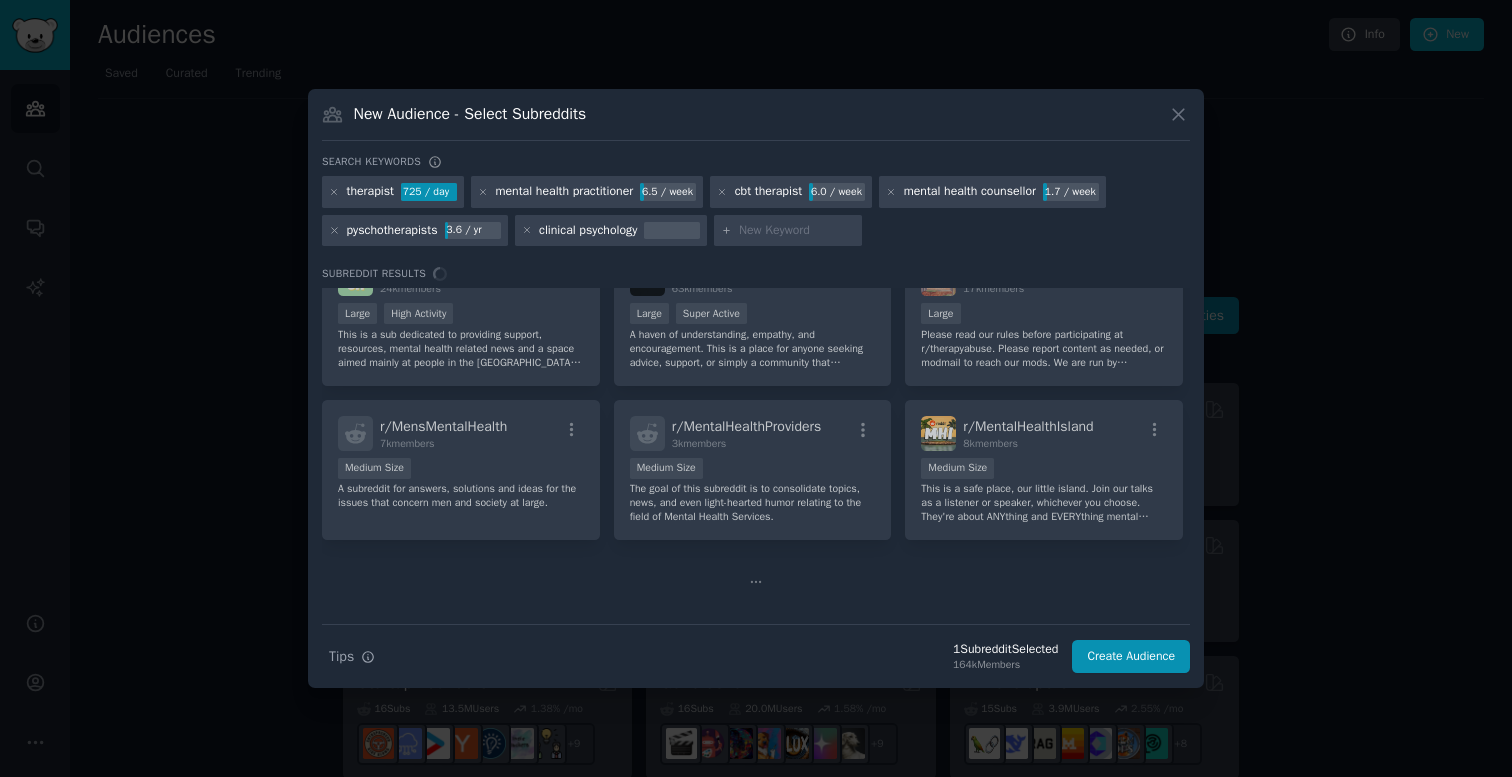 scroll, scrollTop: 0, scrollLeft: 0, axis: both 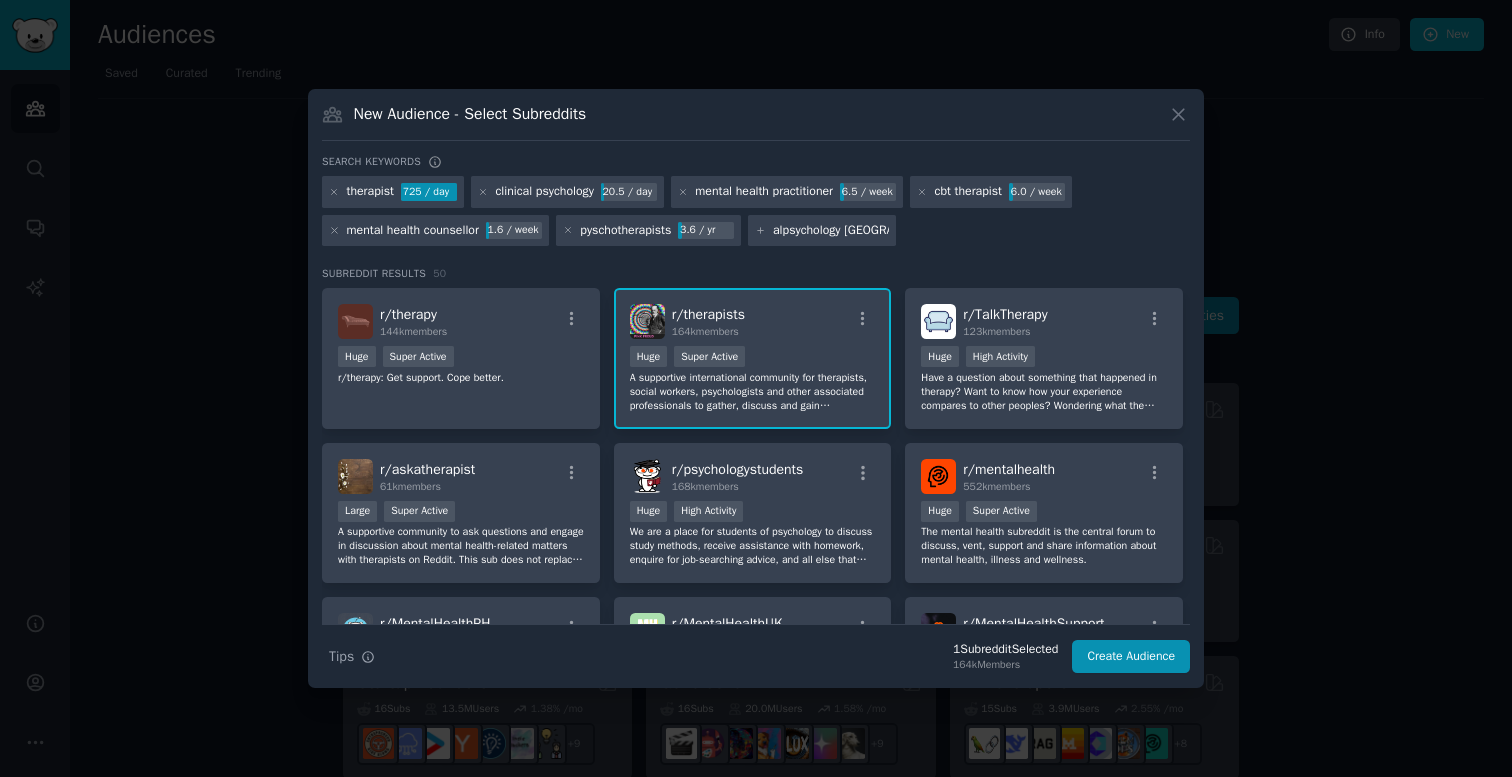 click on "clinicalpsychology [GEOGRAPHIC_DATA]" at bounding box center (831, 231) 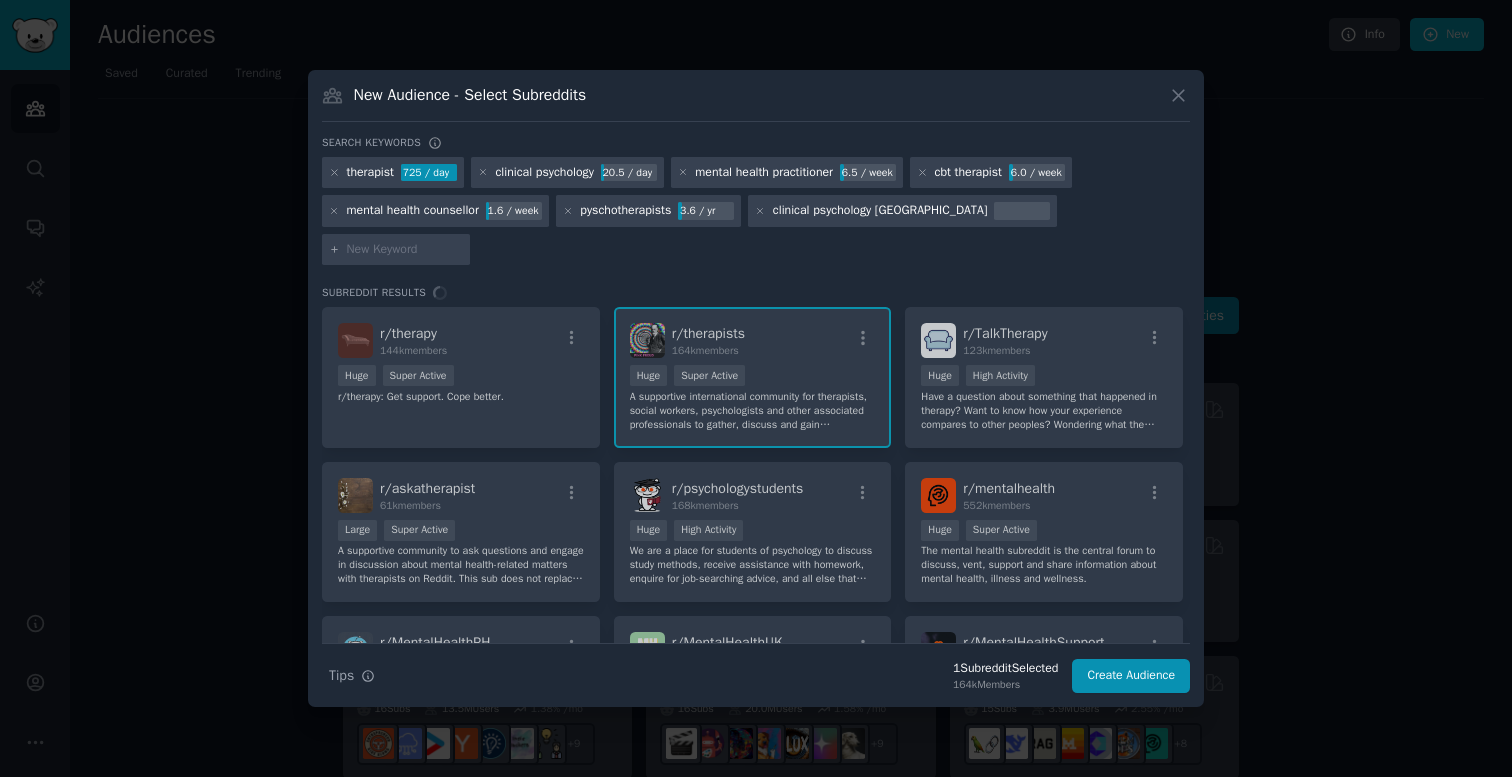 scroll, scrollTop: 0, scrollLeft: 0, axis: both 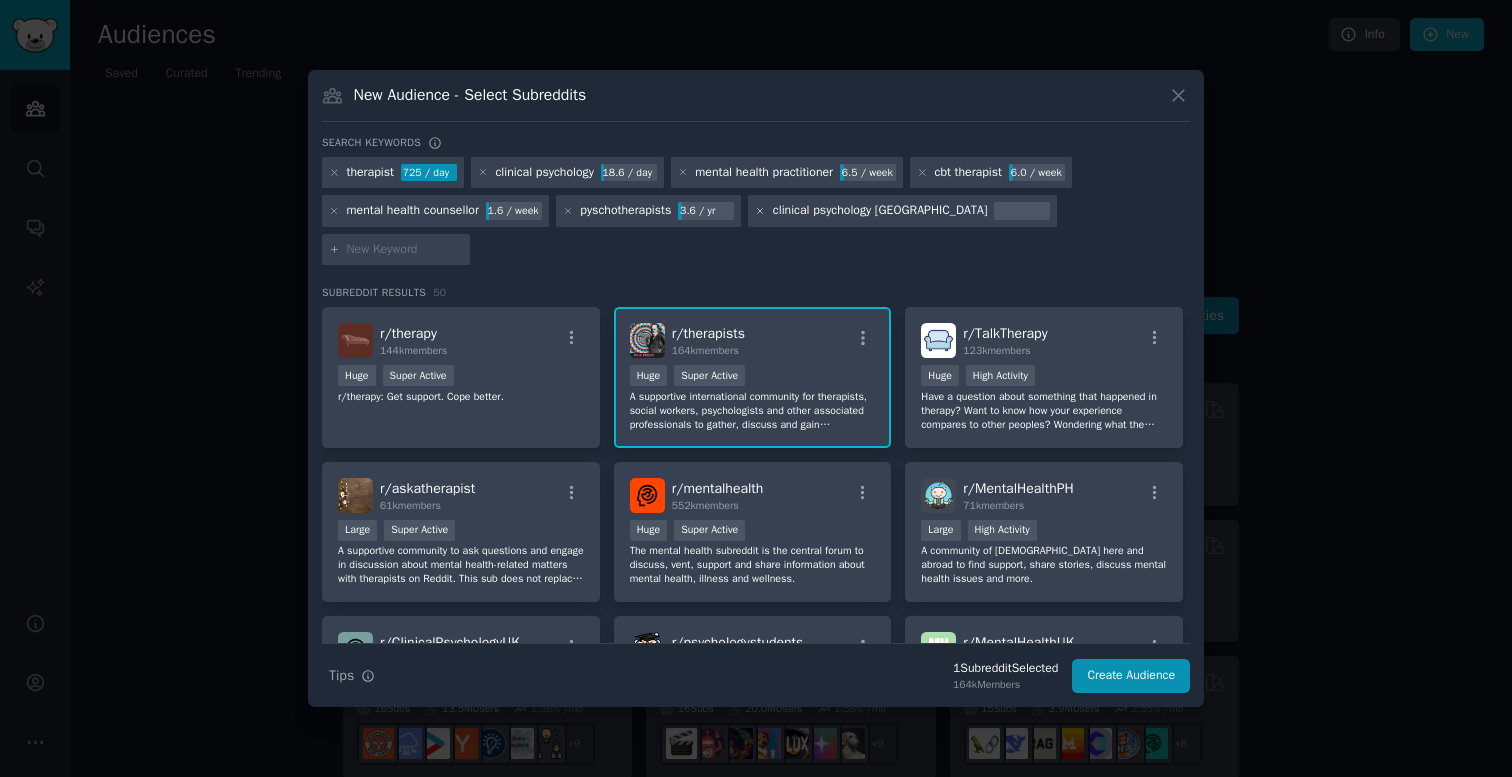 click 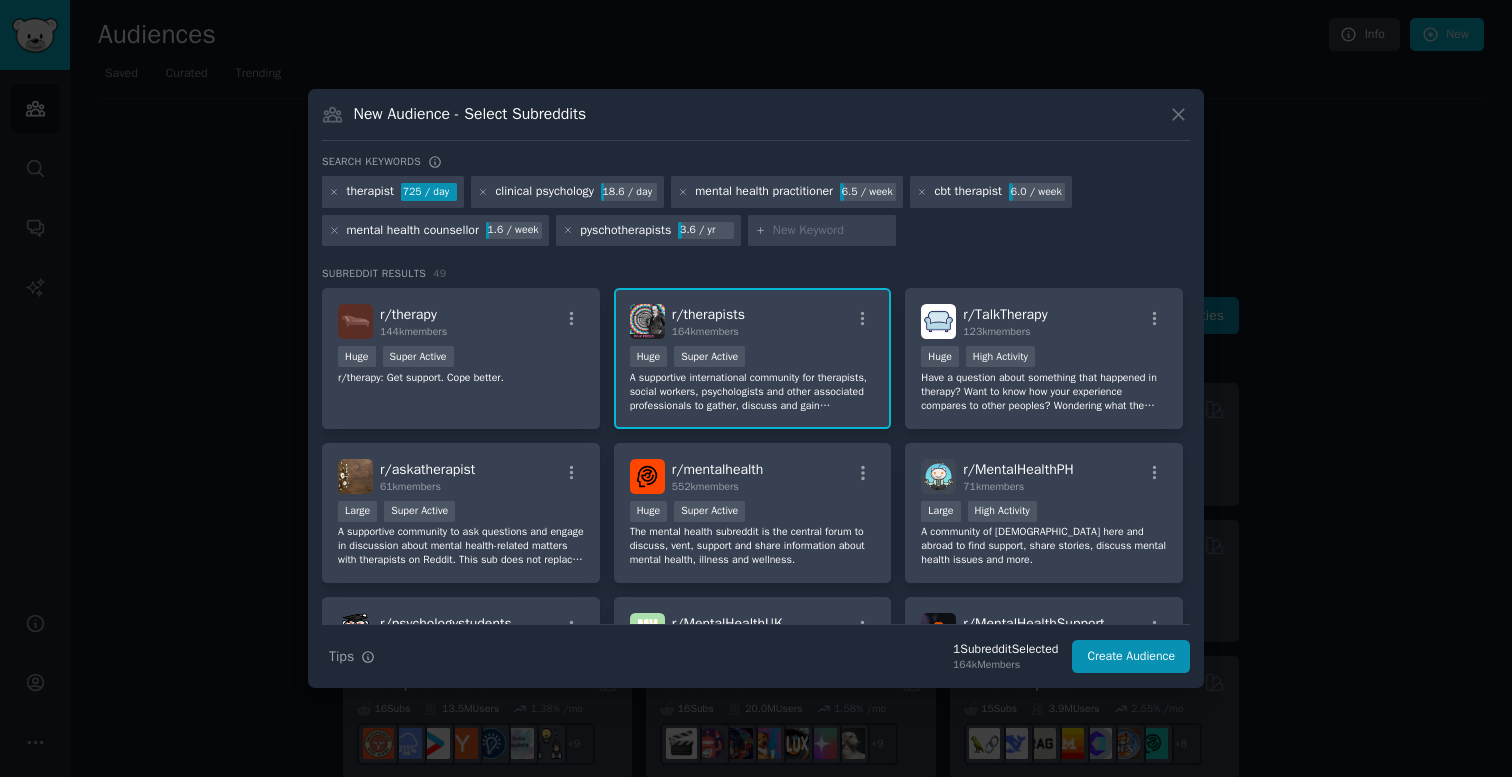 click at bounding box center [831, 231] 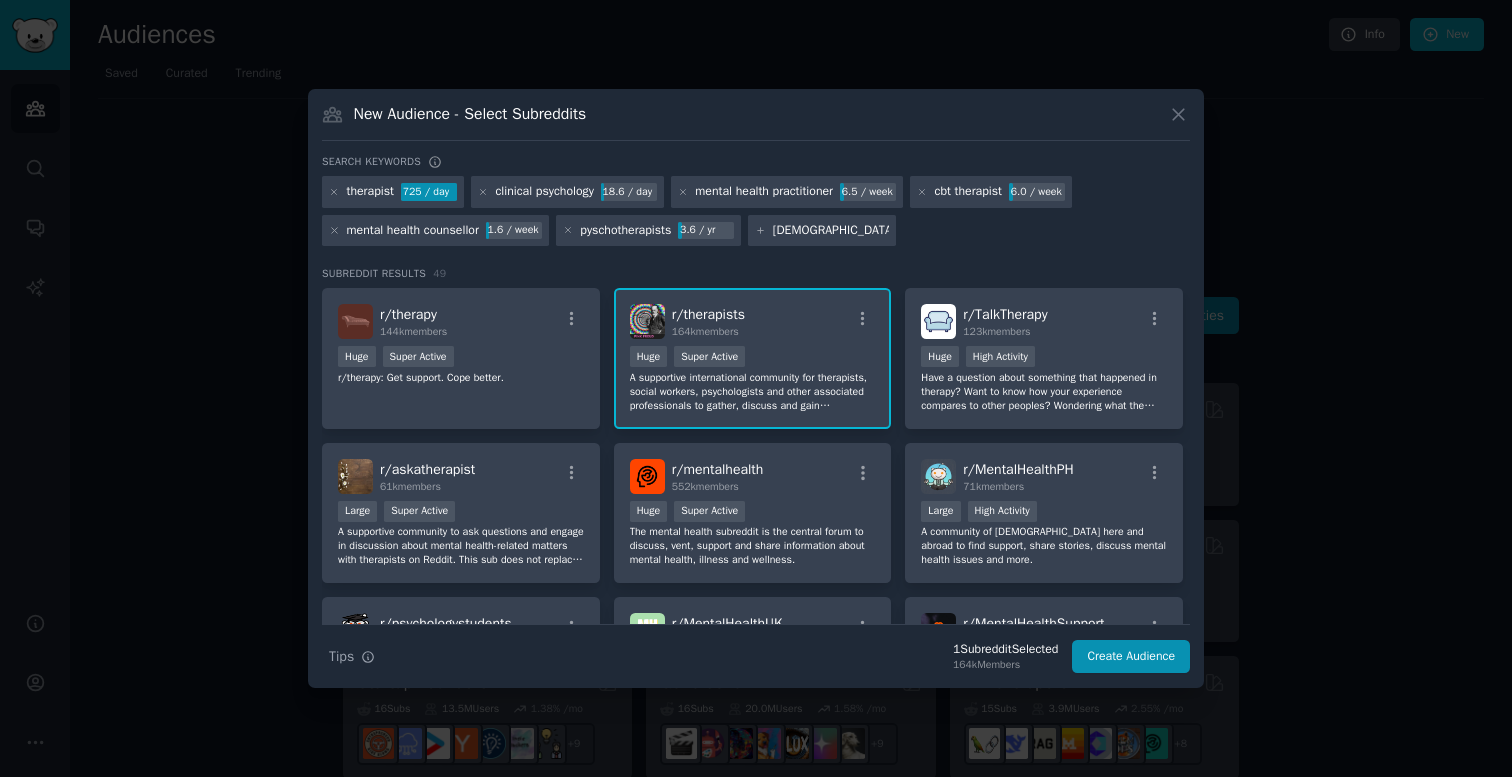 type on "german psychology" 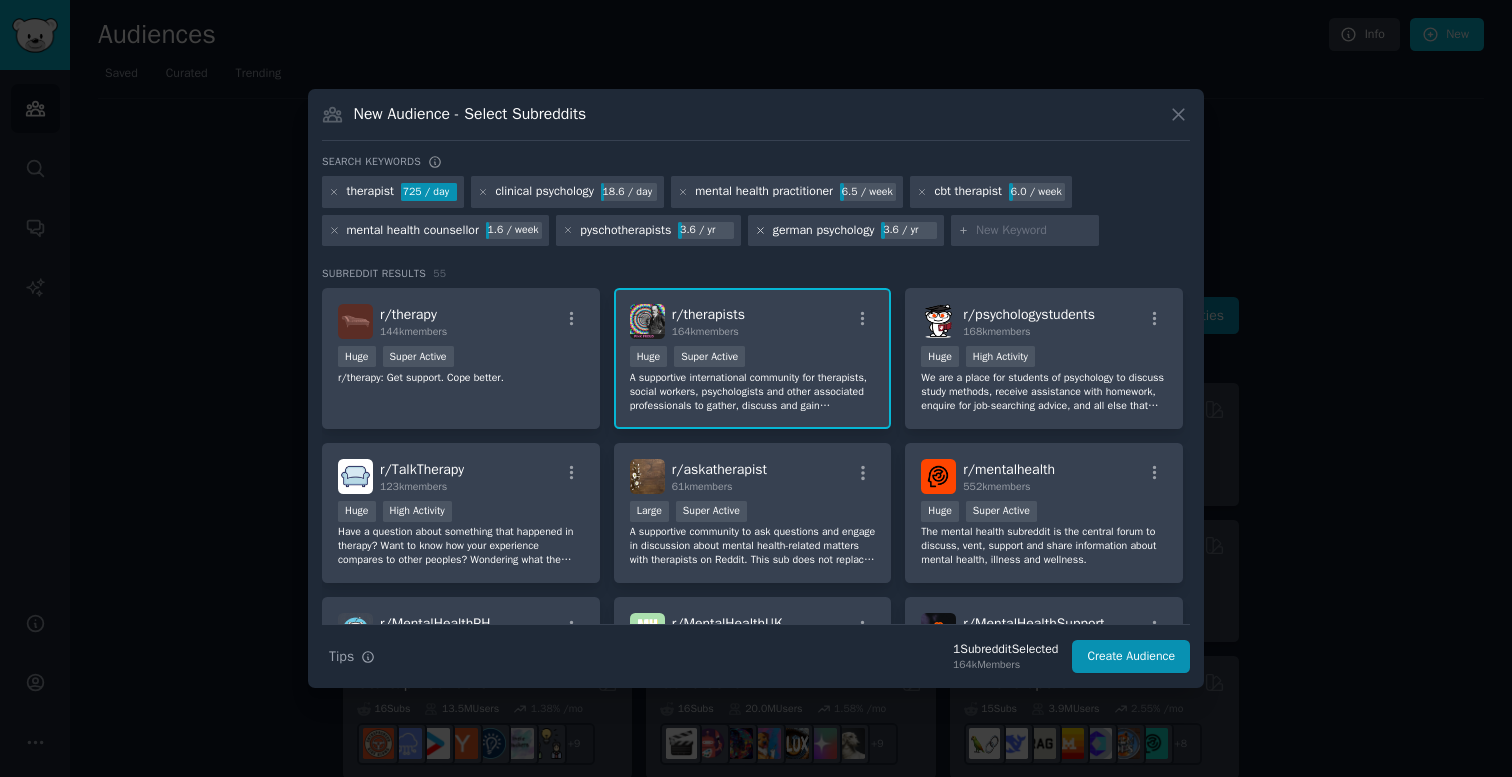click 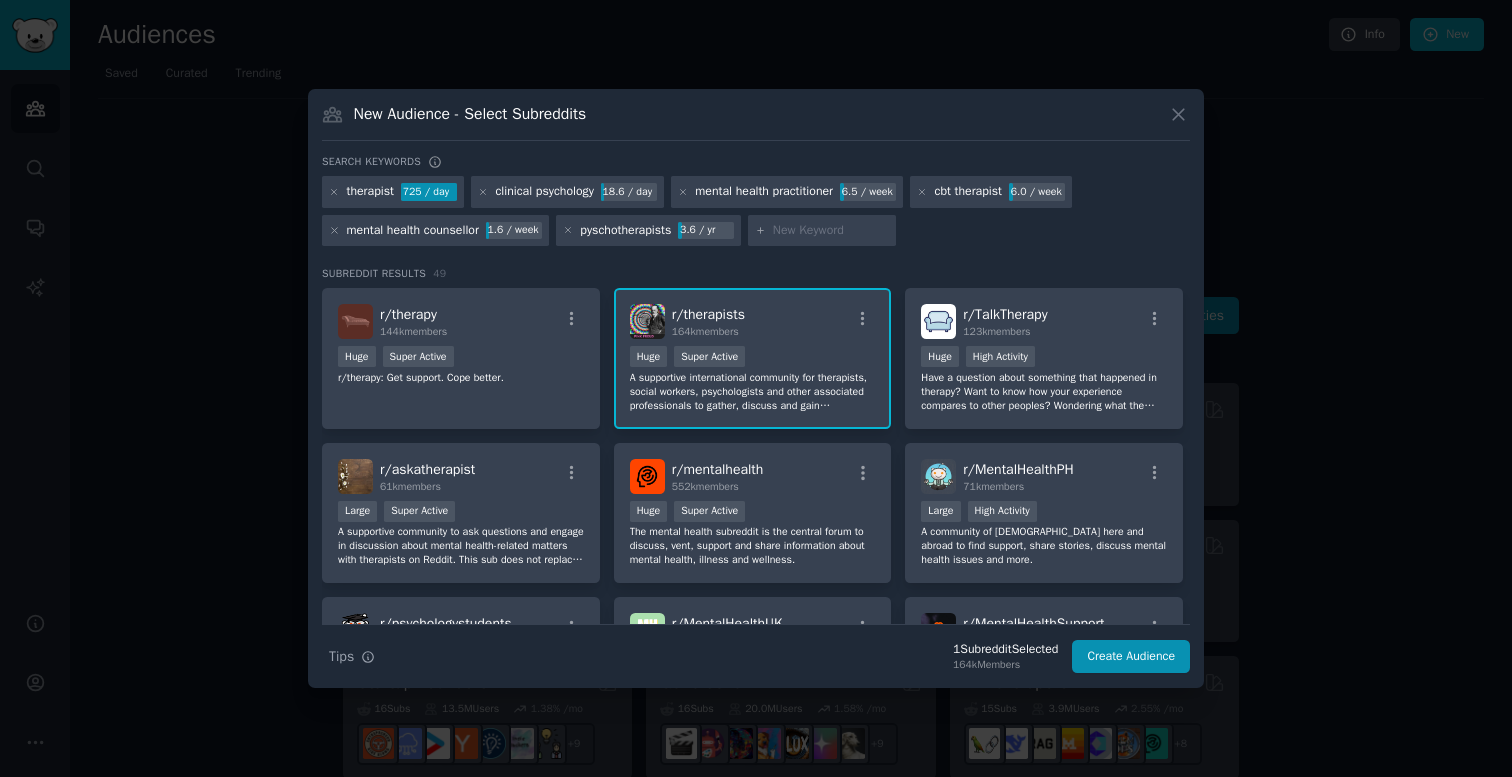click at bounding box center [831, 231] 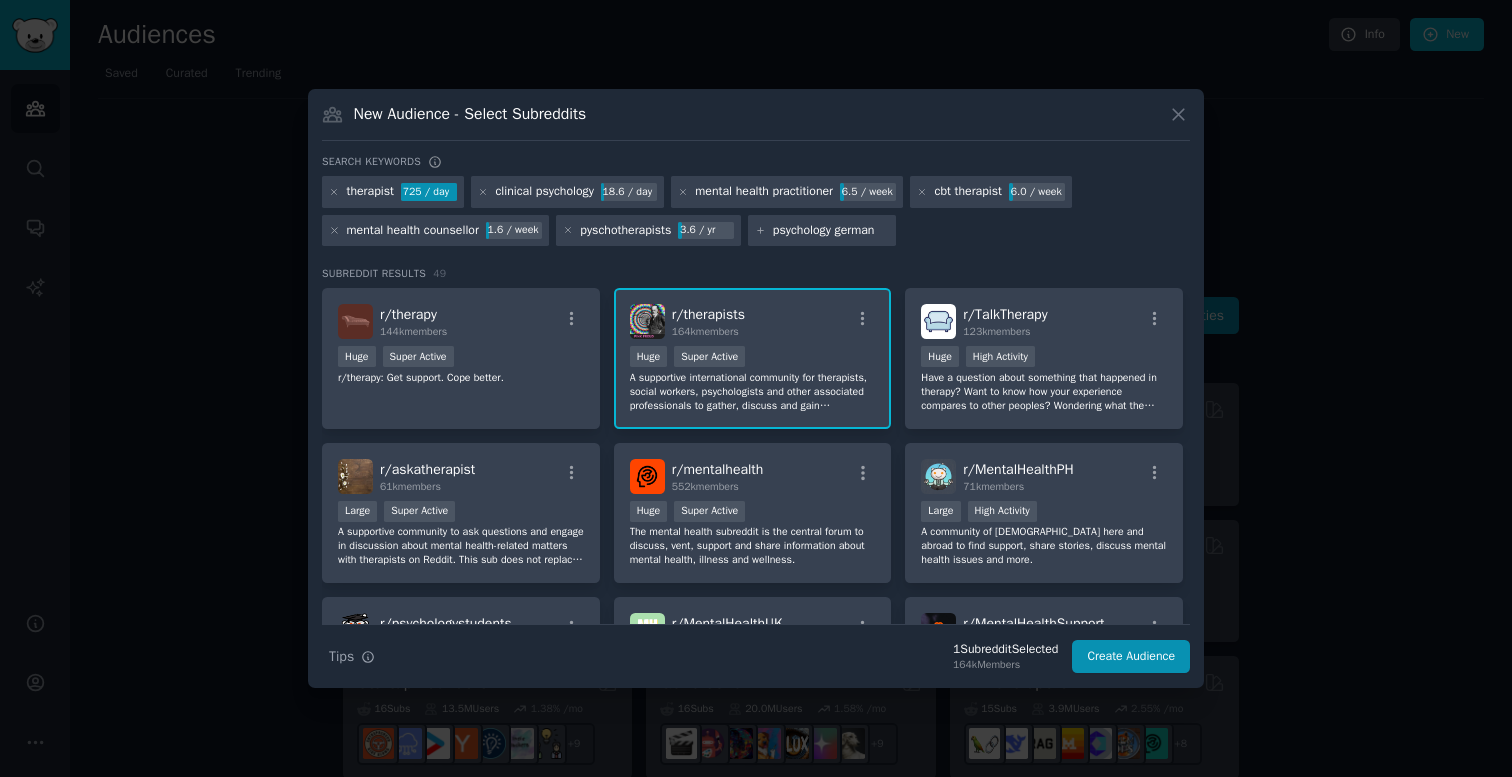 type on "psychology [GEOGRAPHIC_DATA]" 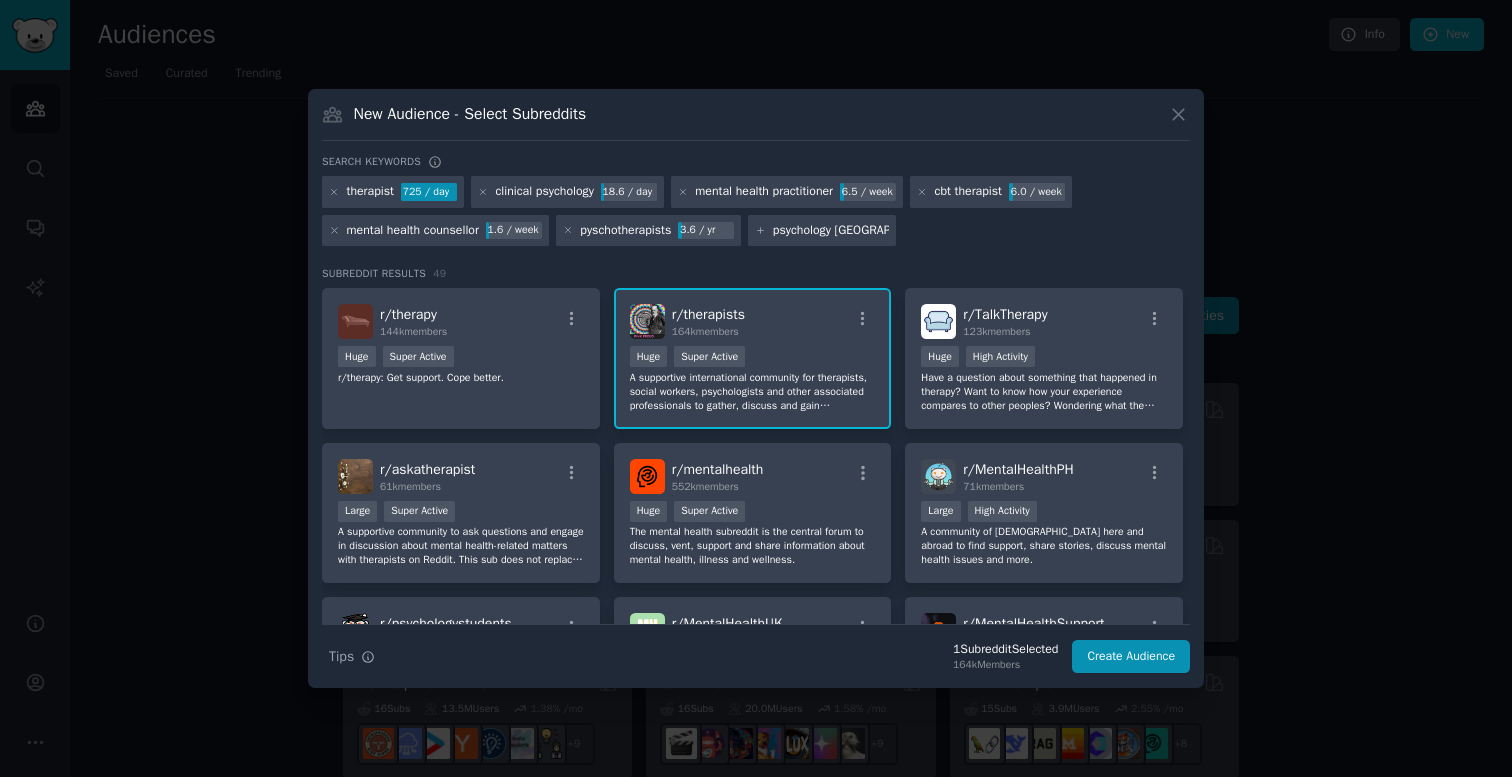 type 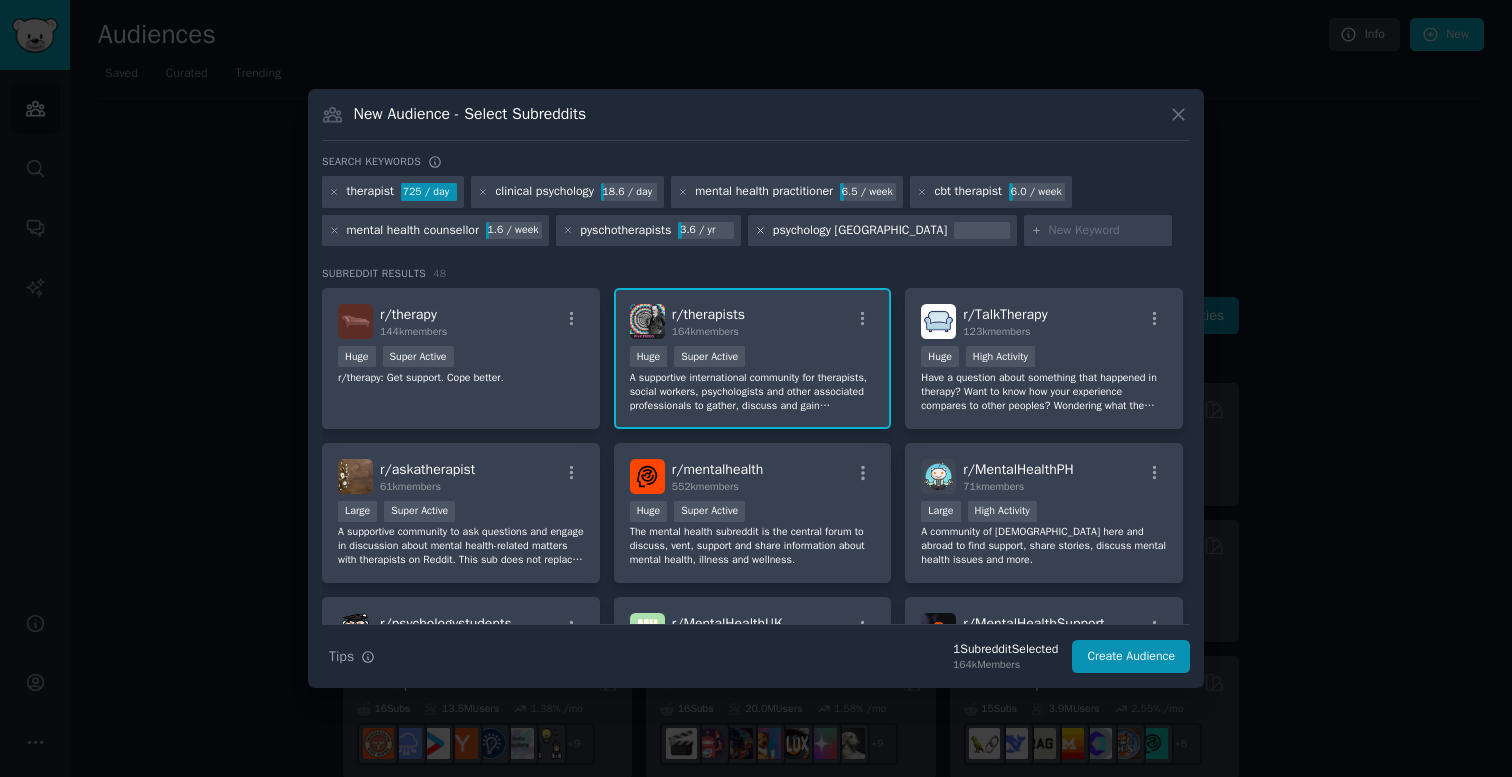 click 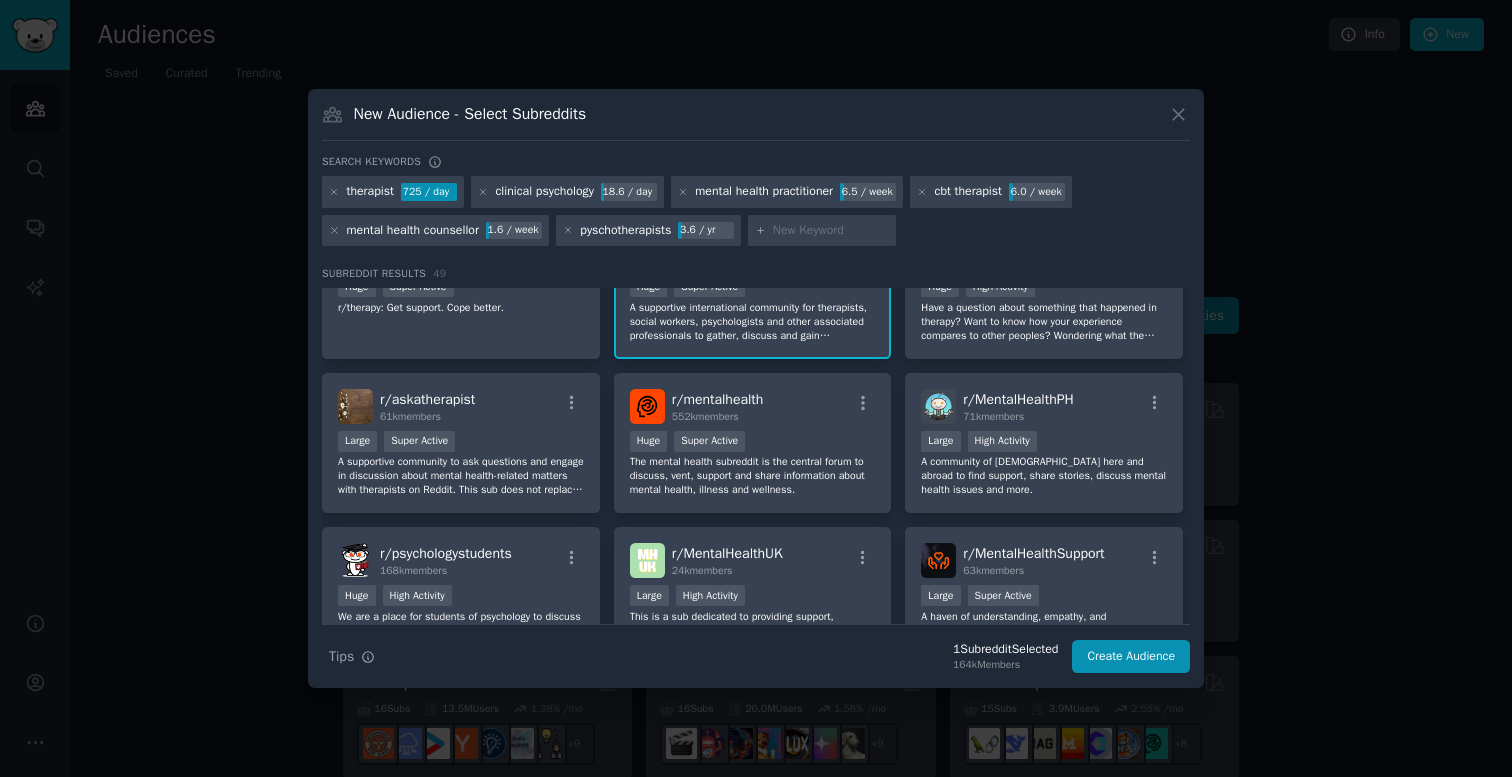 scroll, scrollTop: 72, scrollLeft: 0, axis: vertical 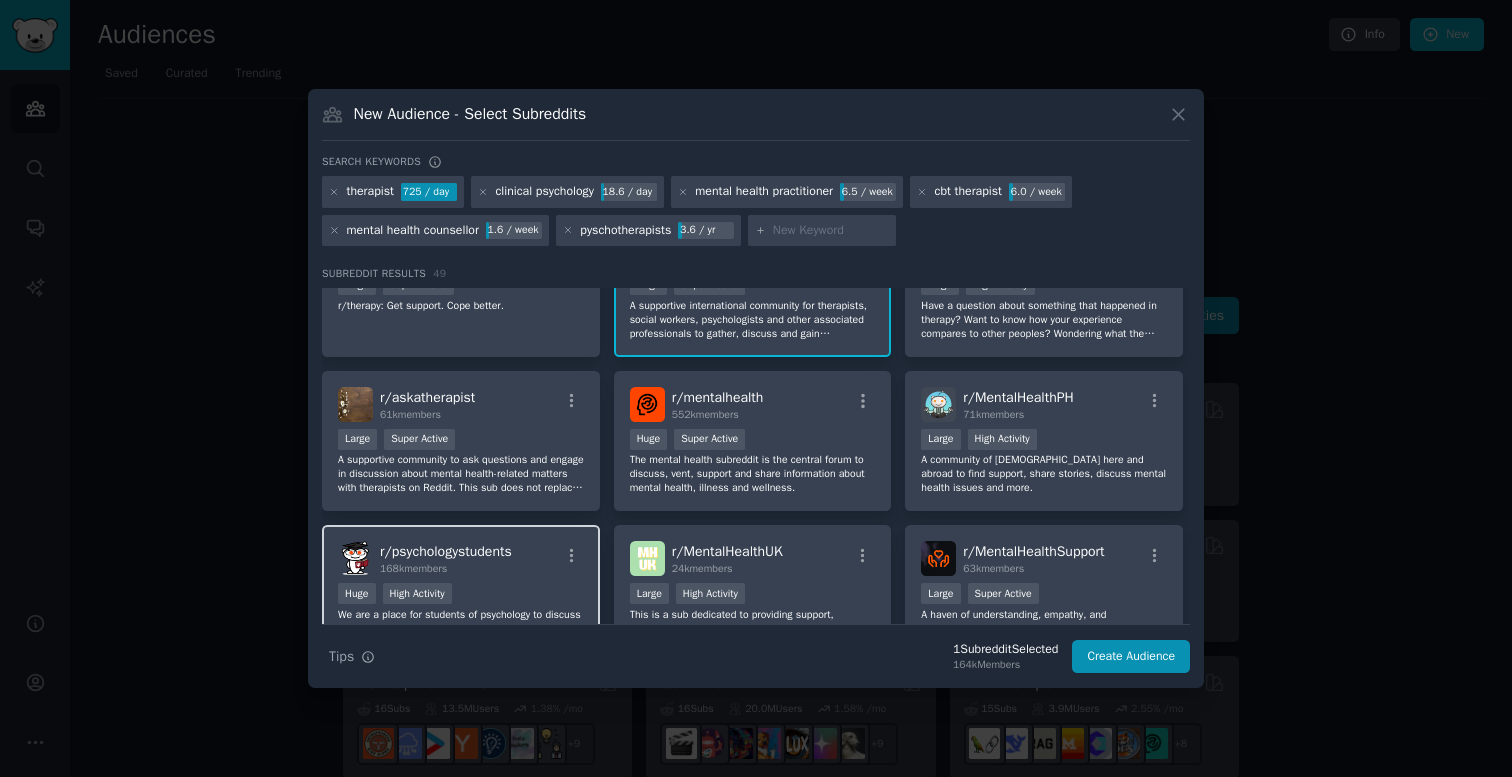 click on "168k  members" at bounding box center [446, 569] 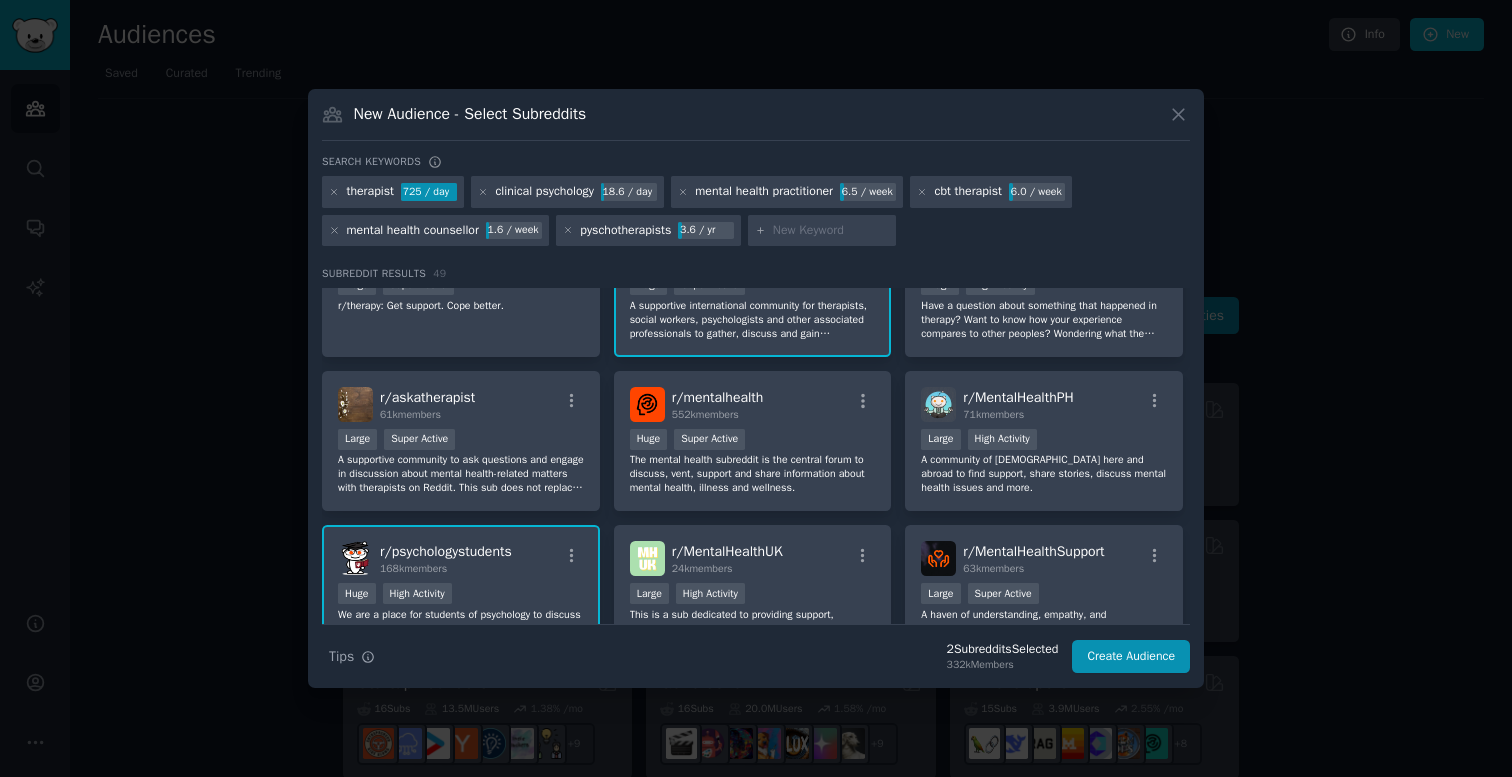 click on "A supportive international community for therapists, social workers, psychologists and other associated professionals to gather, discuss and gain information. You are welcome to set your own flair, or contact mod mail to get a verified flair so that other members know you are a certified professional.
Posts by non professionals will be  removed." at bounding box center (753, 320) 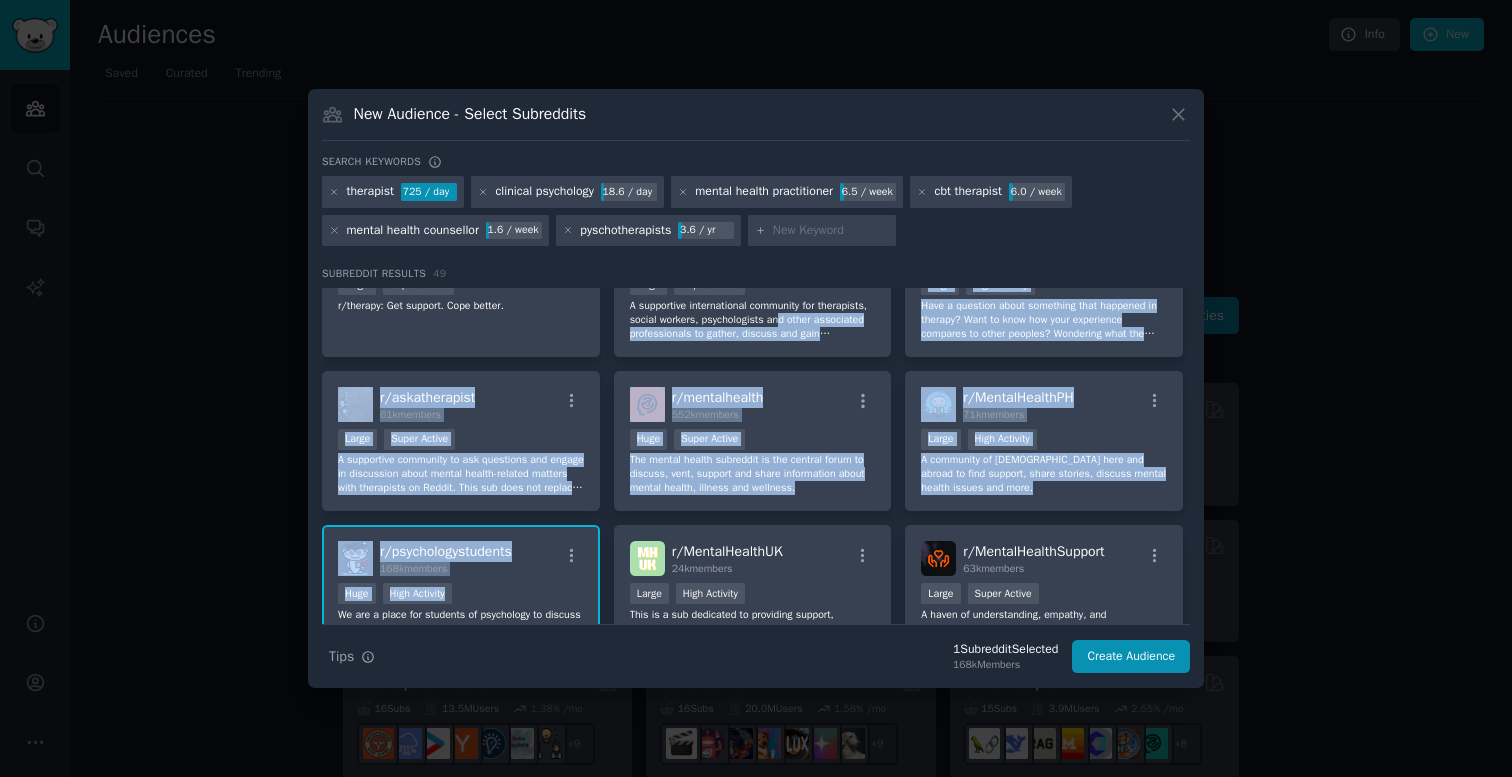 click on "Huge High Activity" at bounding box center [461, 595] 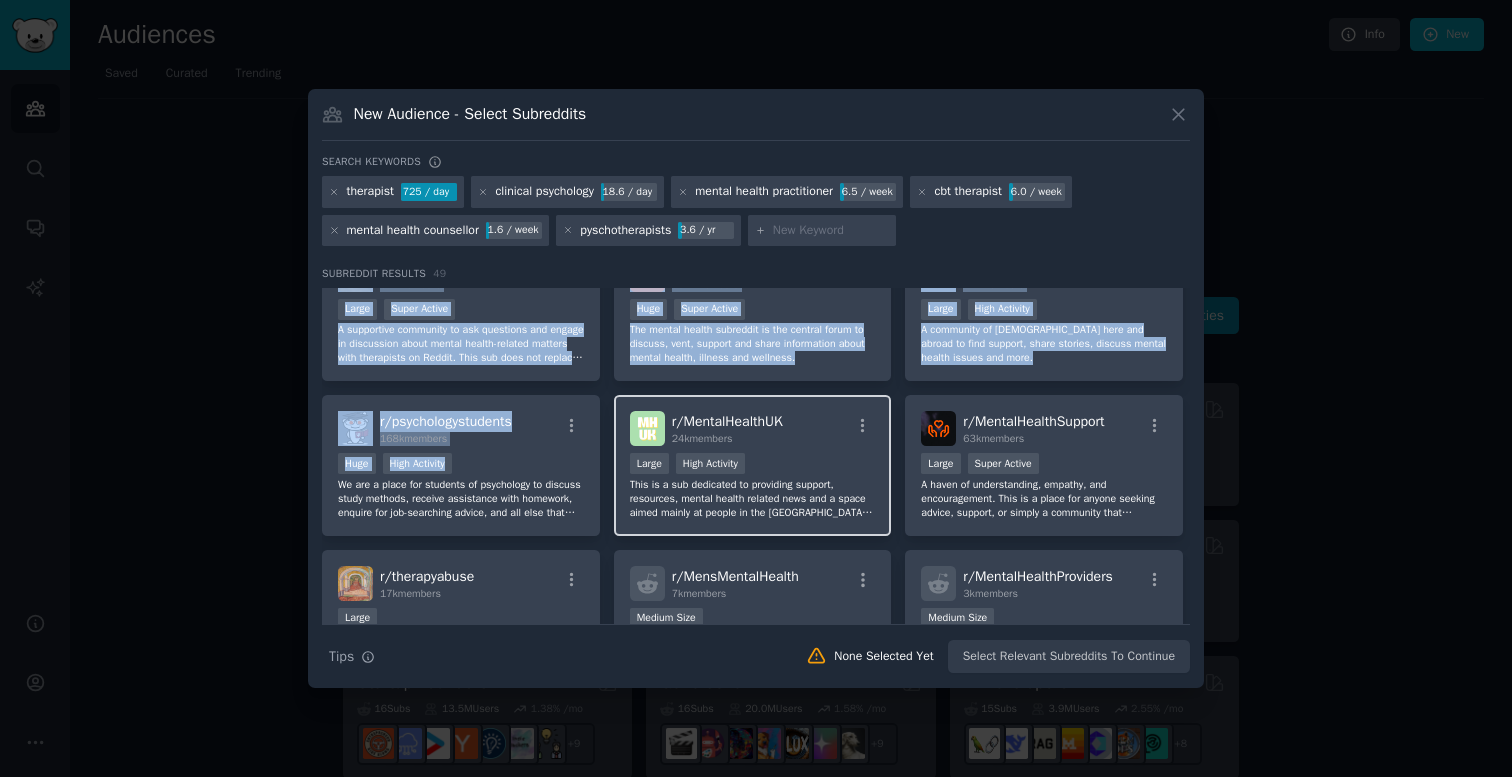 scroll, scrollTop: 0, scrollLeft: 0, axis: both 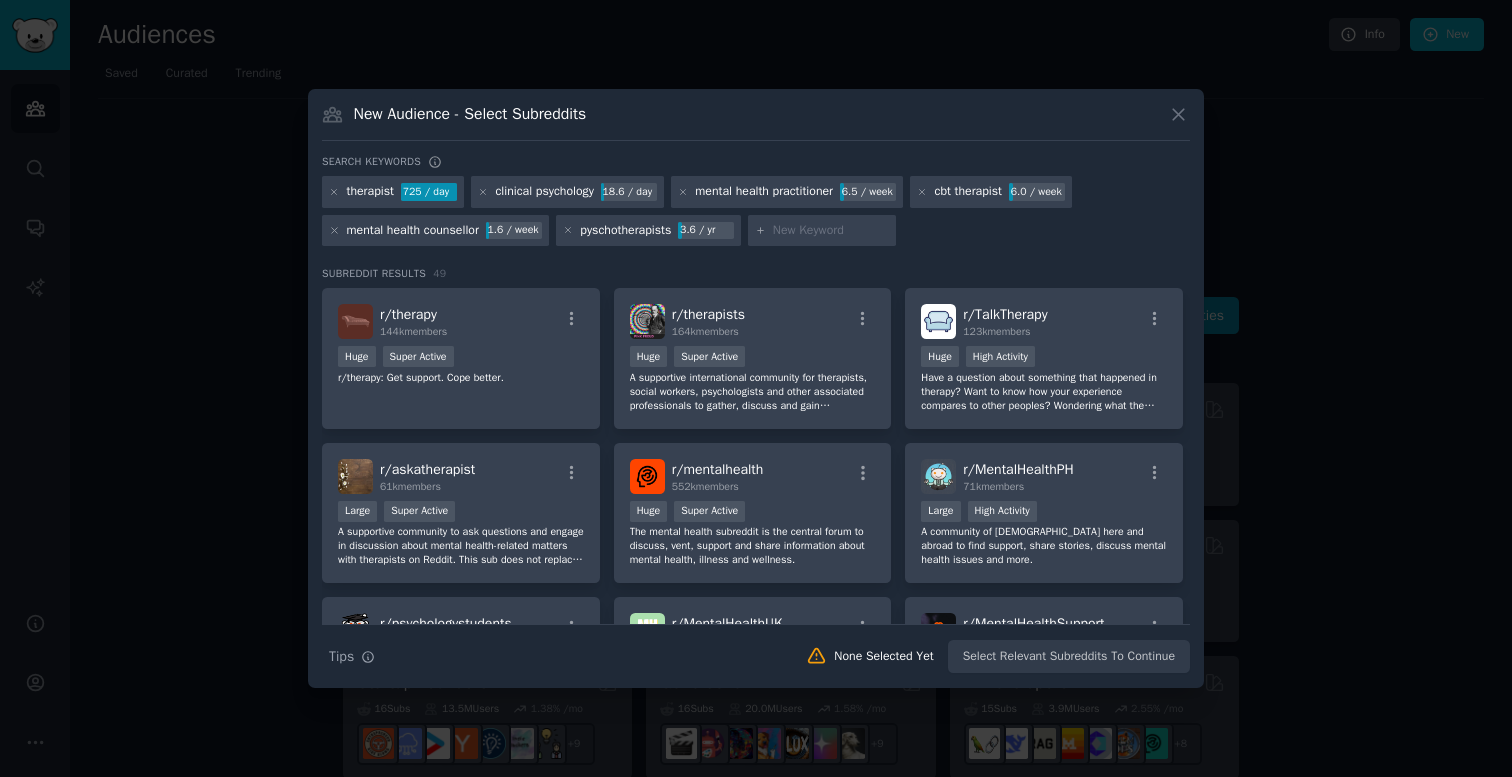click on "Search keywords therapist 725 / day clinical psychology 18.6 / day mental health practitioner 6.5 / week cbt therapist 6.0 / week mental health counsellor 1.6 / week pyschotherapists  3.6 / yr Subreddit Results 49 r/ therapy 144k  members >= 95th percentile for submissions / day Huge Super Active r/therapy: Get support. Cope better. r/ therapists 164k  members 100,000 - 1,000,000 members Huge Super Active A supportive international community for therapists, social workers, psychologists and other associated professionals to gather, discuss and gain information. You are welcome to set your own flair, or contact mod mail to get a verified flair so that other members know you are a certified professional.
Posts by non professionals will be  removed. r/ TalkTherapy 123k  members 100,000 - 1,000,000 members Huge High Activity r/ askatherapist 61k  members Large Super Active r/ mentalhealth 552k  members >= 95th percentile for submissions / day Huge Super Active r/ MentalHealthPH 71k  members Large High Activity" at bounding box center (756, 414) 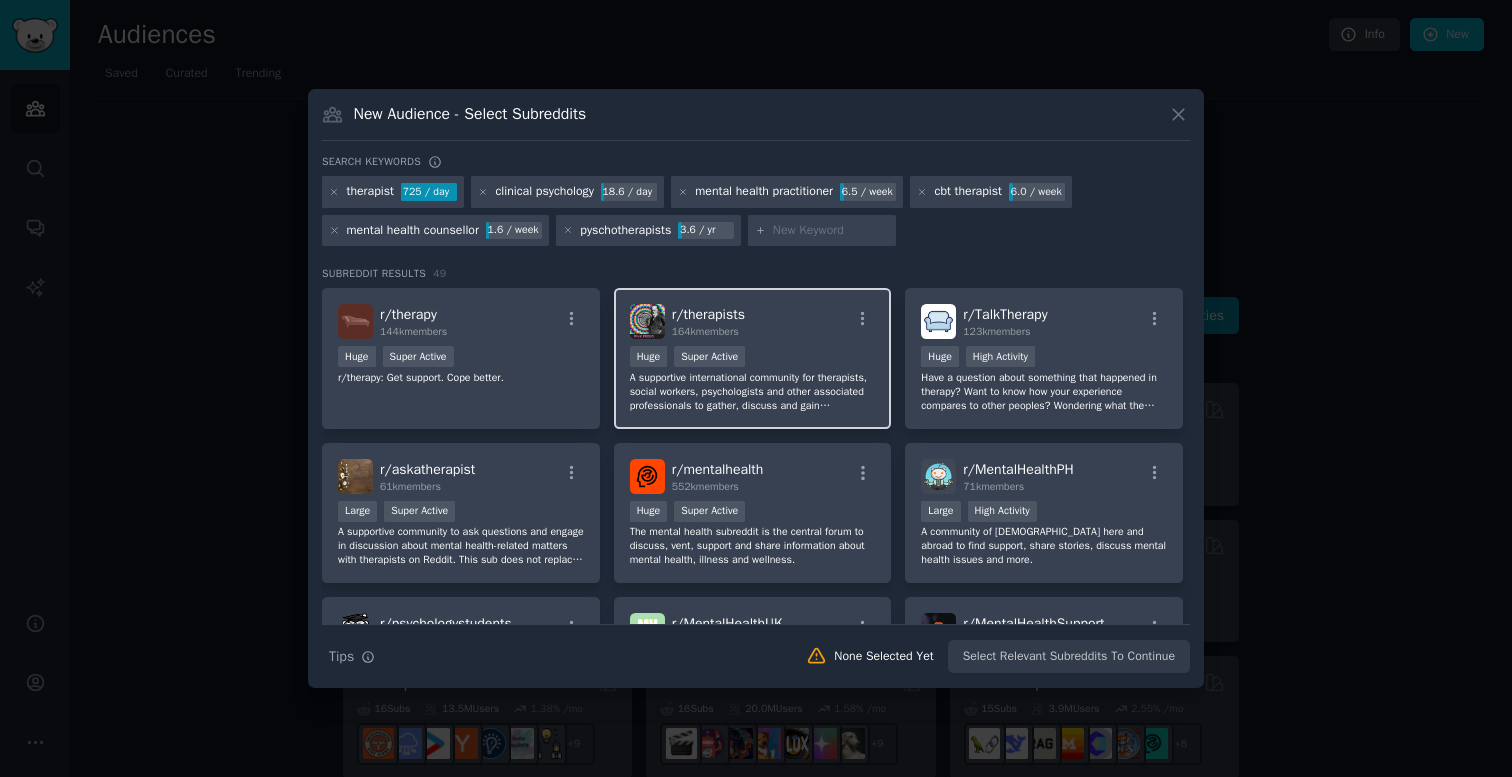 click on "r/ therapists 164k  members" at bounding box center (753, 321) 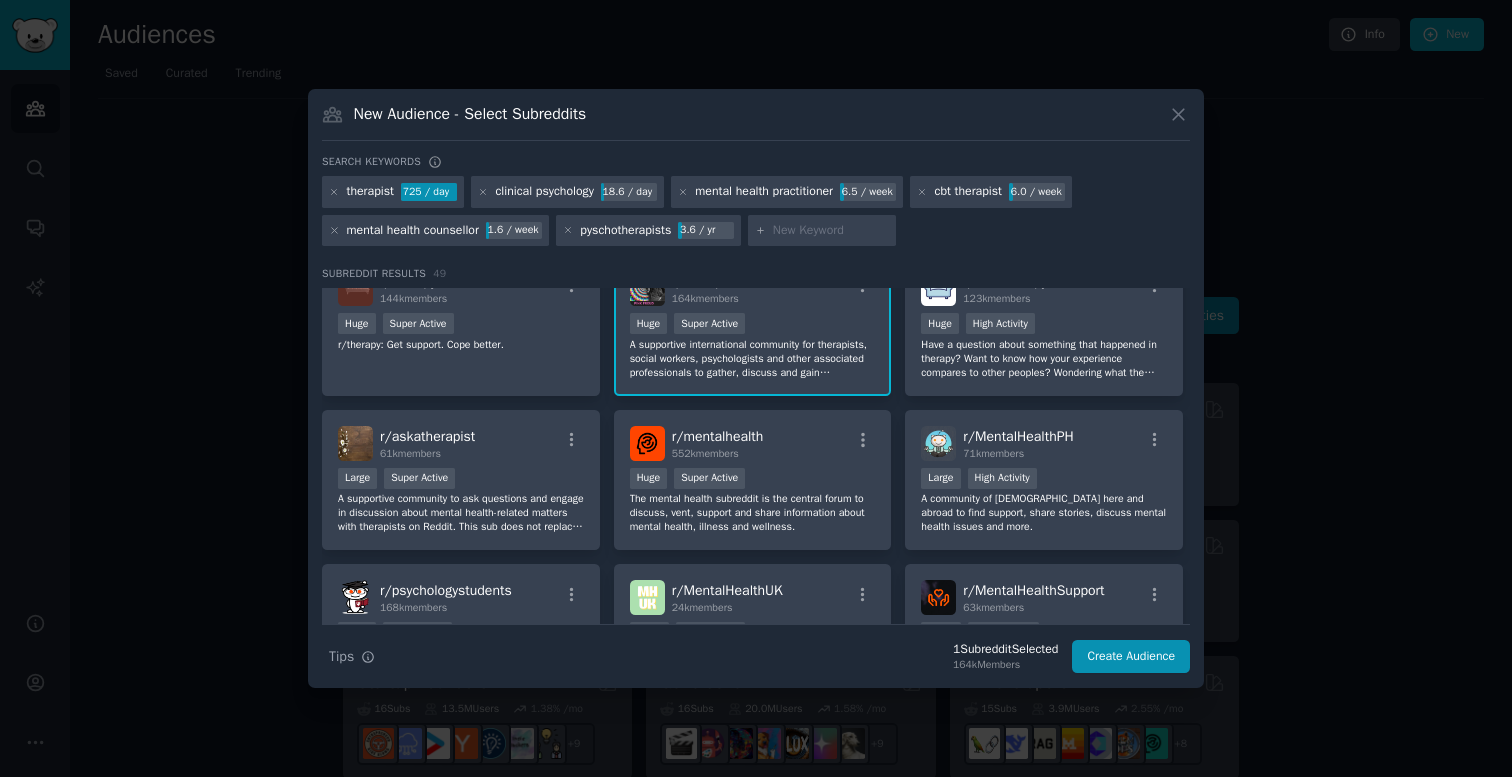scroll, scrollTop: 43, scrollLeft: 0, axis: vertical 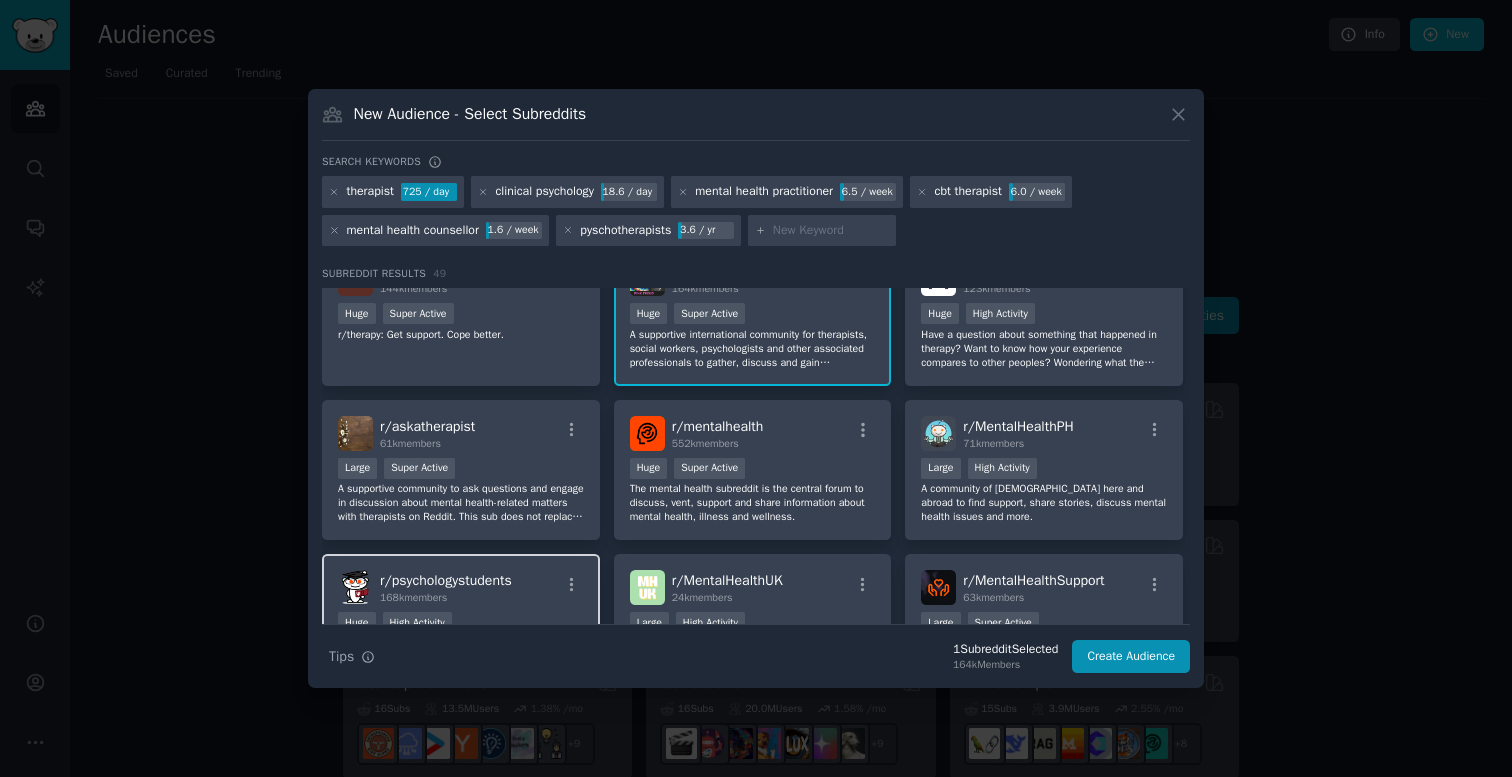 click on "r/ psychologystudents" at bounding box center [446, 580] 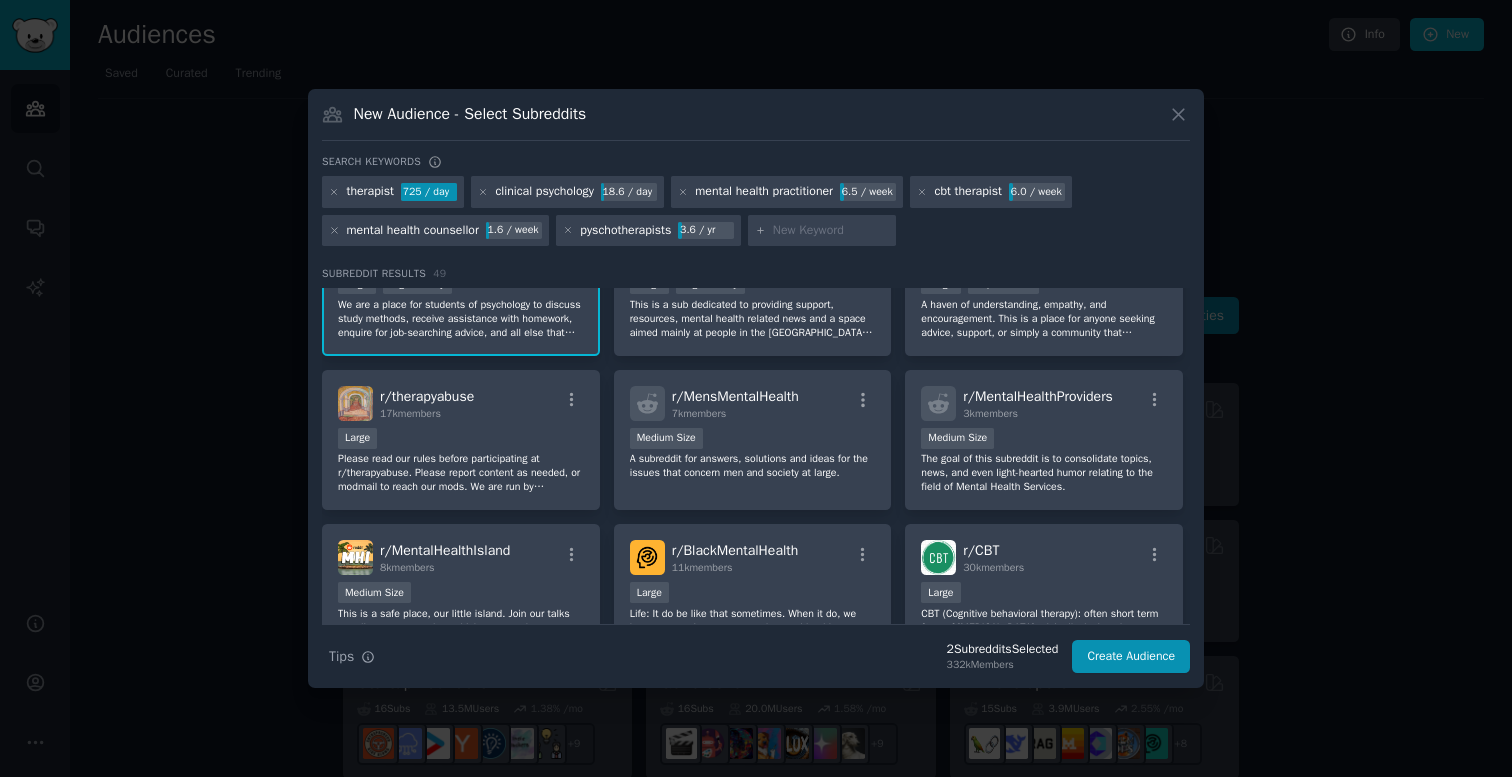 scroll, scrollTop: 384, scrollLeft: 0, axis: vertical 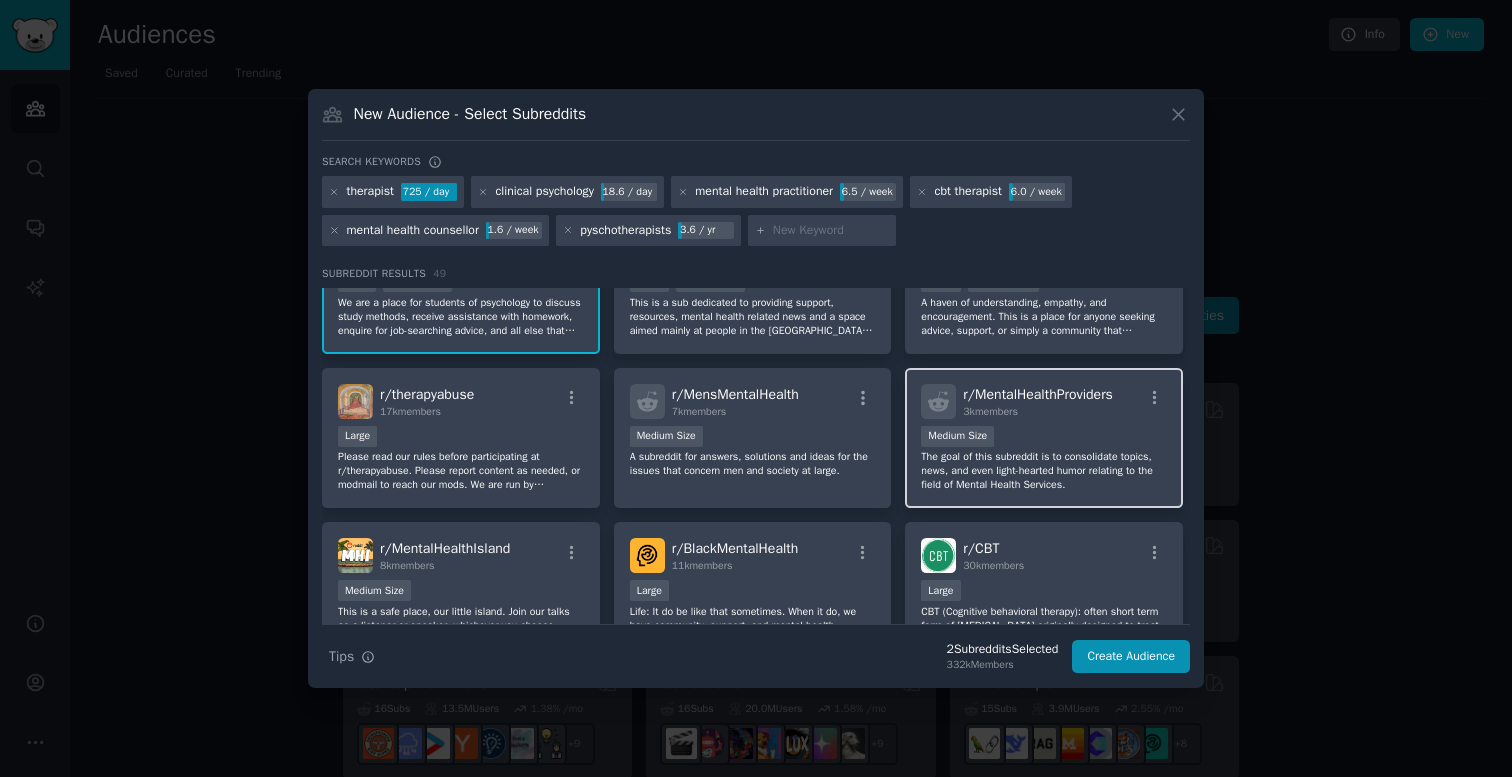 click on "The goal of this subreddit is to consolidate topics, news, and even light-hearted humor relating to the field of Mental Health Services." at bounding box center [1044, 471] 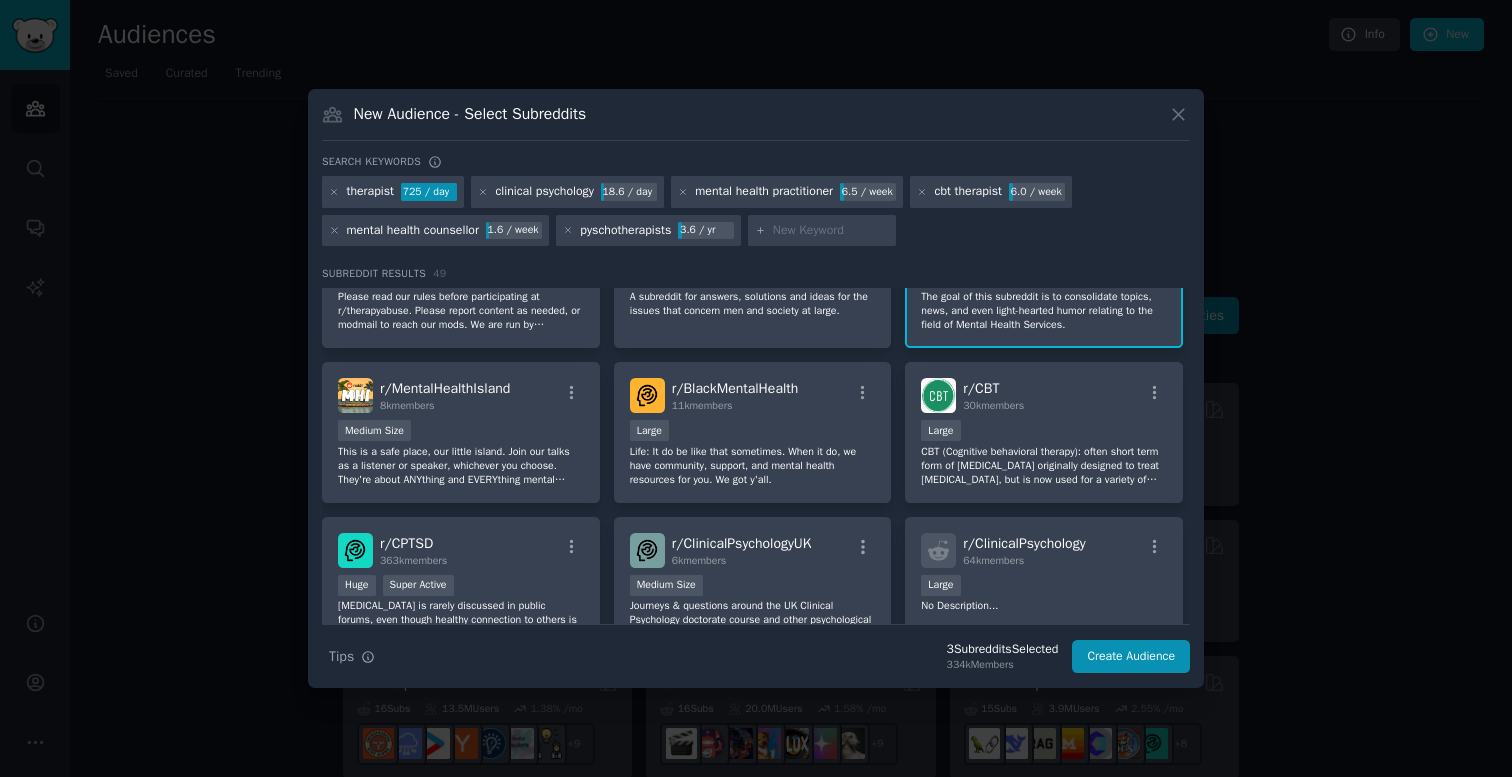 scroll, scrollTop: 556, scrollLeft: 0, axis: vertical 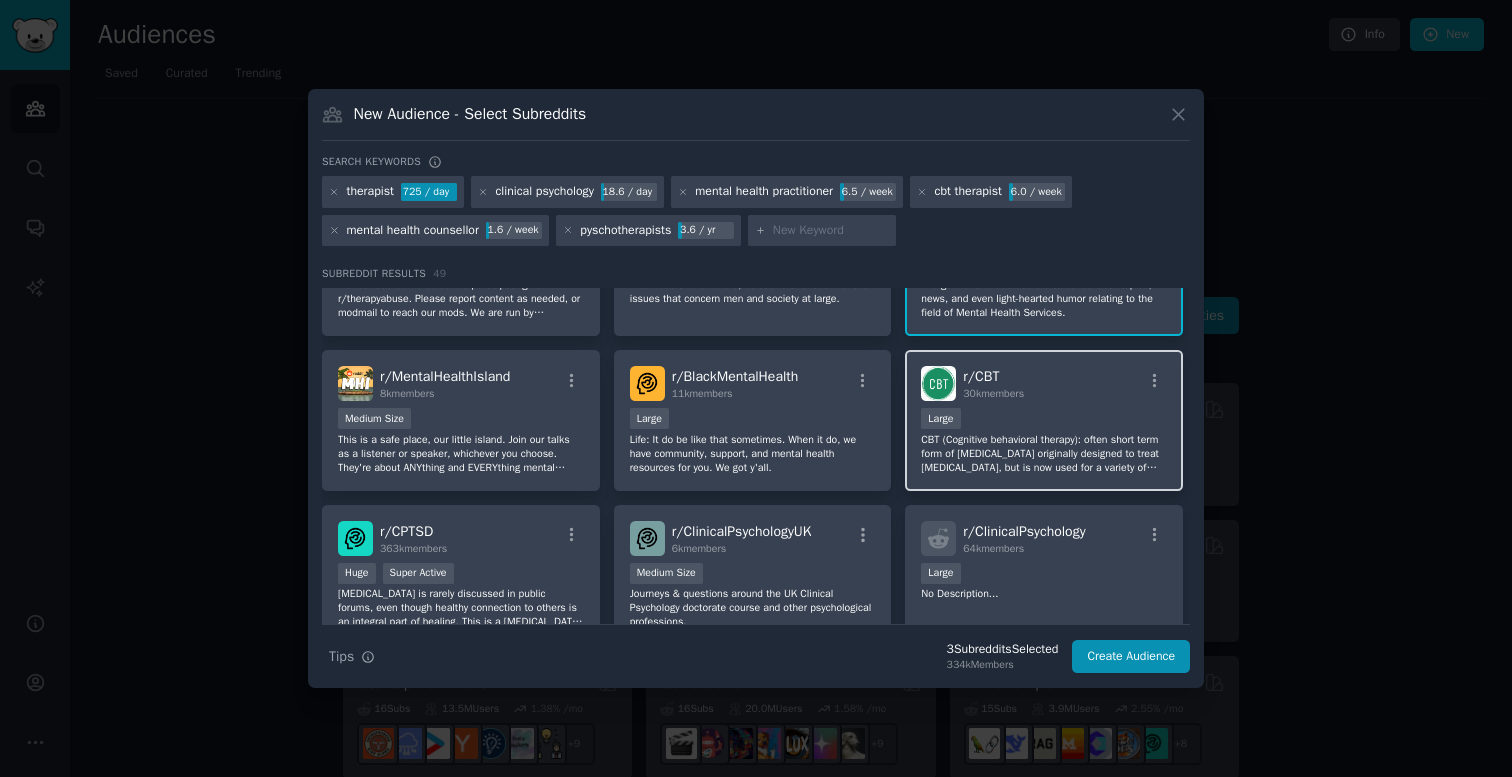 click on "CBT (Cognitive behavioral therapy): often short term form of [MEDICAL_DATA] originally designed to treat [MEDICAL_DATA], but is now used for a variety of mental health problems." at bounding box center [1044, 454] 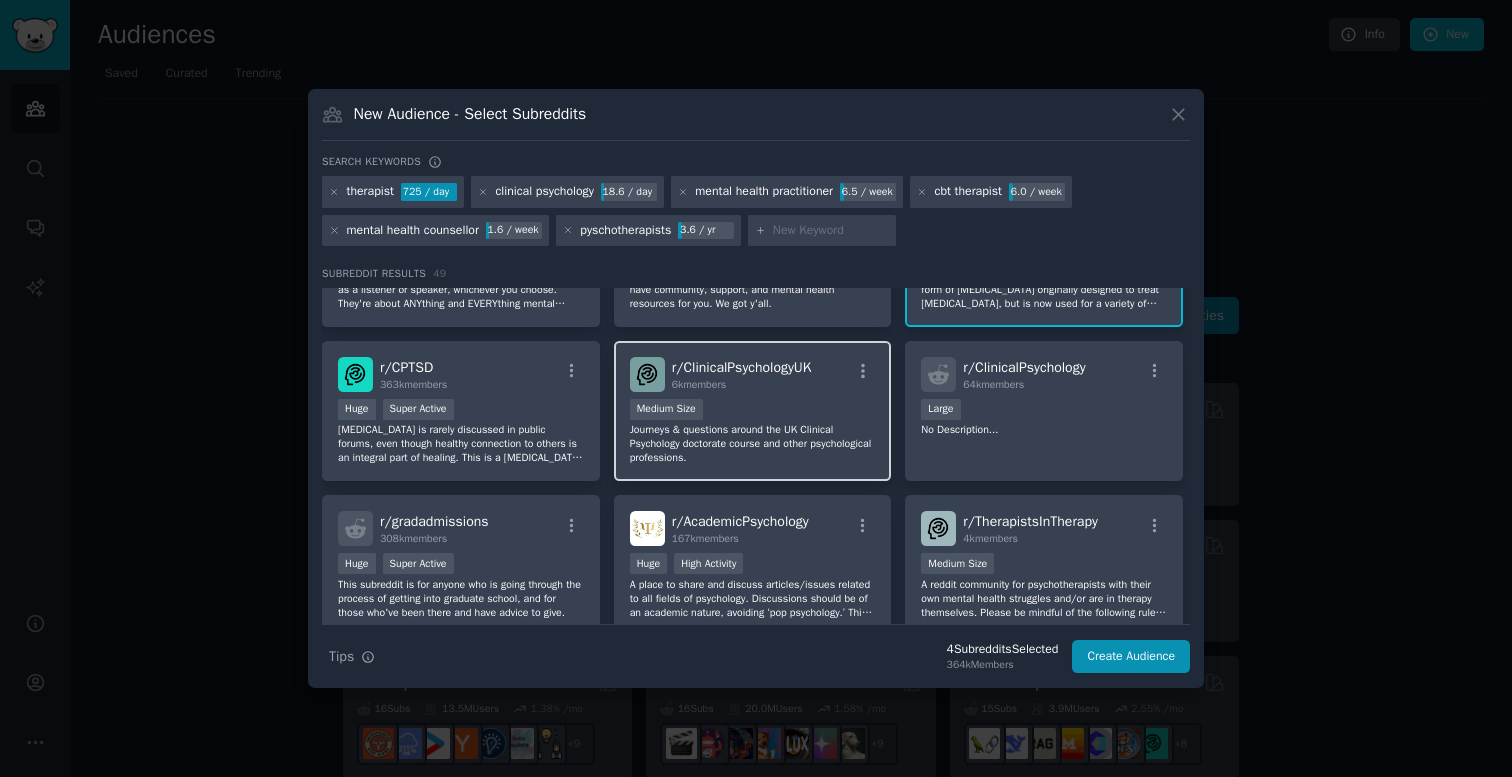 scroll, scrollTop: 722, scrollLeft: 0, axis: vertical 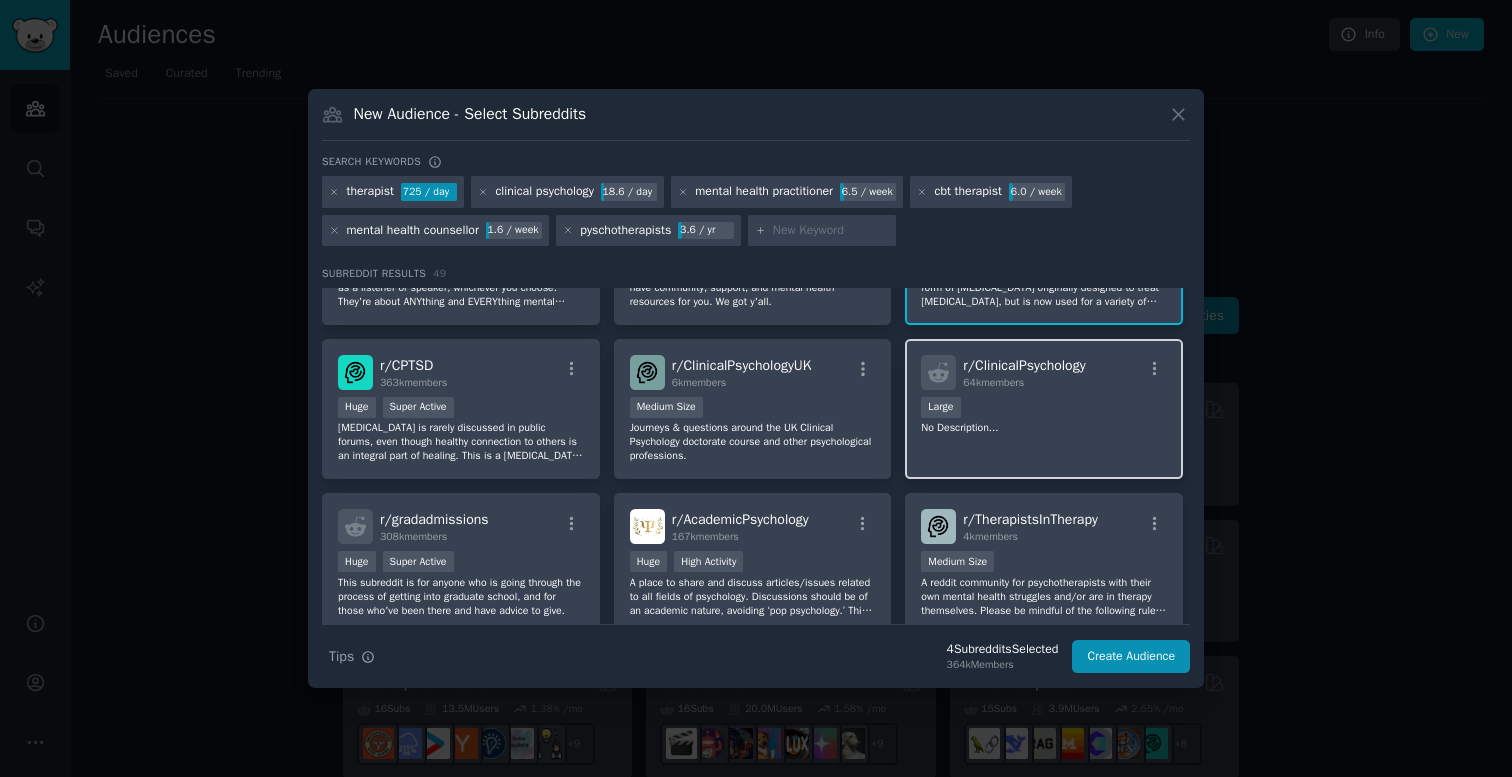 click on "r/ ClinicalPsychology 64k  members Large No Description..." at bounding box center (1044, 409) 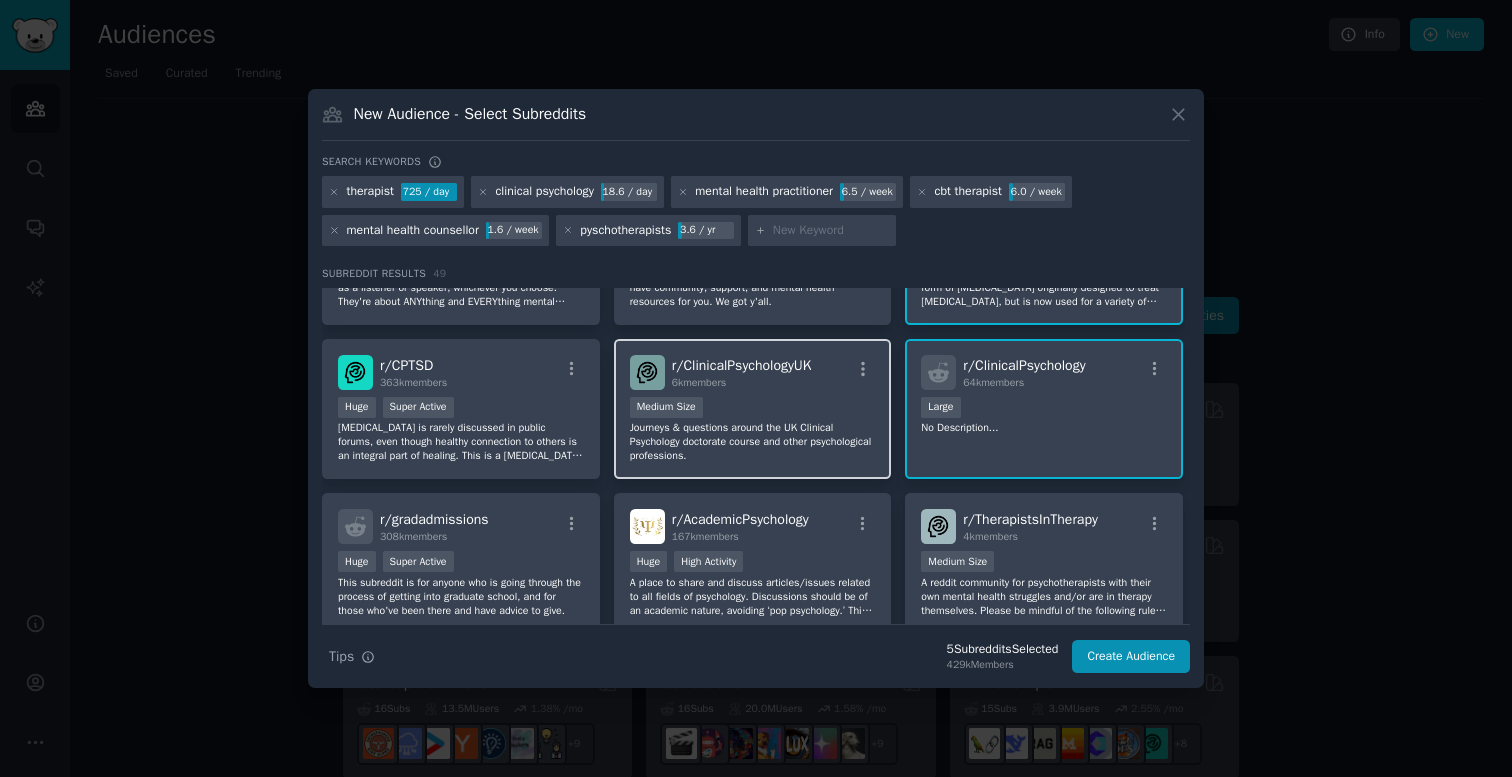 click on "Journeys & questions around the UK Clinical Psychology doctorate course and other psychological professions." at bounding box center (753, 442) 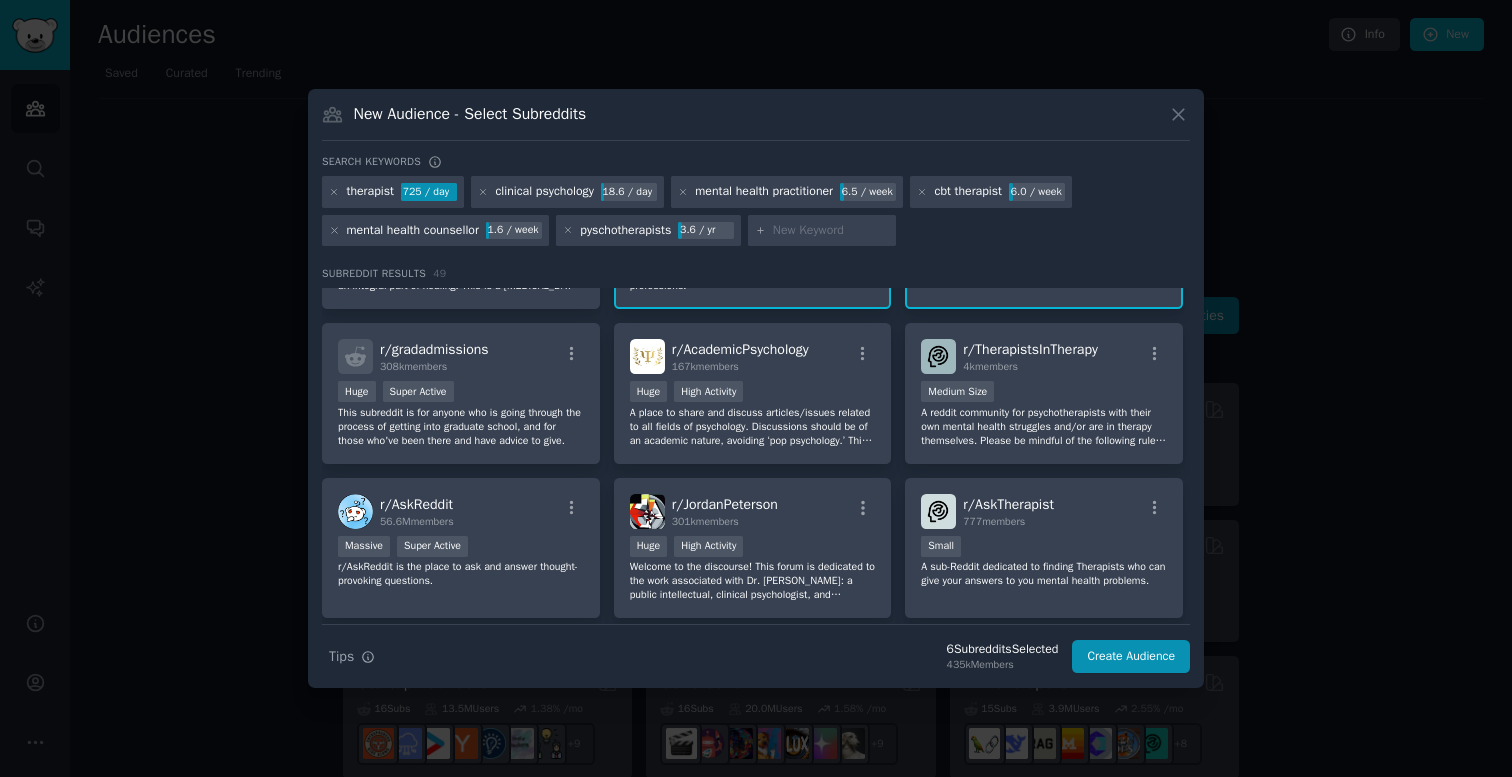 scroll, scrollTop: 896, scrollLeft: 0, axis: vertical 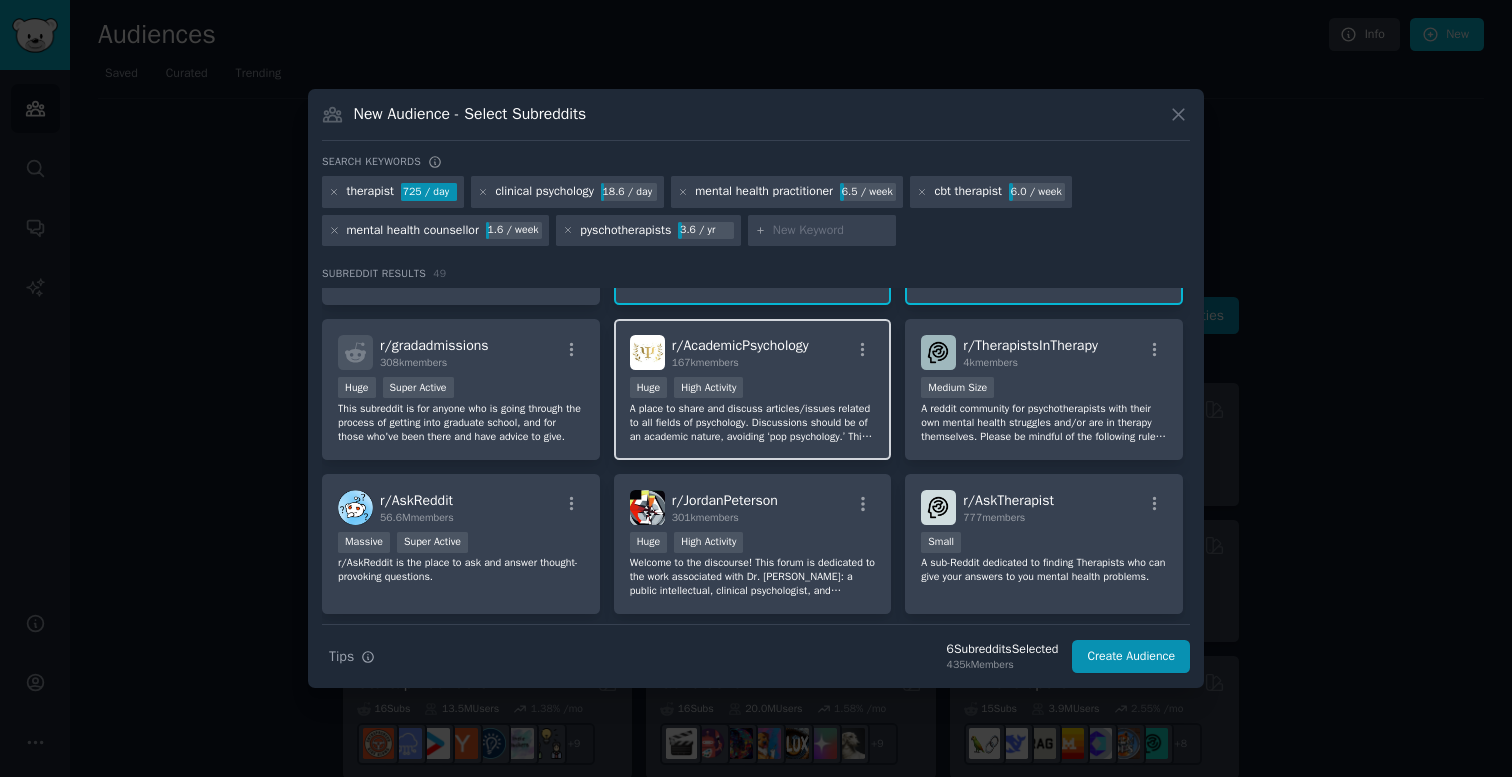 click on "A place to share and discuss articles/issues related to all fields of psychology. Discussions should be of an academic nature, avoiding ‘pop psychology.’ This is also a place to talk about your own psychology research, methods, and career in order to gain input from our vast psychology community.
This subreddit is generally aimed at those in an intermediate to master level, mostly in/around graduate school, or for professionals; undergraduates, etc., are recommended for r/psychologystudents." at bounding box center (753, 423) 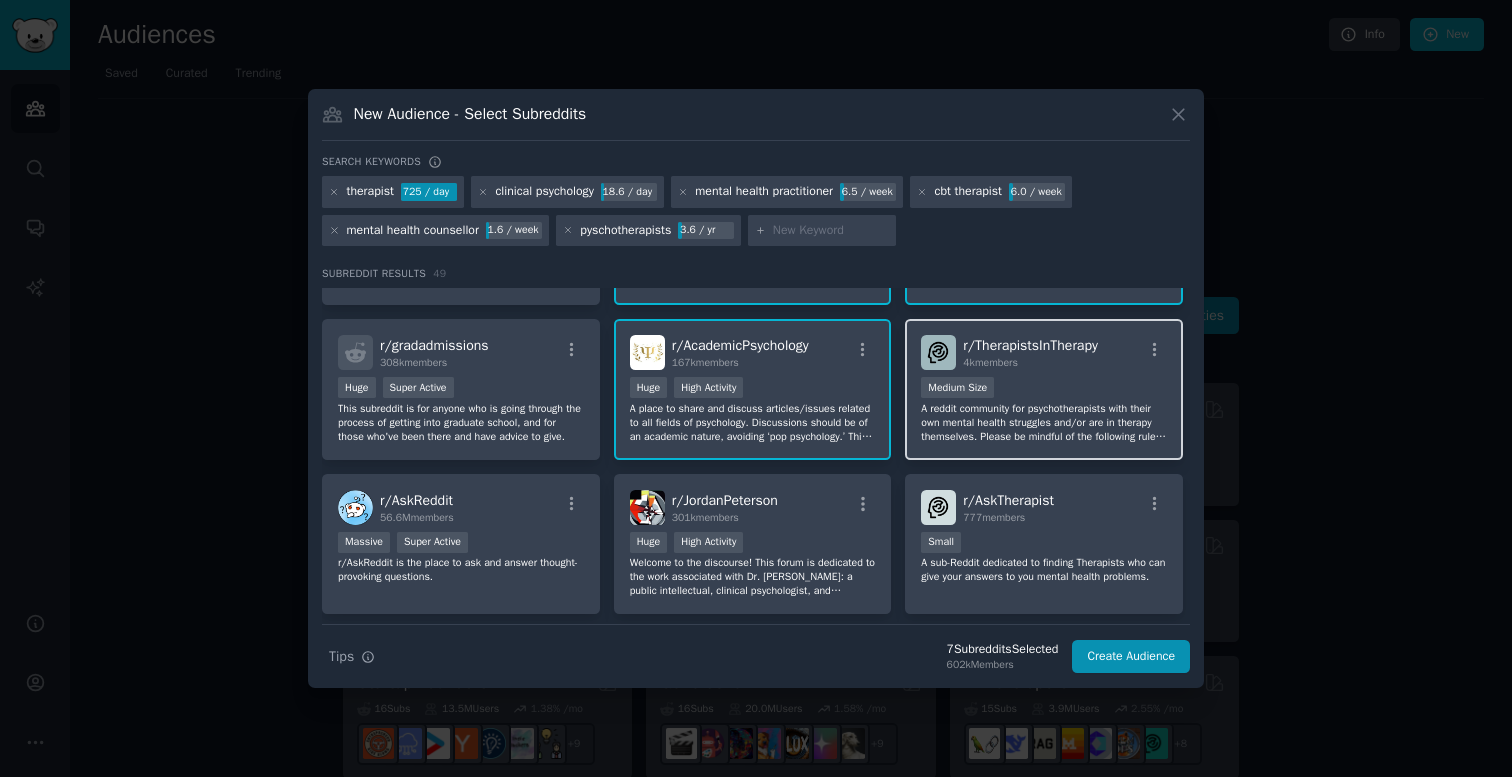 click on "A reddit community for psychotherapists with their own mental health struggles and/or are in therapy themselves.
Please be mindful of the following rules:
1. Only join this community if you are a therapist (grad student, masters level, or doctoral level)
2. DO NOT share any identifying information of your clients. You will be banned.
3. This community or related threads are not a substitute for medical or mental healthcare.
4. Be respectful -- we're all adults here, so use your judgment." at bounding box center (1044, 423) 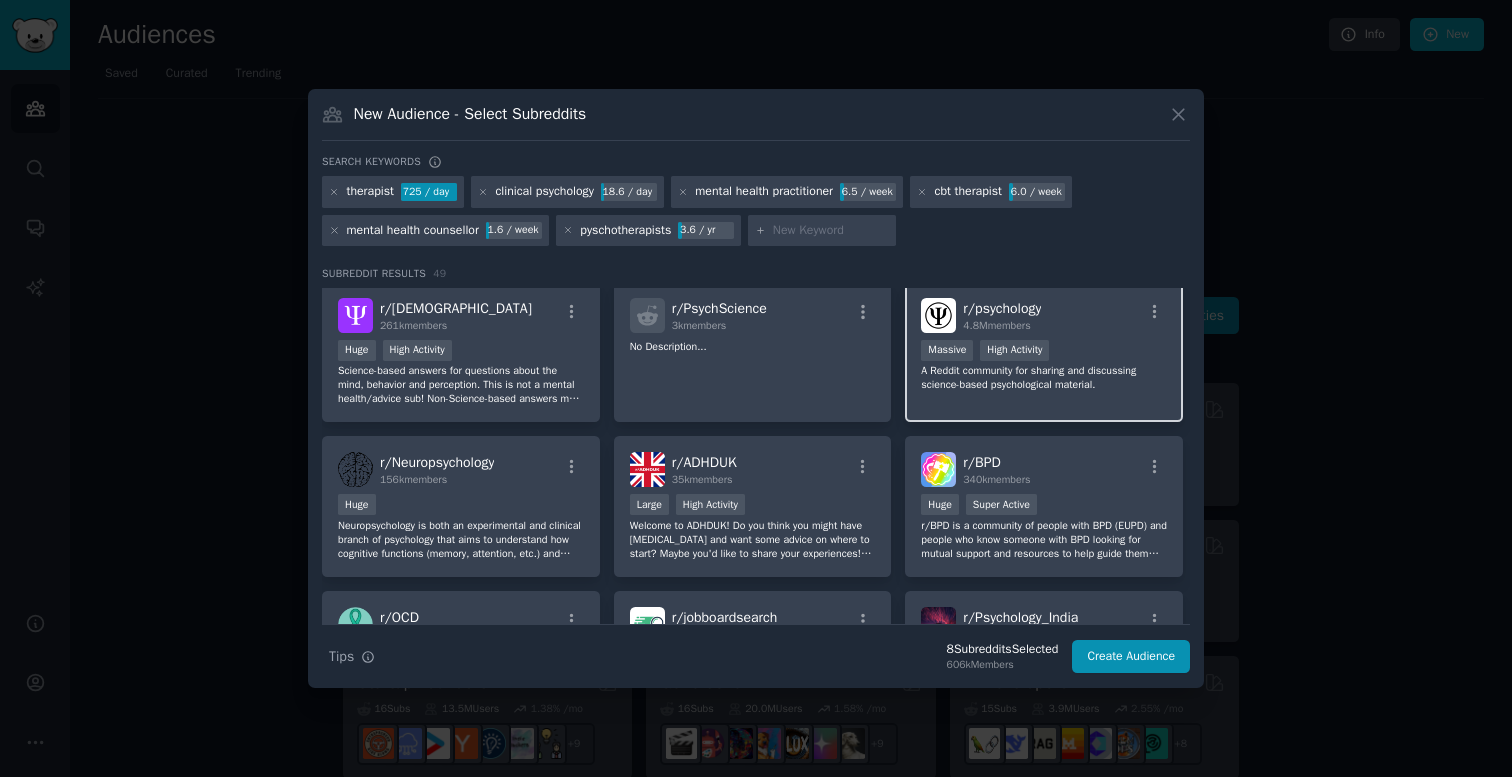 scroll, scrollTop: 1708, scrollLeft: 0, axis: vertical 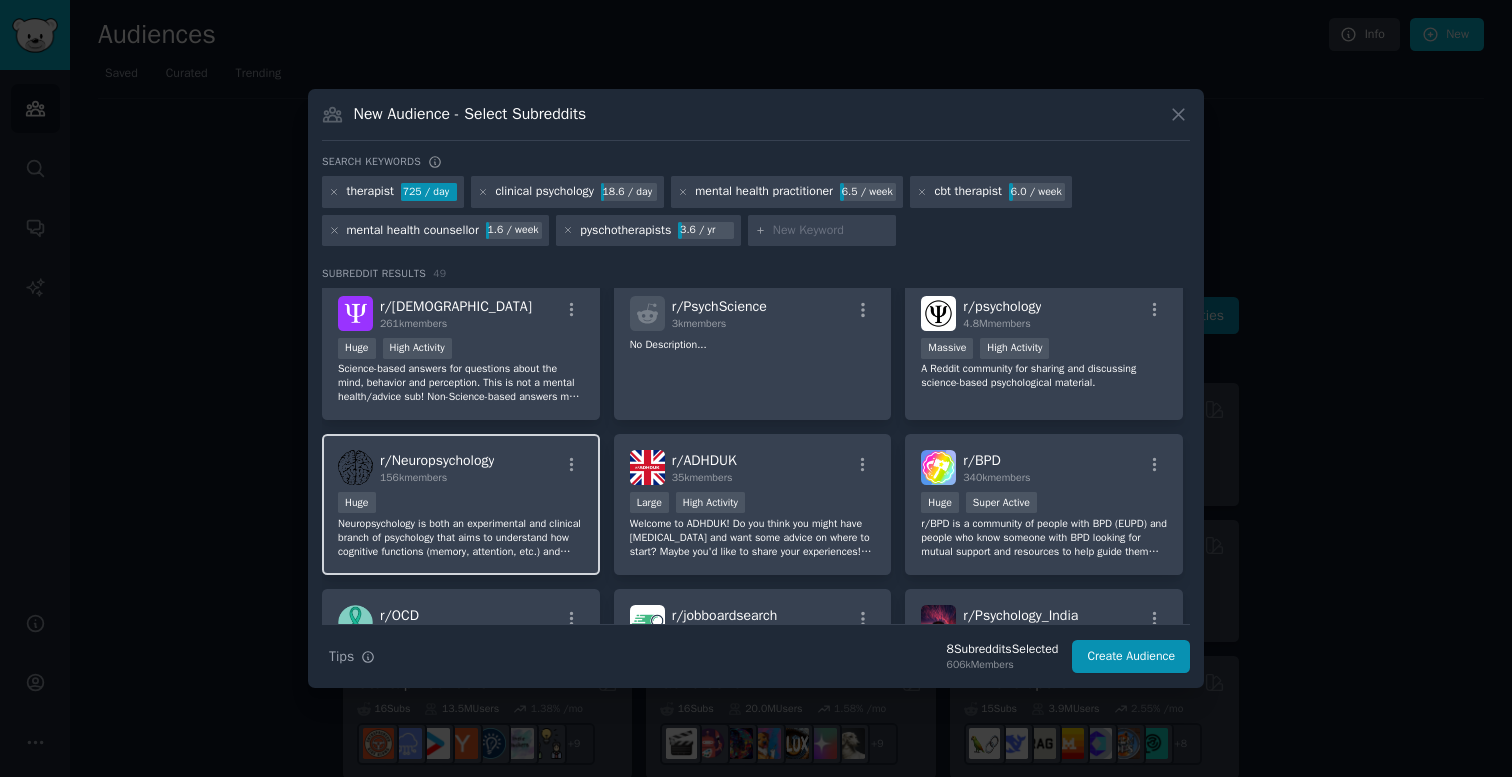 click on "Huge" at bounding box center [461, 504] 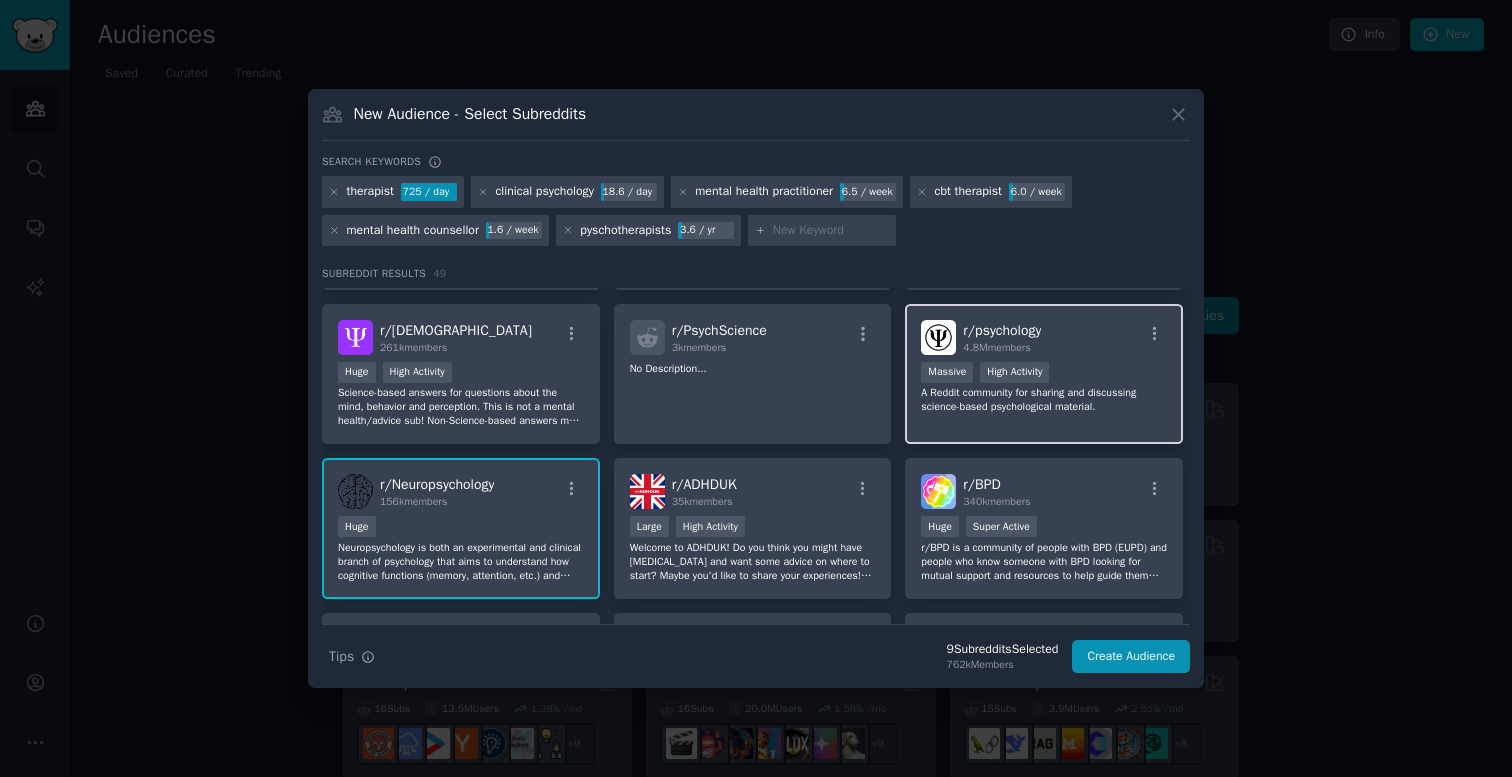 scroll, scrollTop: 1681, scrollLeft: 0, axis: vertical 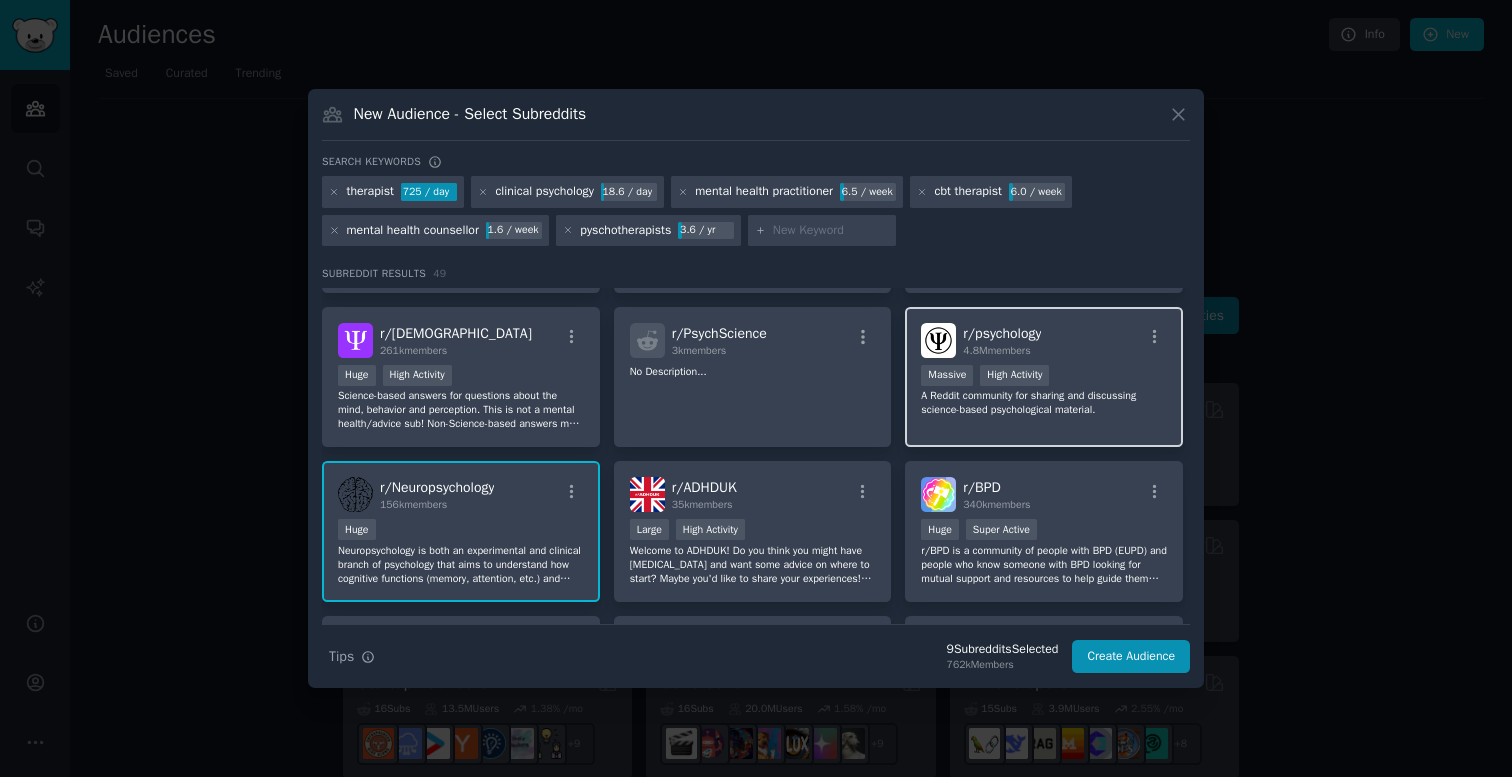 click on "r/ psychology 4.8M  members 1,000,000+ members Massive High Activity A Reddit community for sharing and discussing science-based psychological material." at bounding box center [1044, 377] 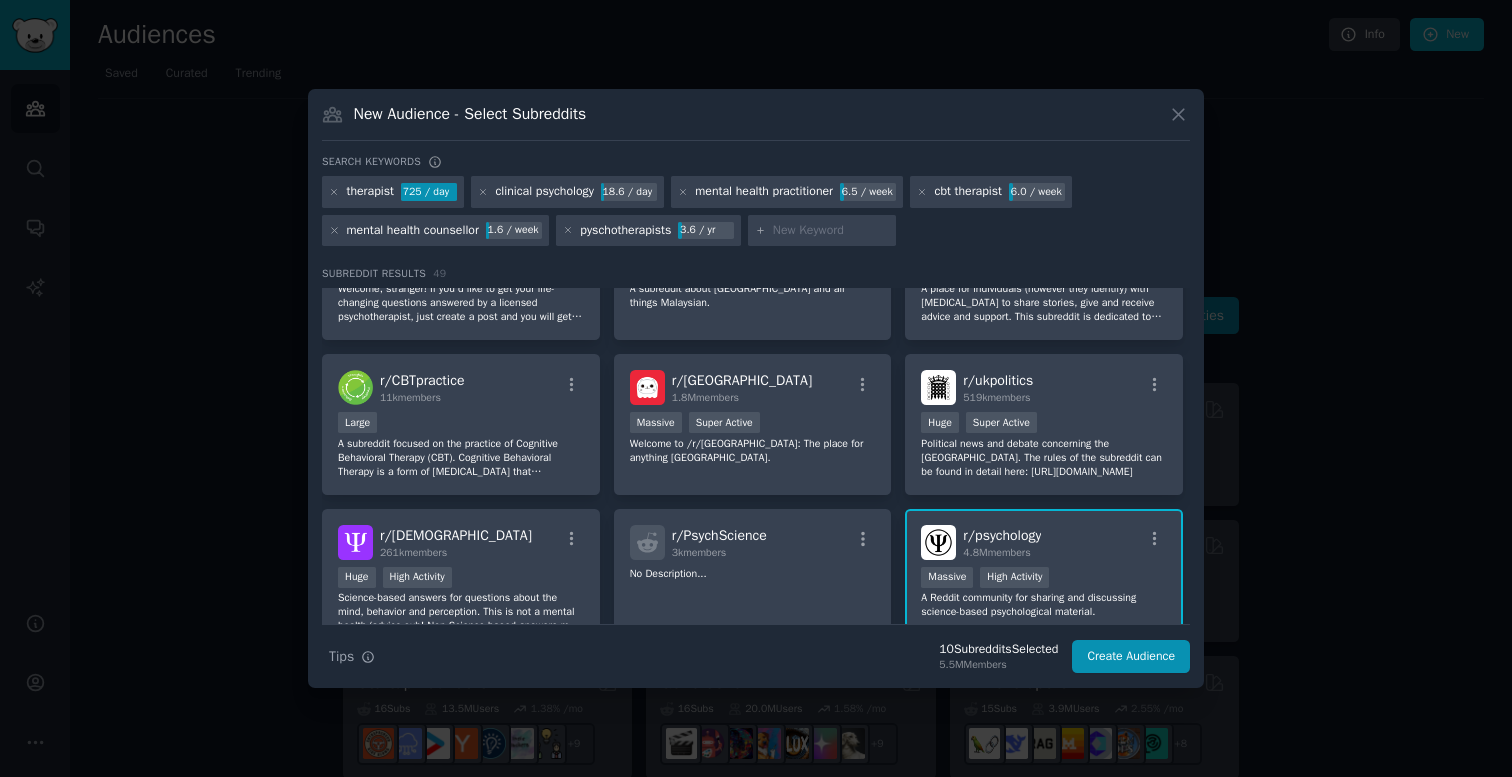 scroll, scrollTop: 1456, scrollLeft: 0, axis: vertical 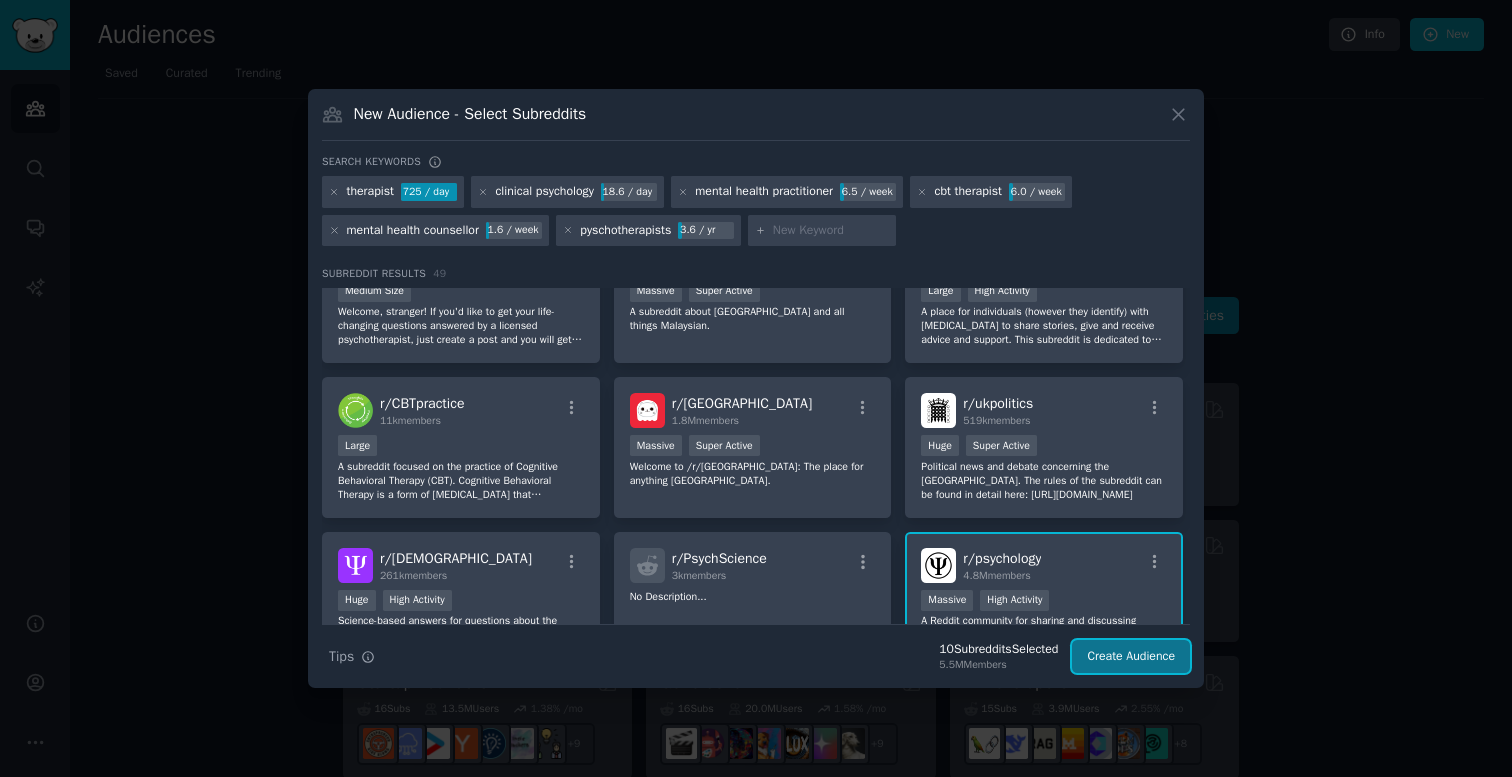 click on "Create Audience" at bounding box center [1131, 657] 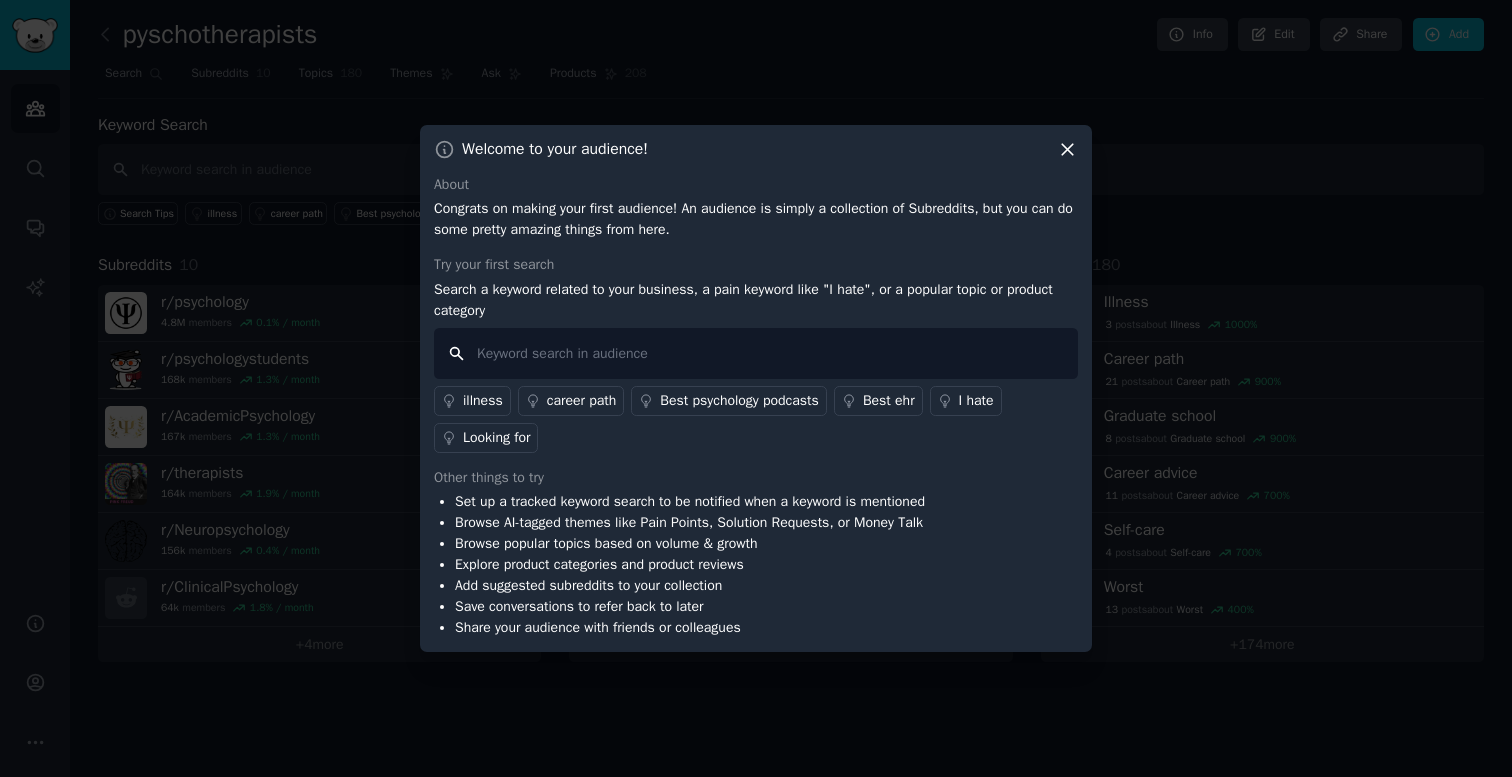 click at bounding box center (756, 353) 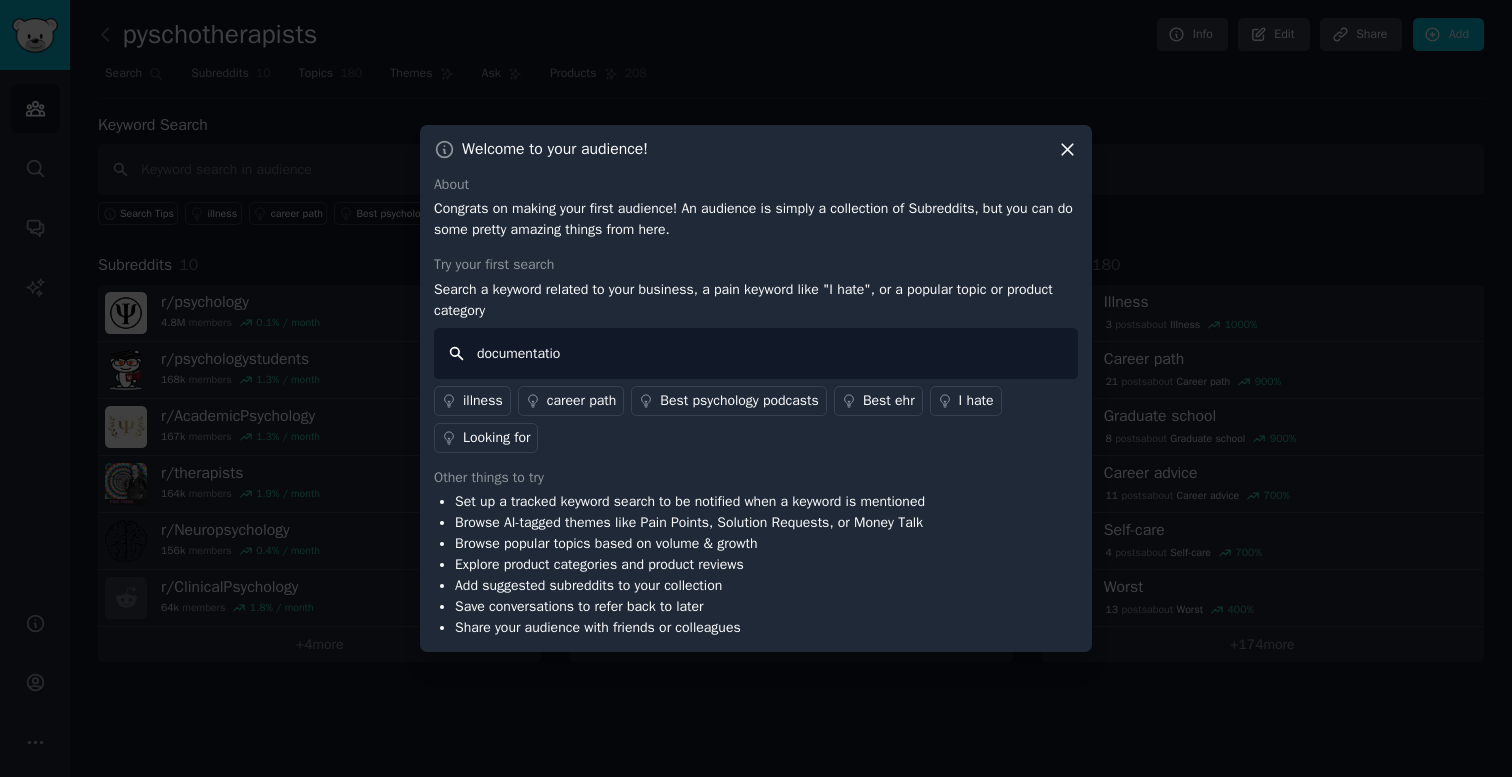 type on "documentation" 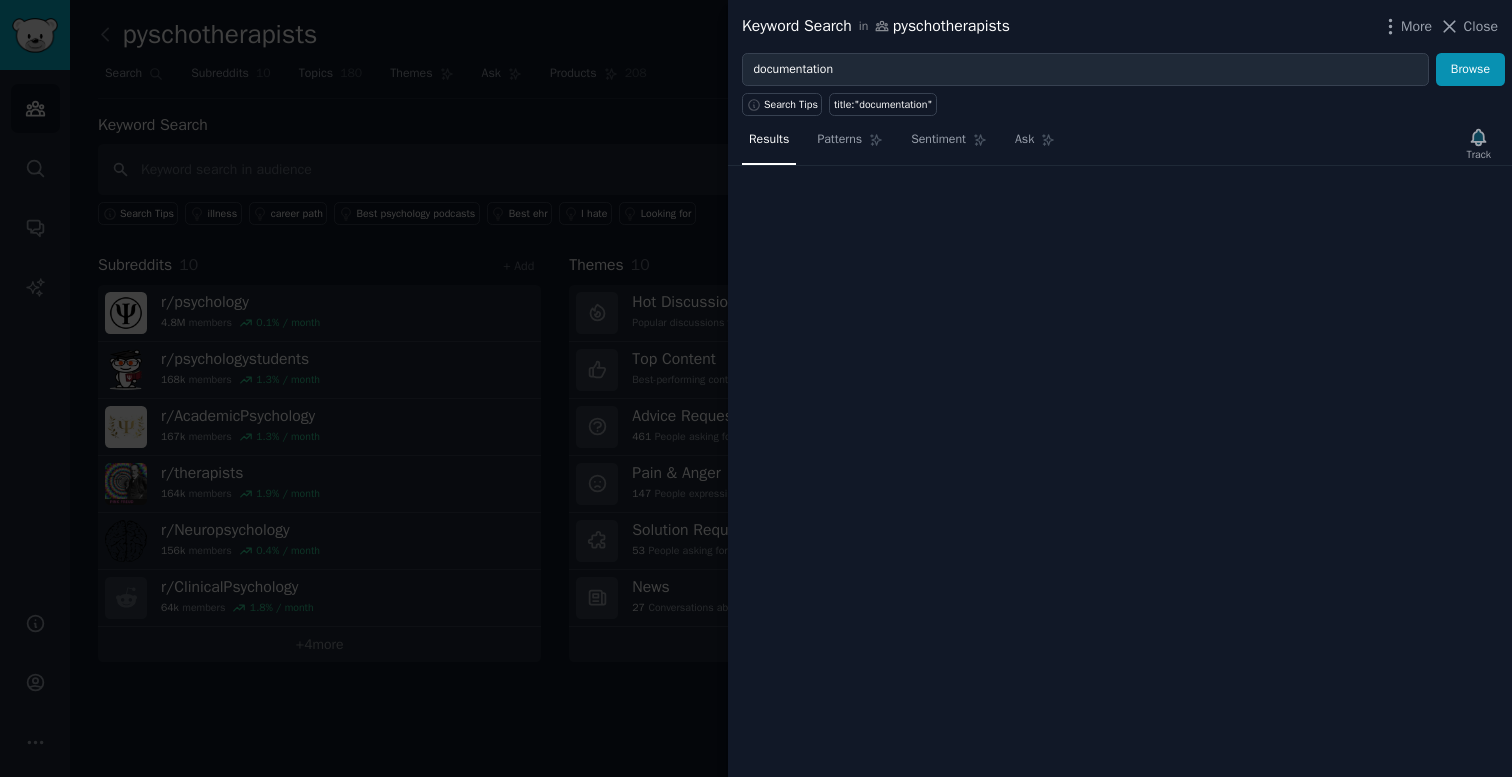 type 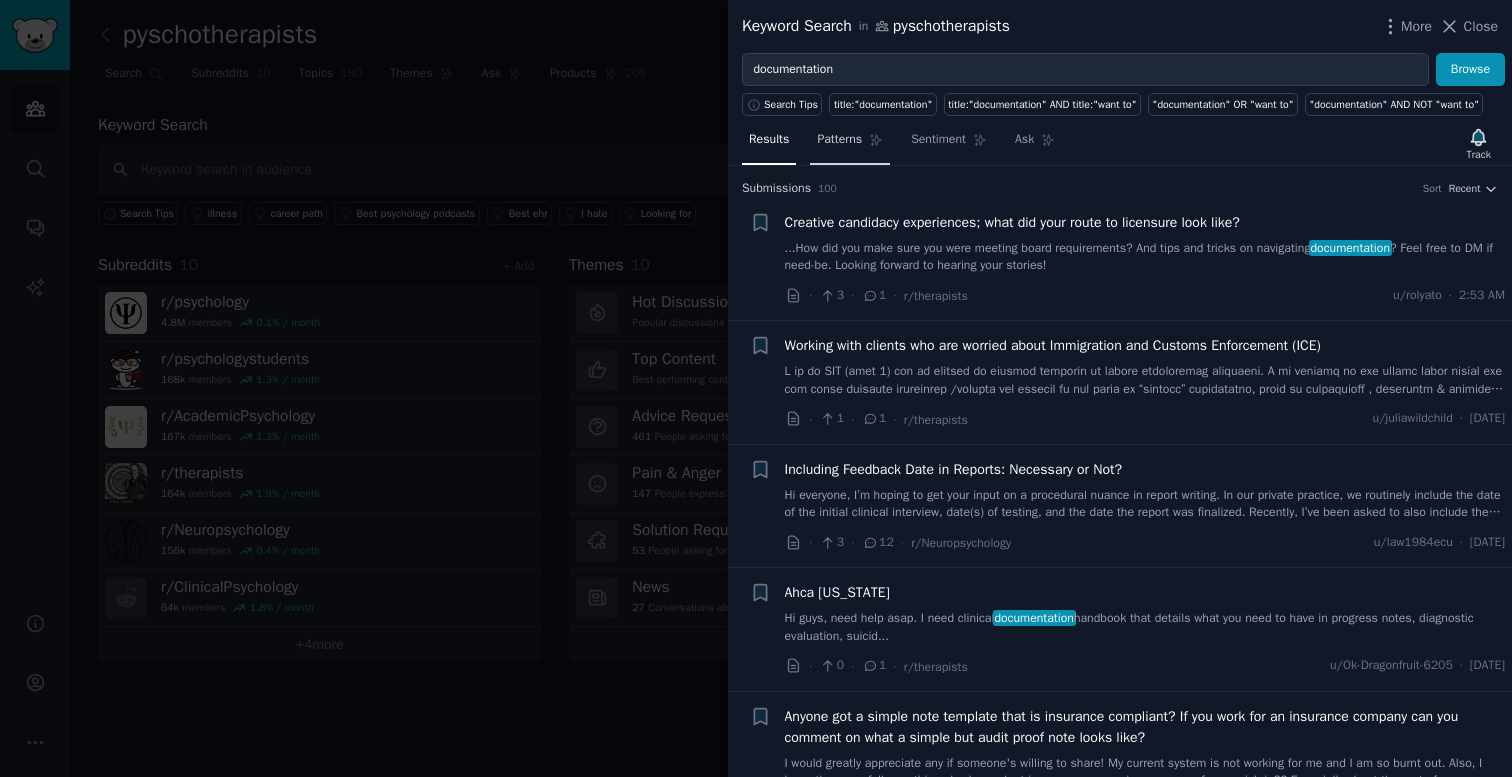 click on "Patterns" at bounding box center [839, 140] 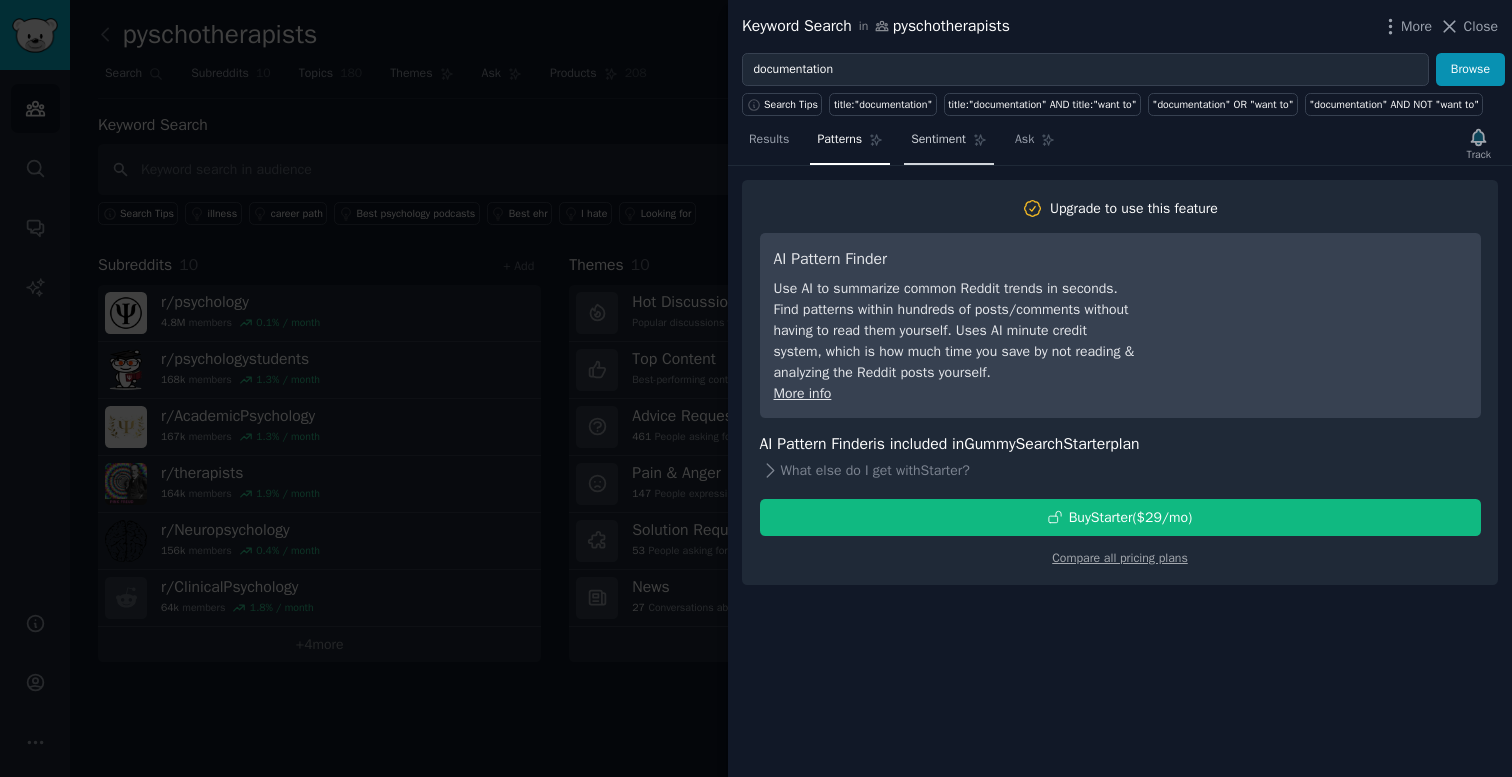 click on "Sentiment" at bounding box center [938, 140] 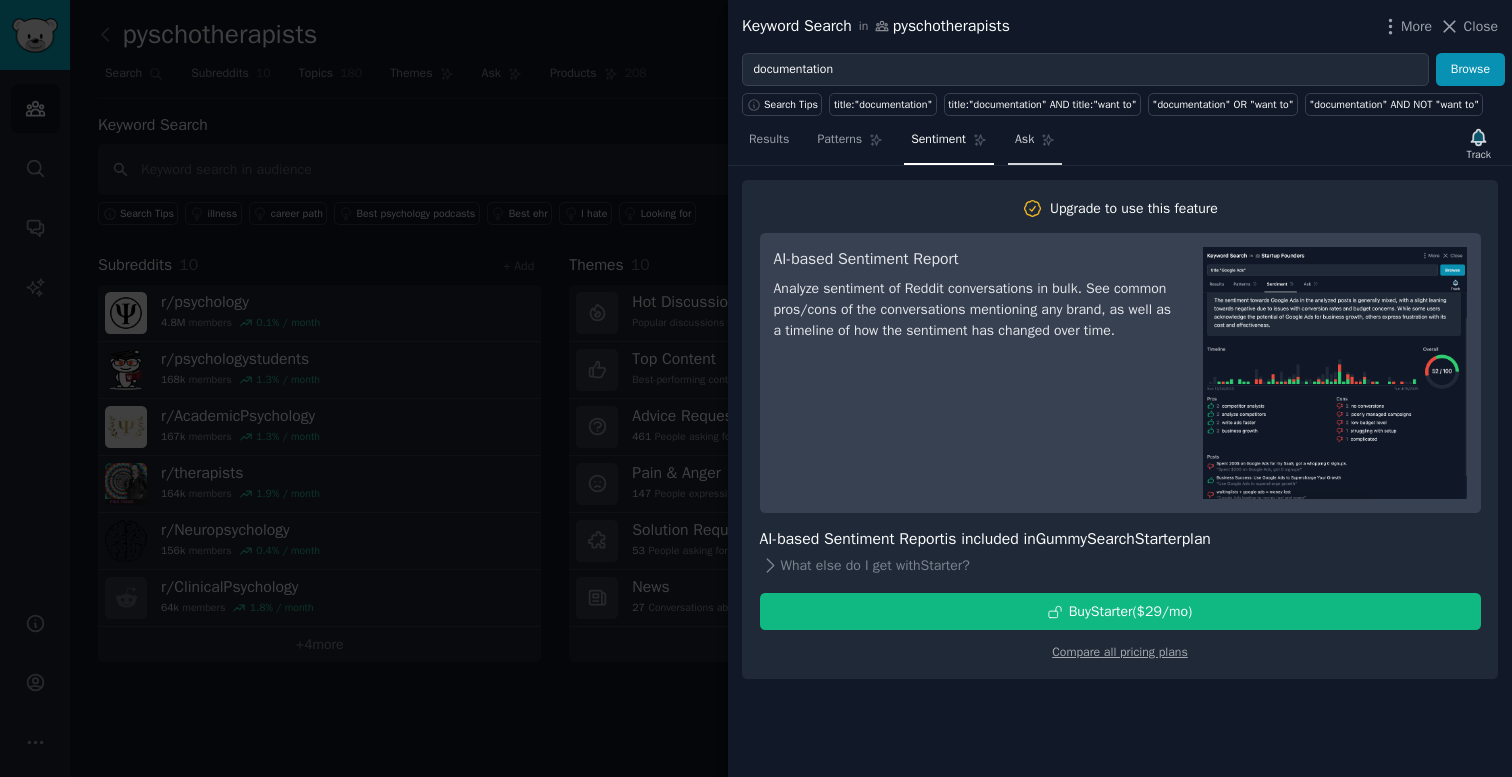 click on "Ask" at bounding box center (1024, 140) 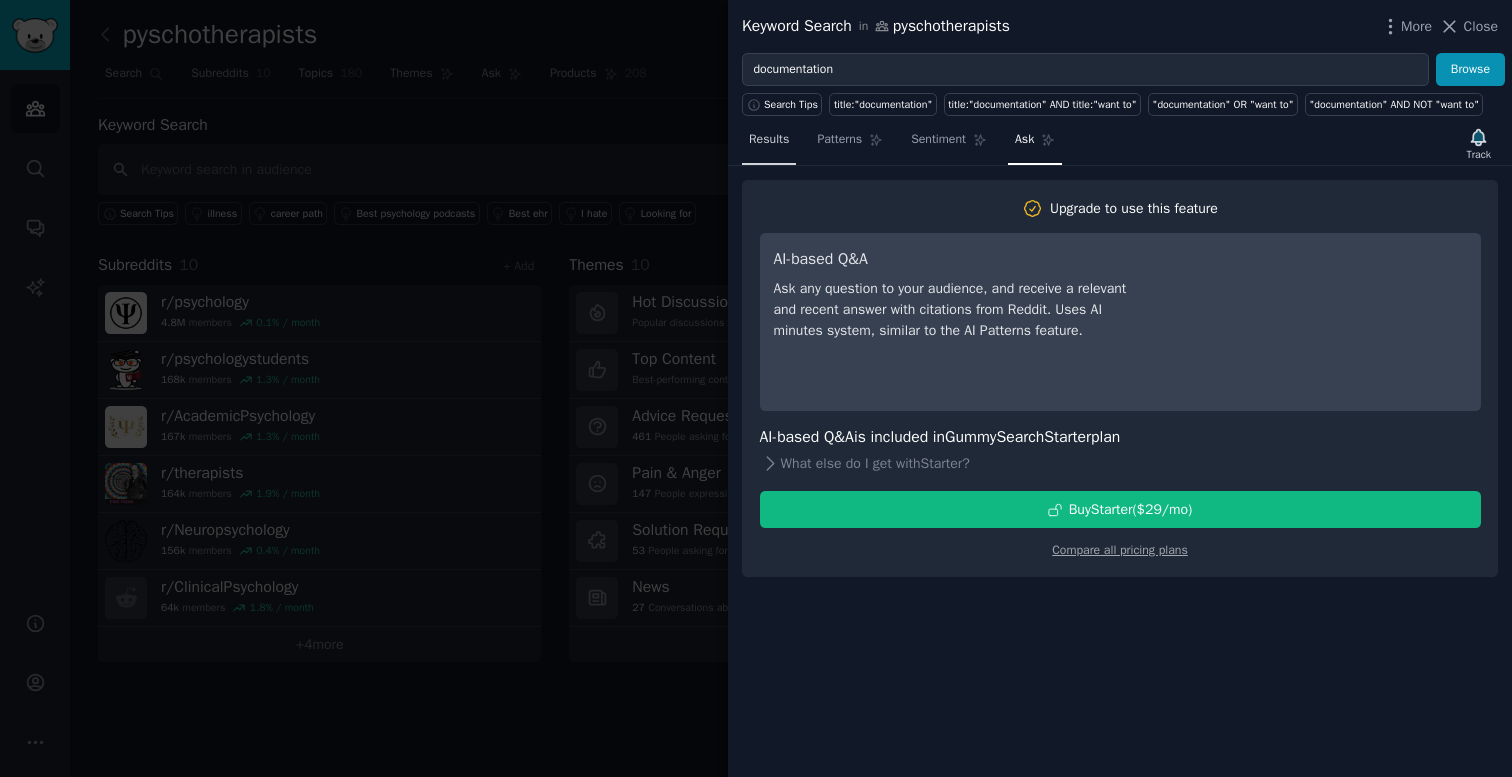click on "Results" at bounding box center [769, 140] 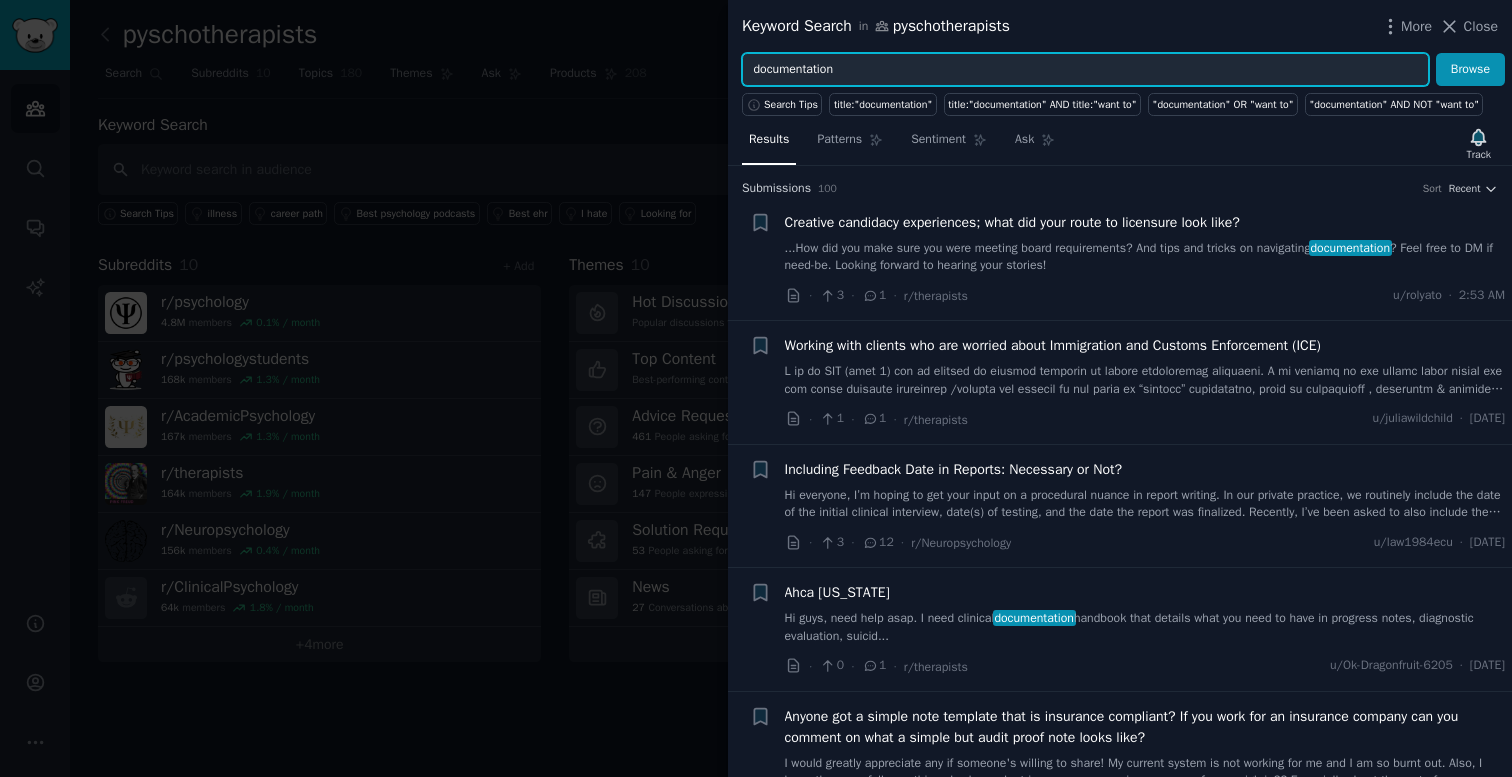click on "documentation" at bounding box center (1085, 70) 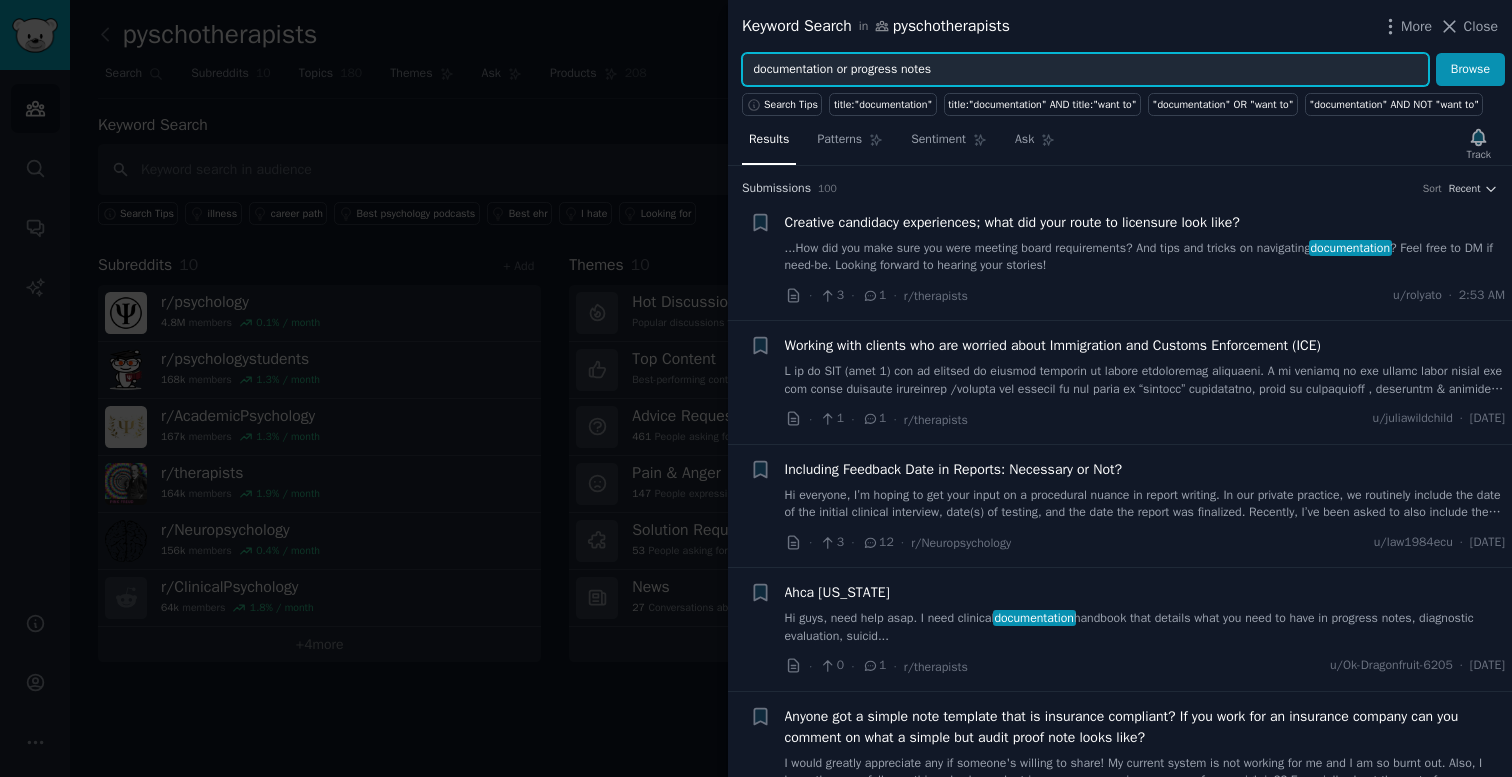 click on "Browse" at bounding box center (1470, 70) 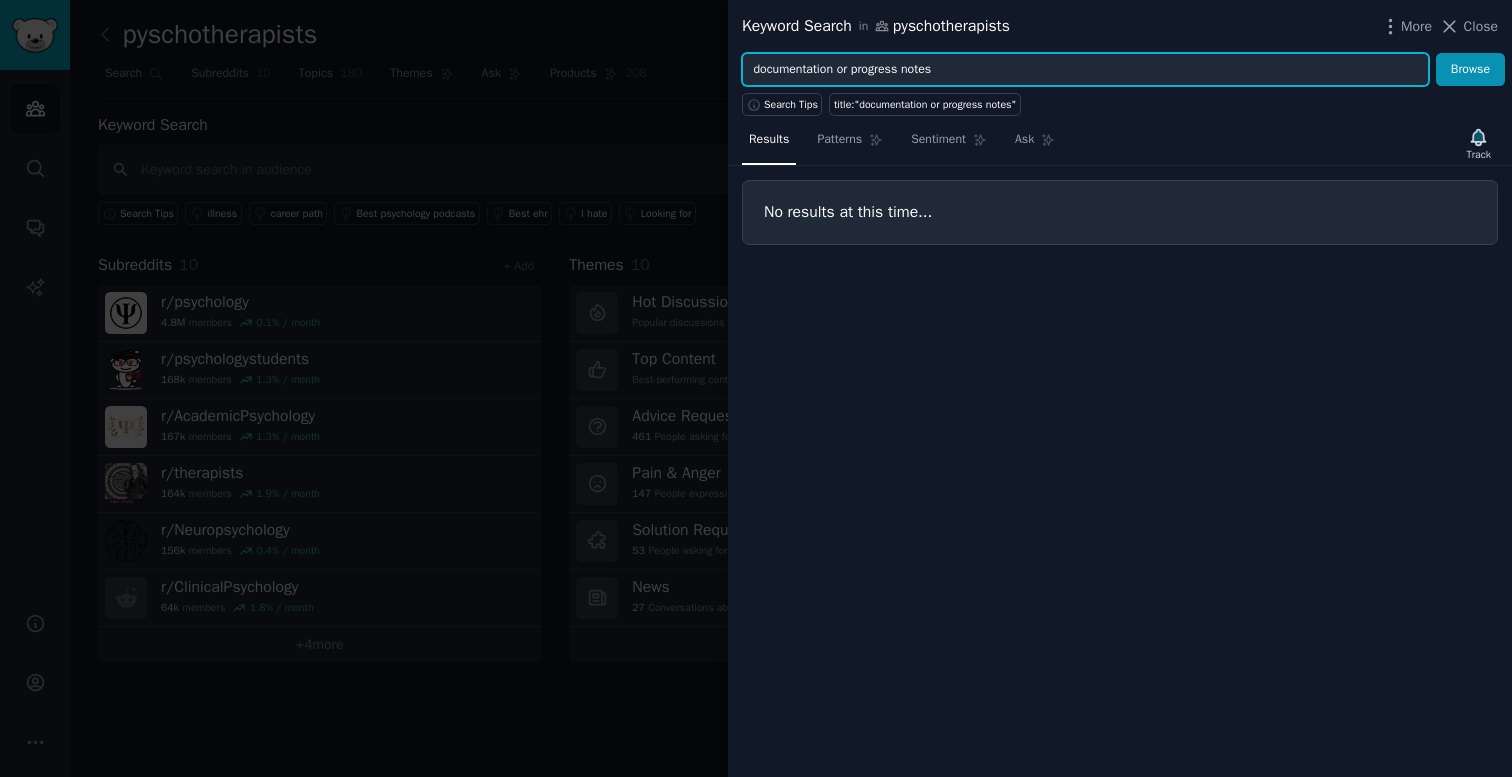 drag, startPoint x: 861, startPoint y: 69, endPoint x: 742, endPoint y: 71, distance: 119.01681 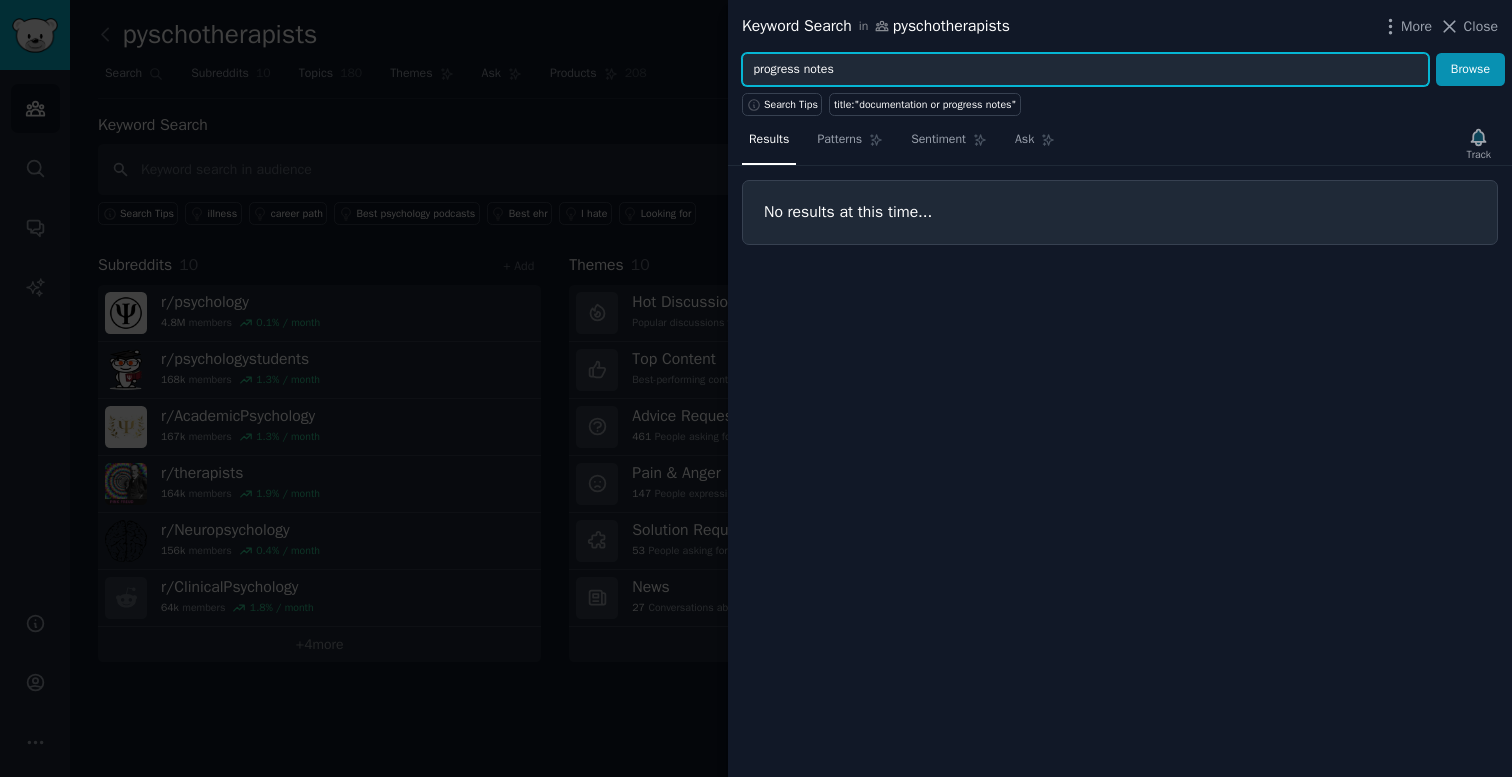 click on "Browse" at bounding box center (1470, 70) 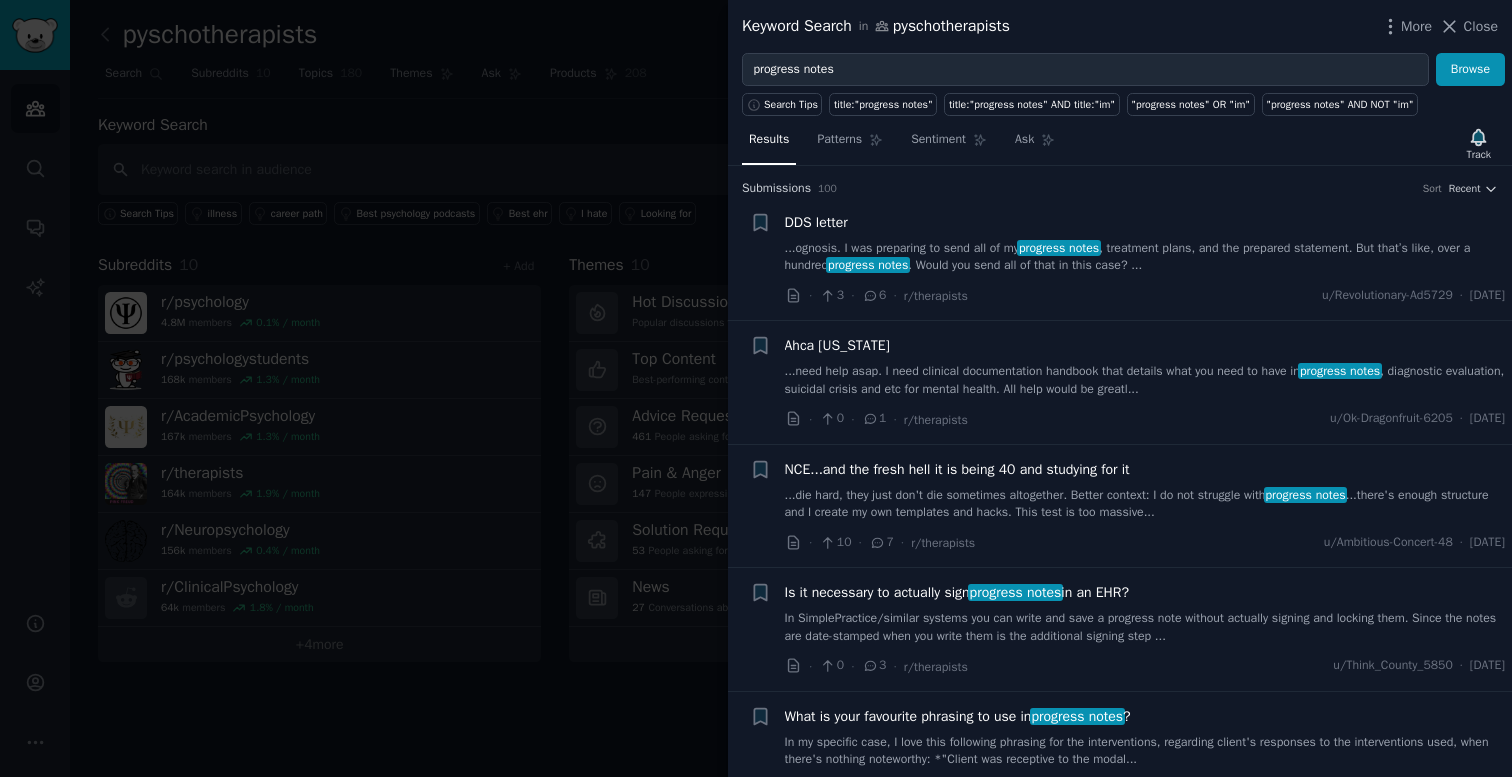click on "...need help asap. I need clinical documentation handbook that details what you need to have in  progress notes , diagnostic evaluation, suicidal crisis and etc for mental health.
All help would be greatl..." at bounding box center [1145, 380] 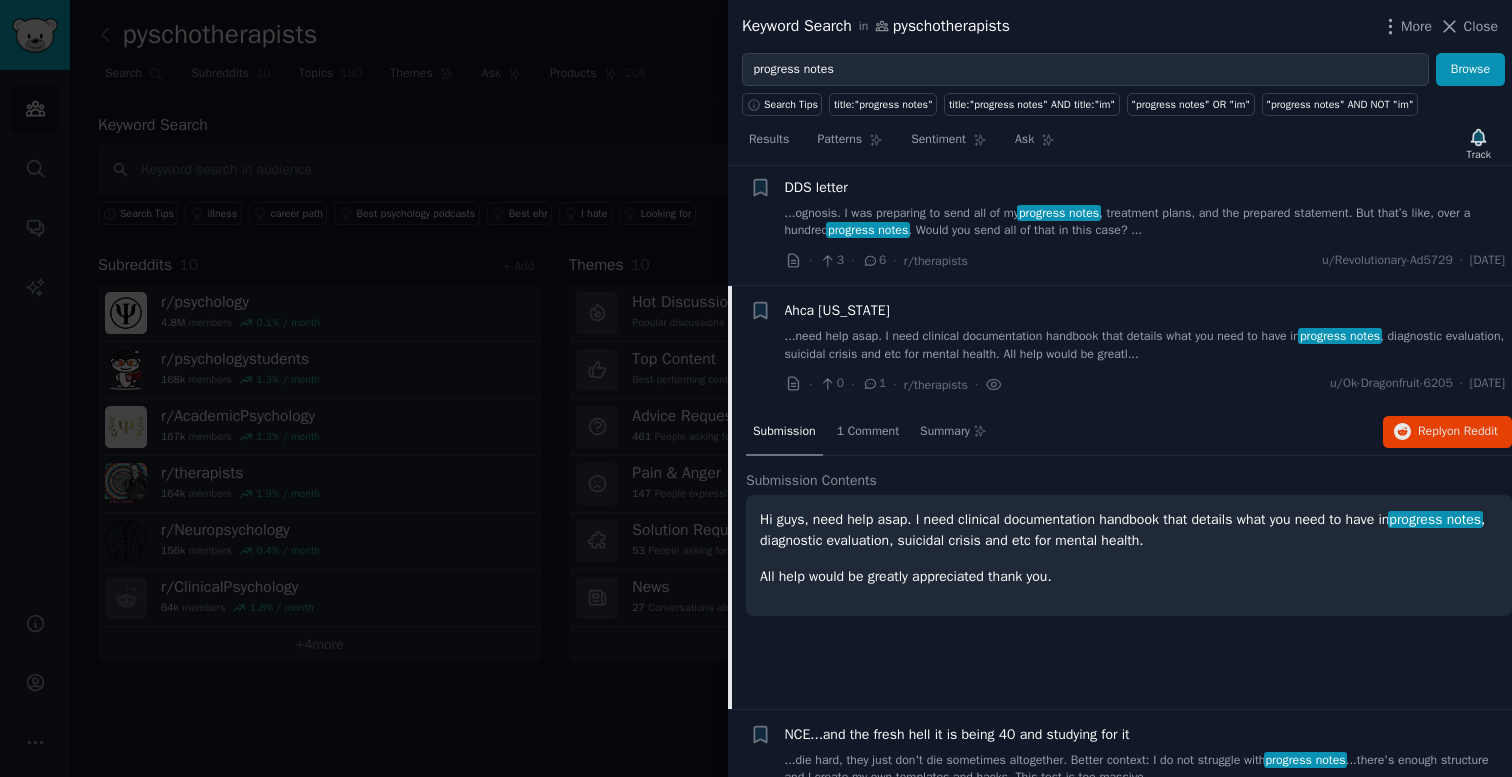 scroll, scrollTop: 0, scrollLeft: 0, axis: both 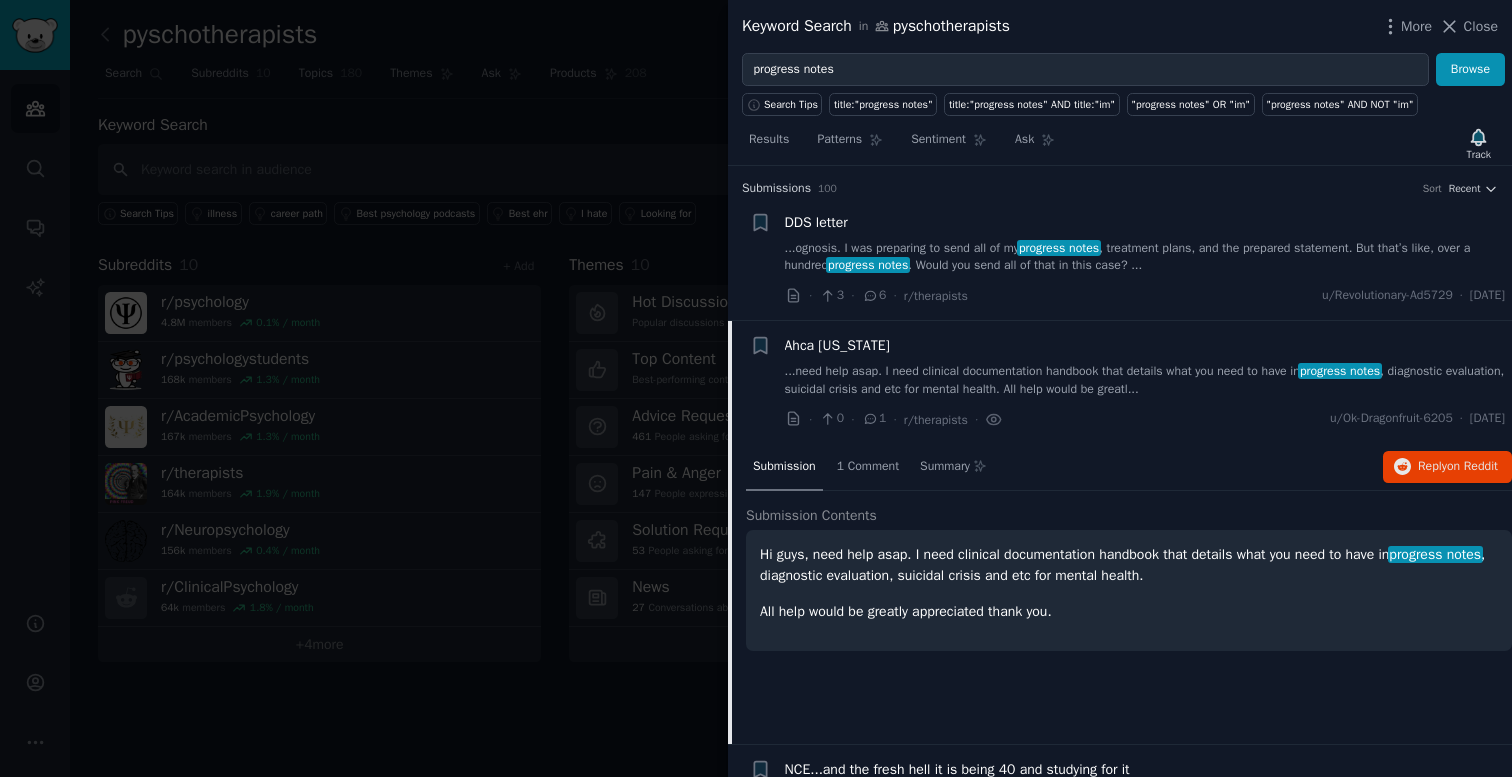 click on "DDS letter ...ognosis. I was preparing to send all of my  progress notes , treatment plans, and the prepared statement. But that’s like, over a hundred  progress notes . Would you send all of that in this case? ... · 3 · 6 · r/therapists u/Revolutionary-Ad5729 · [DATE]" at bounding box center (1145, 259) 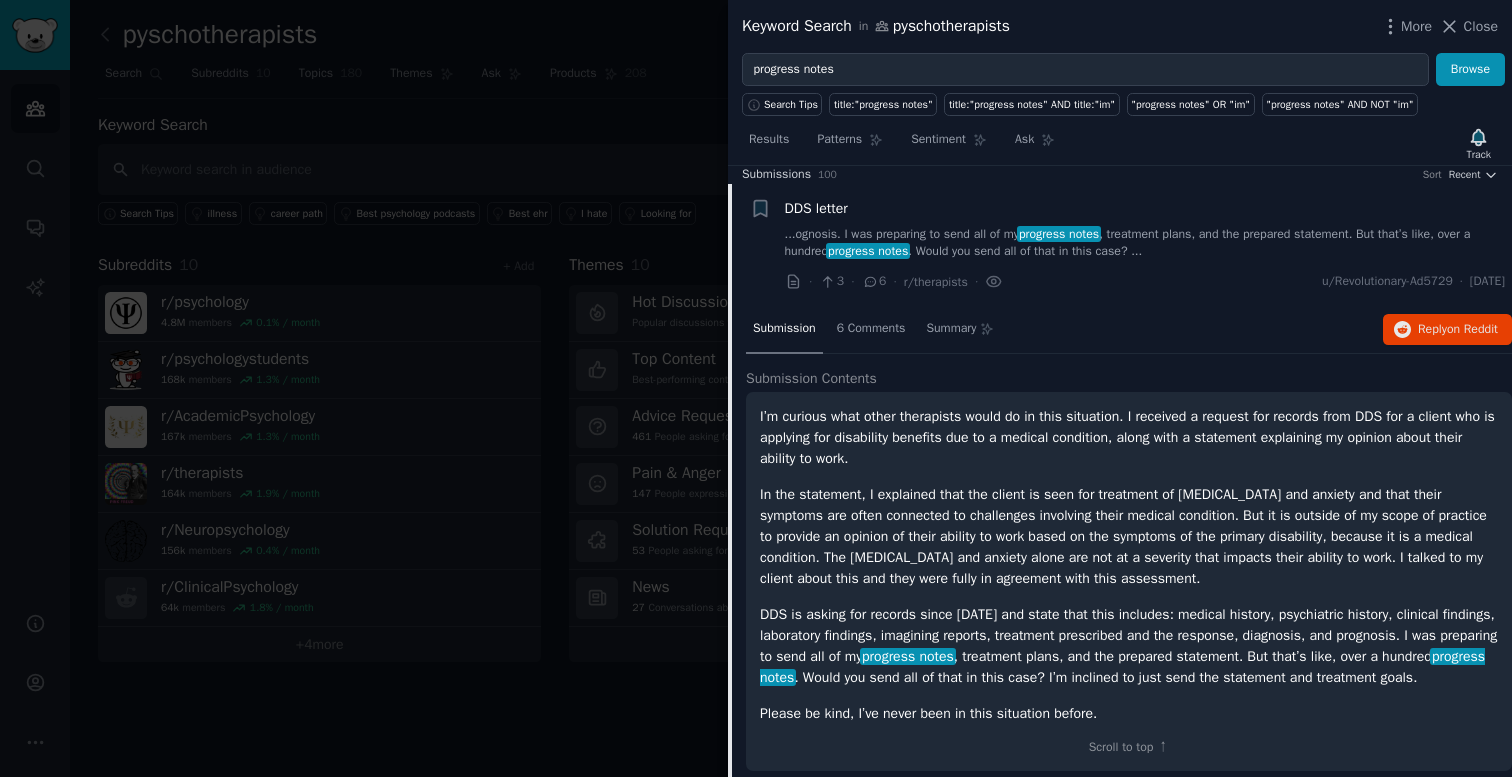 scroll, scrollTop: 0, scrollLeft: 0, axis: both 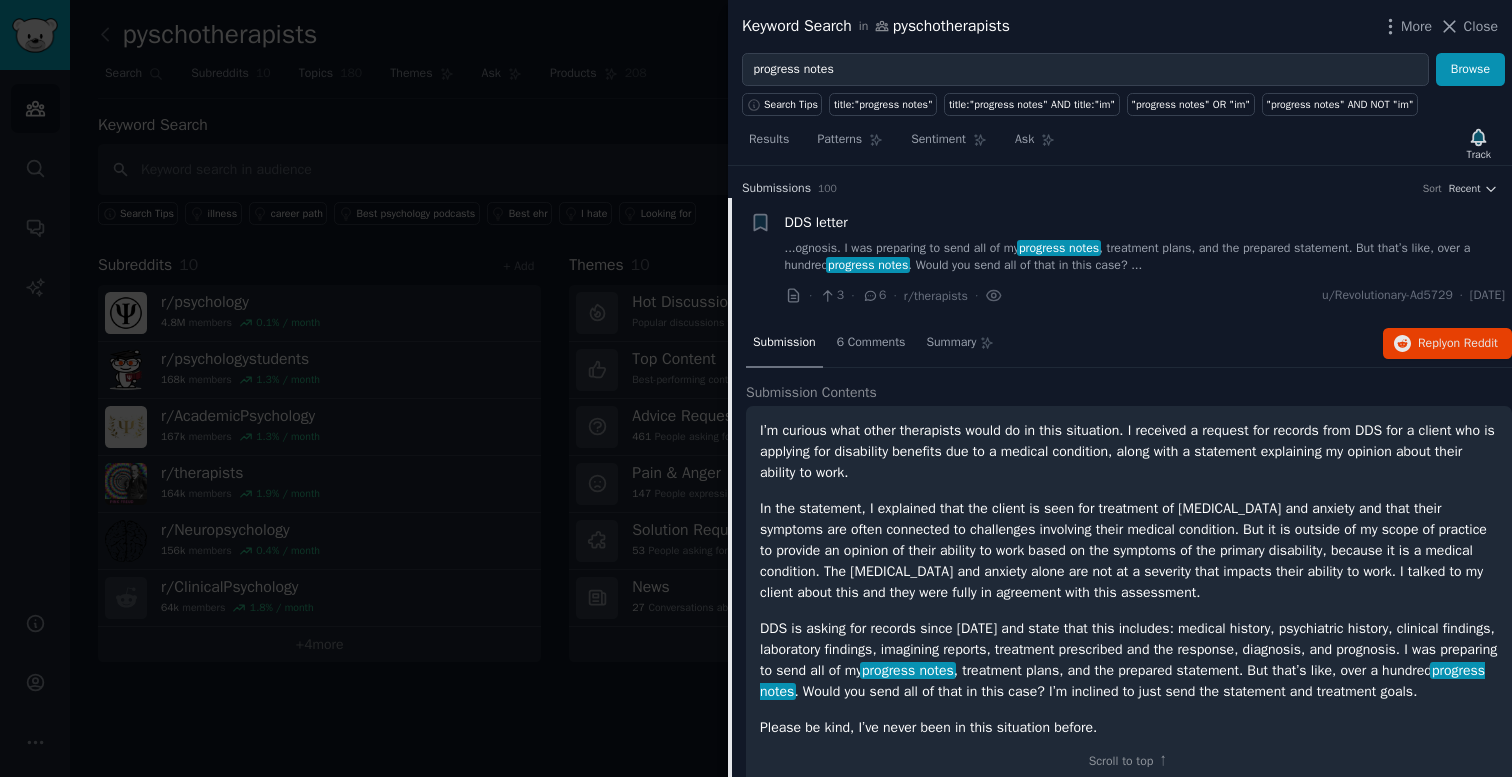 click on "...ognosis. I was preparing to send all of my  progress notes , treatment plans, and the prepared statement. But that’s like, over a hundred  progress notes . Would you send all of that in this case? ..." at bounding box center (1145, 257) 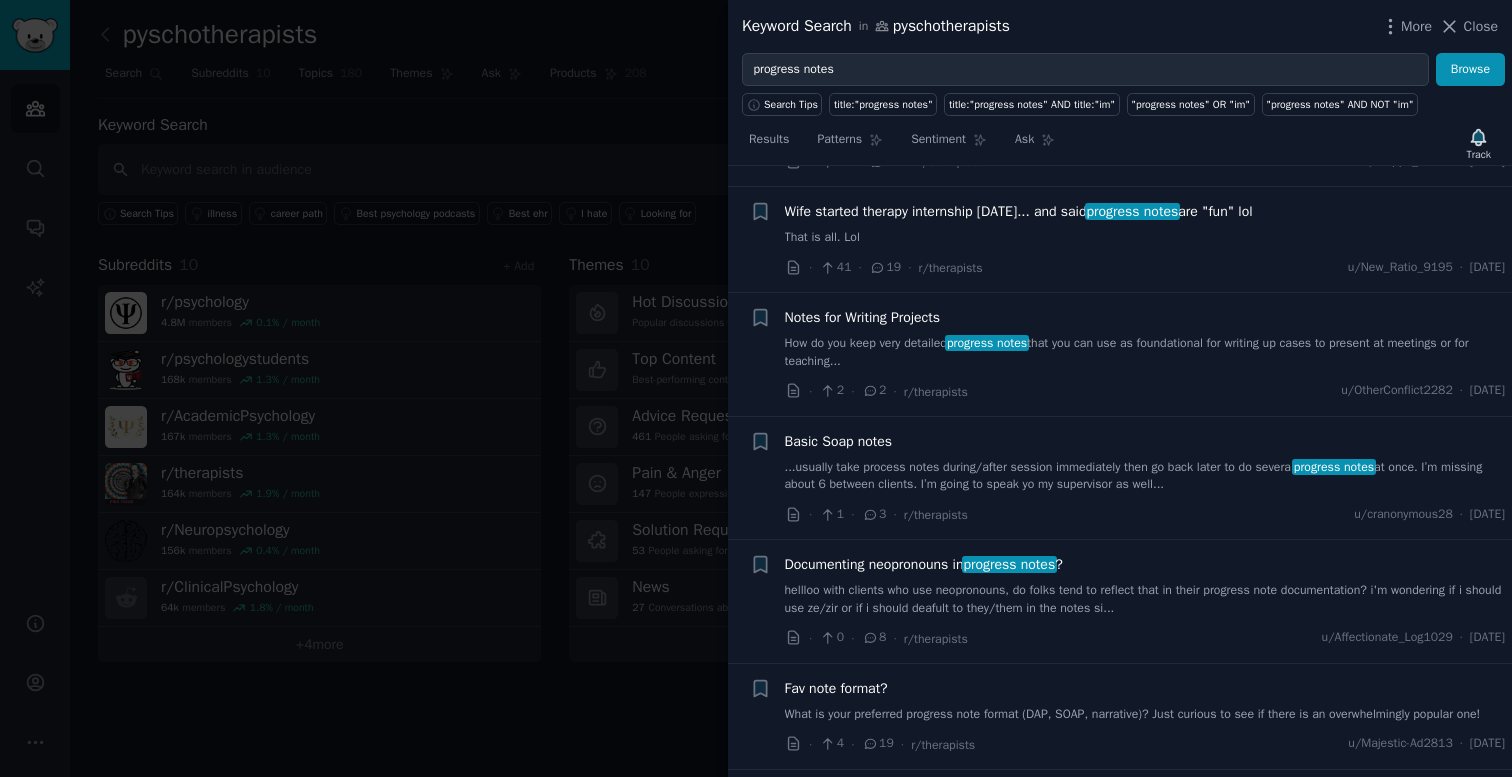 scroll, scrollTop: 644, scrollLeft: 0, axis: vertical 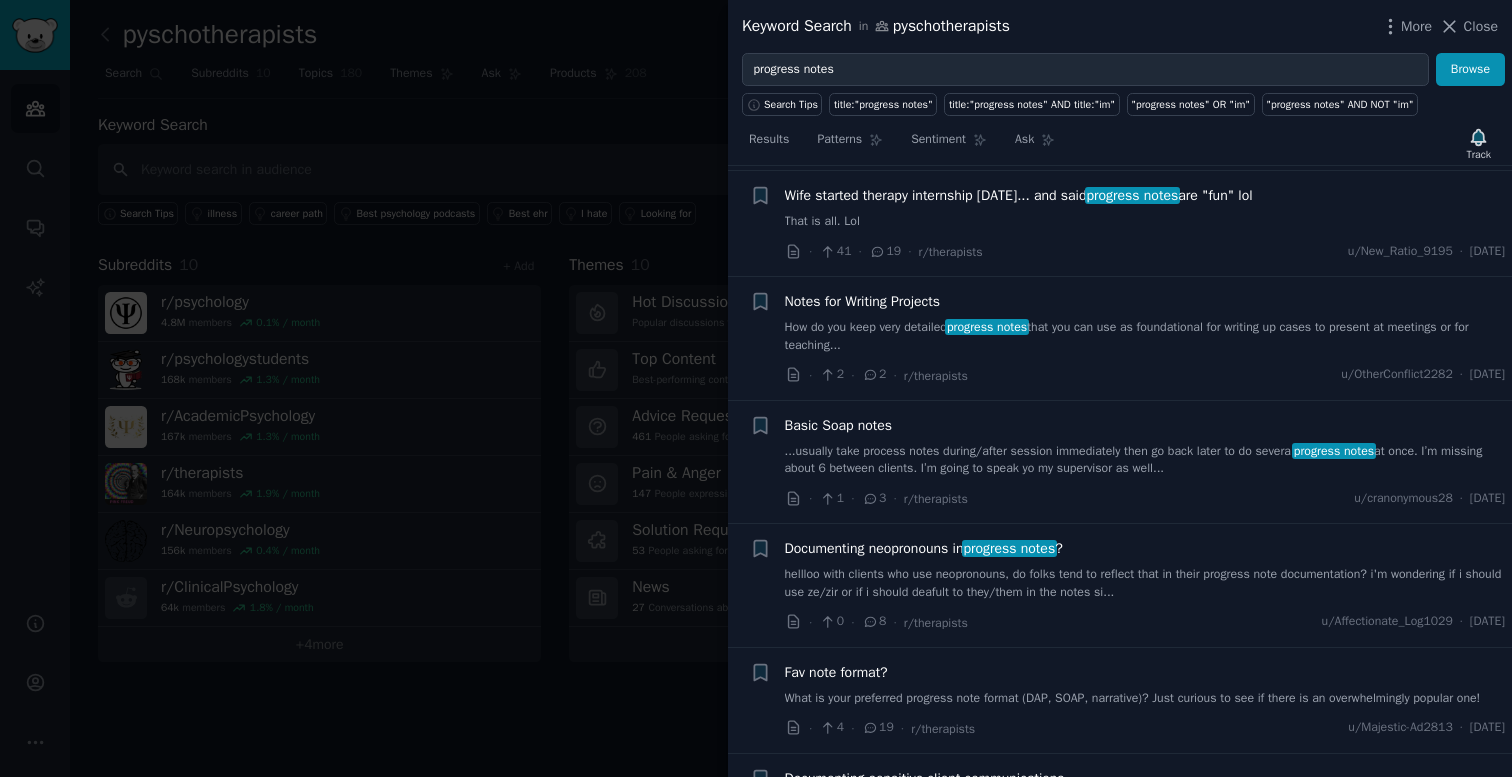 click on "How do you keep very detailed  progress notes  that you can use as foundational for writing up cases to present at meetings or for teaching..." at bounding box center [1145, 336] 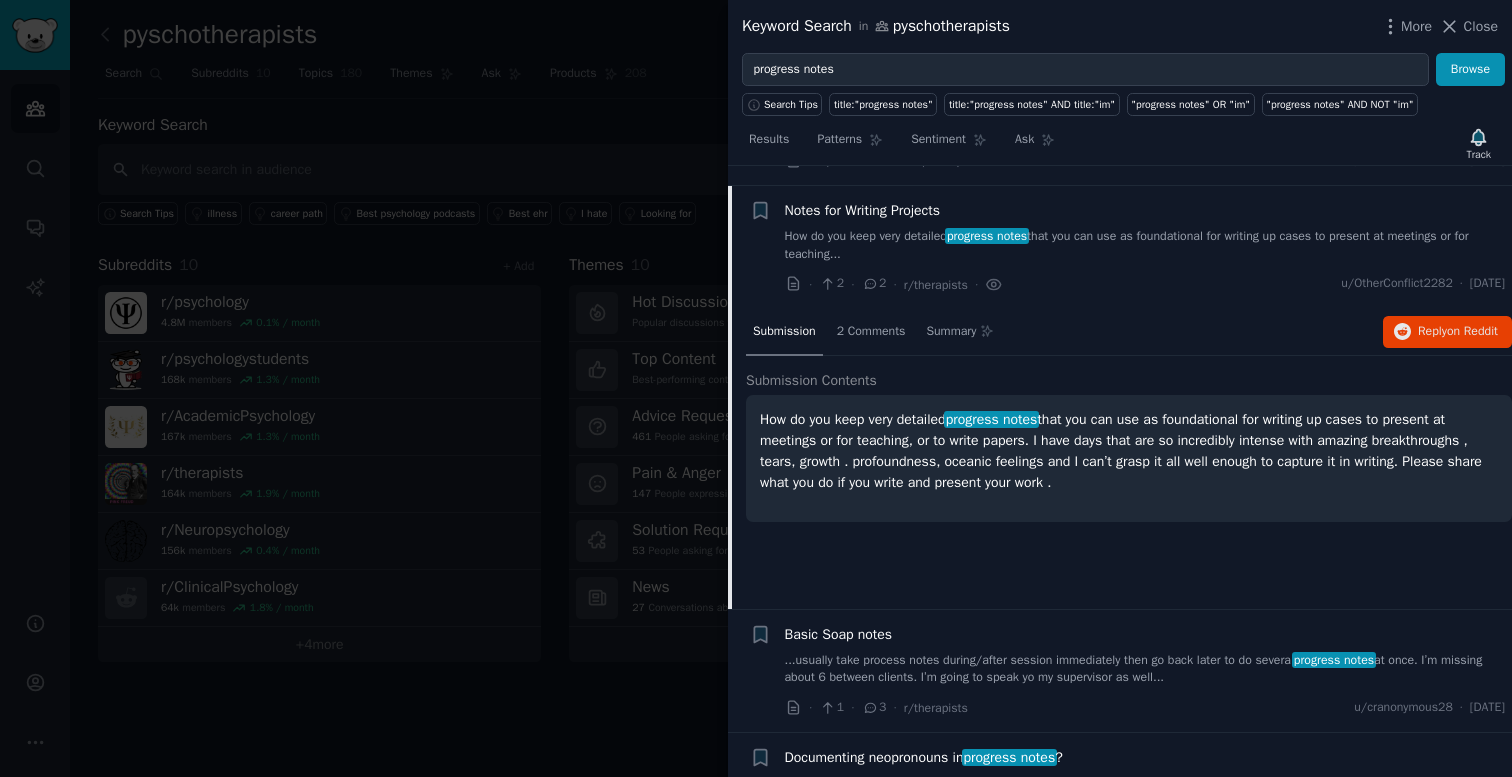 scroll, scrollTop: 755, scrollLeft: 0, axis: vertical 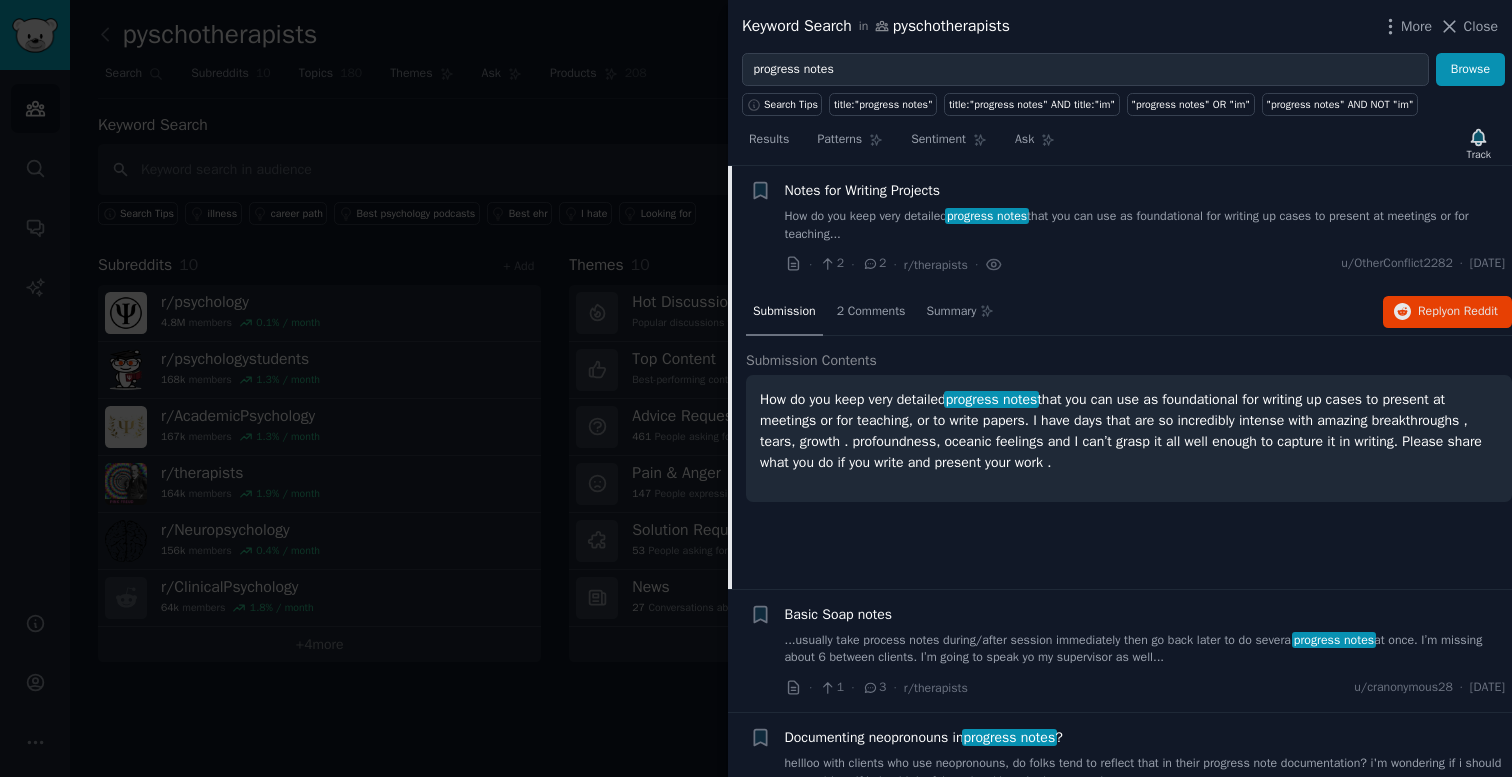 click on "How do you keep very detailed  progress notes  that you can use as foundational for writing up cases to present at meetings or for teaching..." at bounding box center (1145, 225) 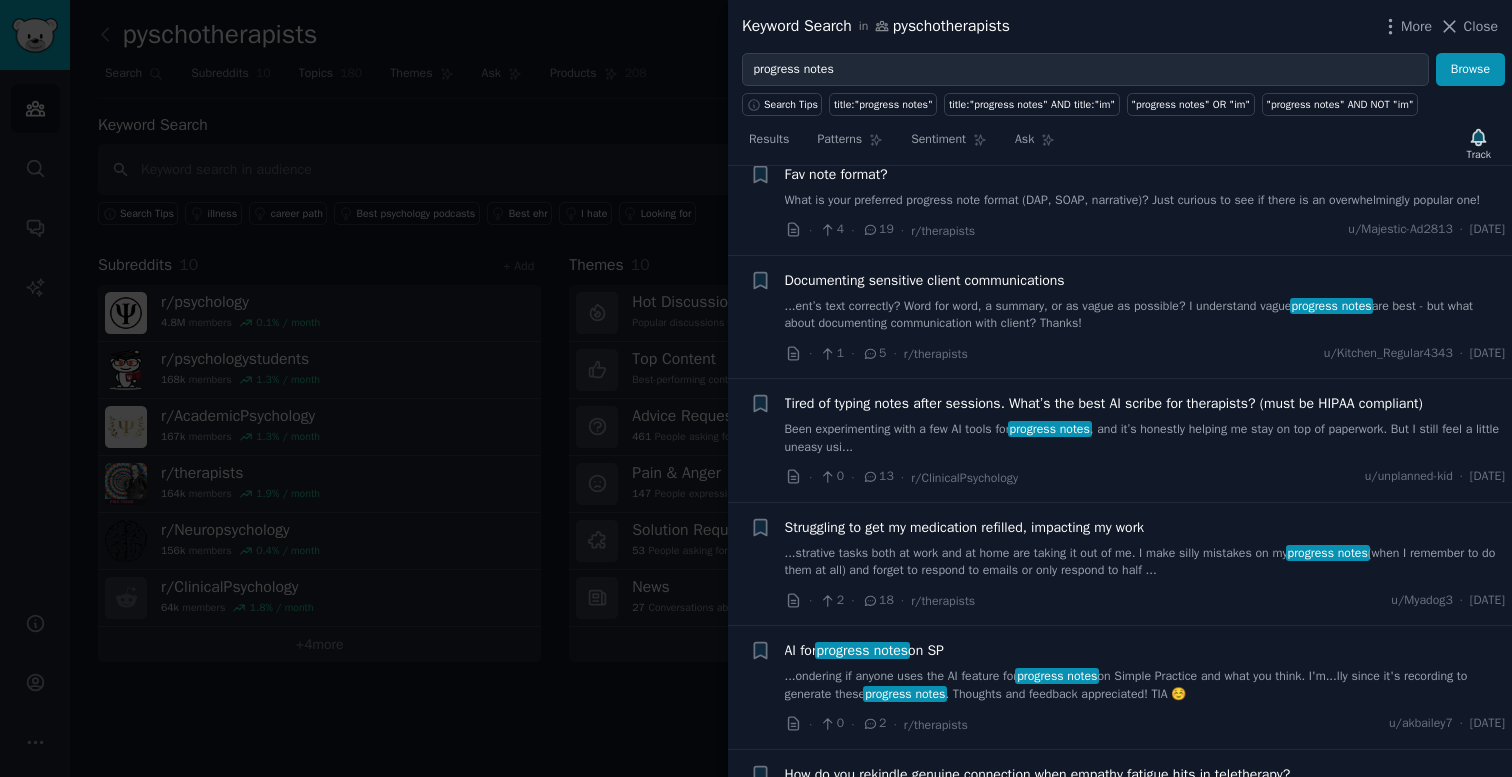 scroll, scrollTop: 1123, scrollLeft: 0, axis: vertical 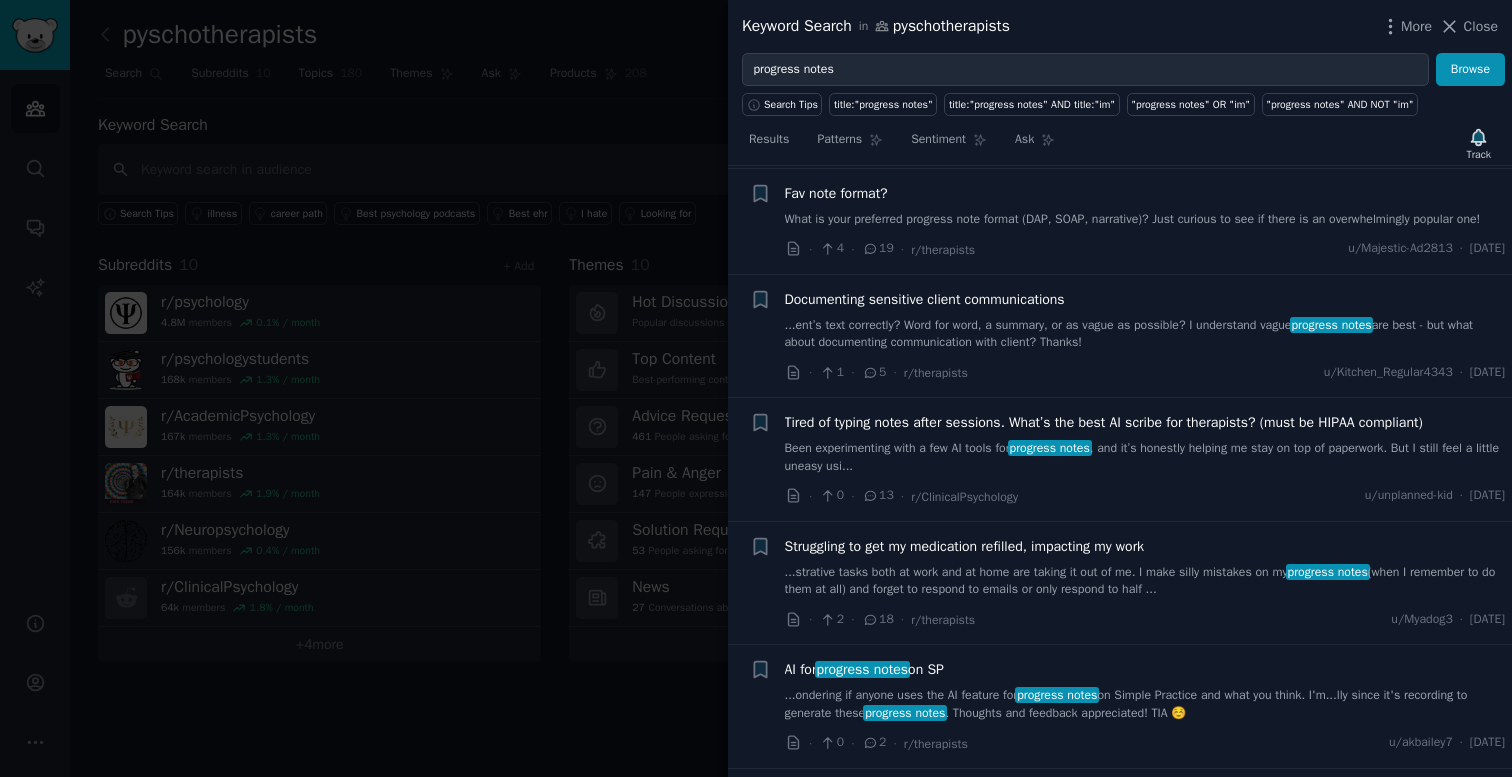 click on "What is your preferred progress note format (DAP, SOAP, narrative)? Just curious to see if there is an overwhelmingly popular one!" at bounding box center [1145, 220] 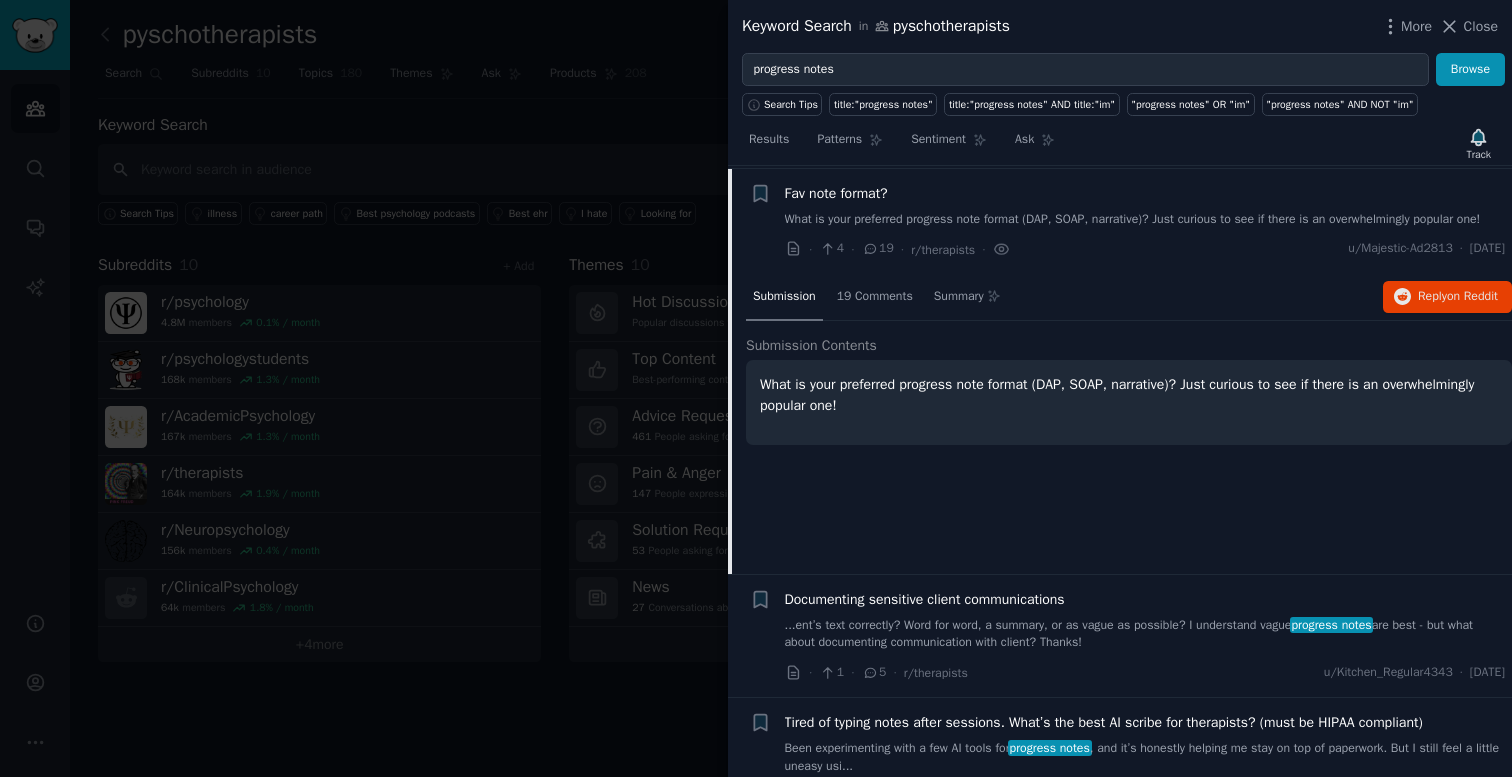 scroll, scrollTop: 1125, scrollLeft: 0, axis: vertical 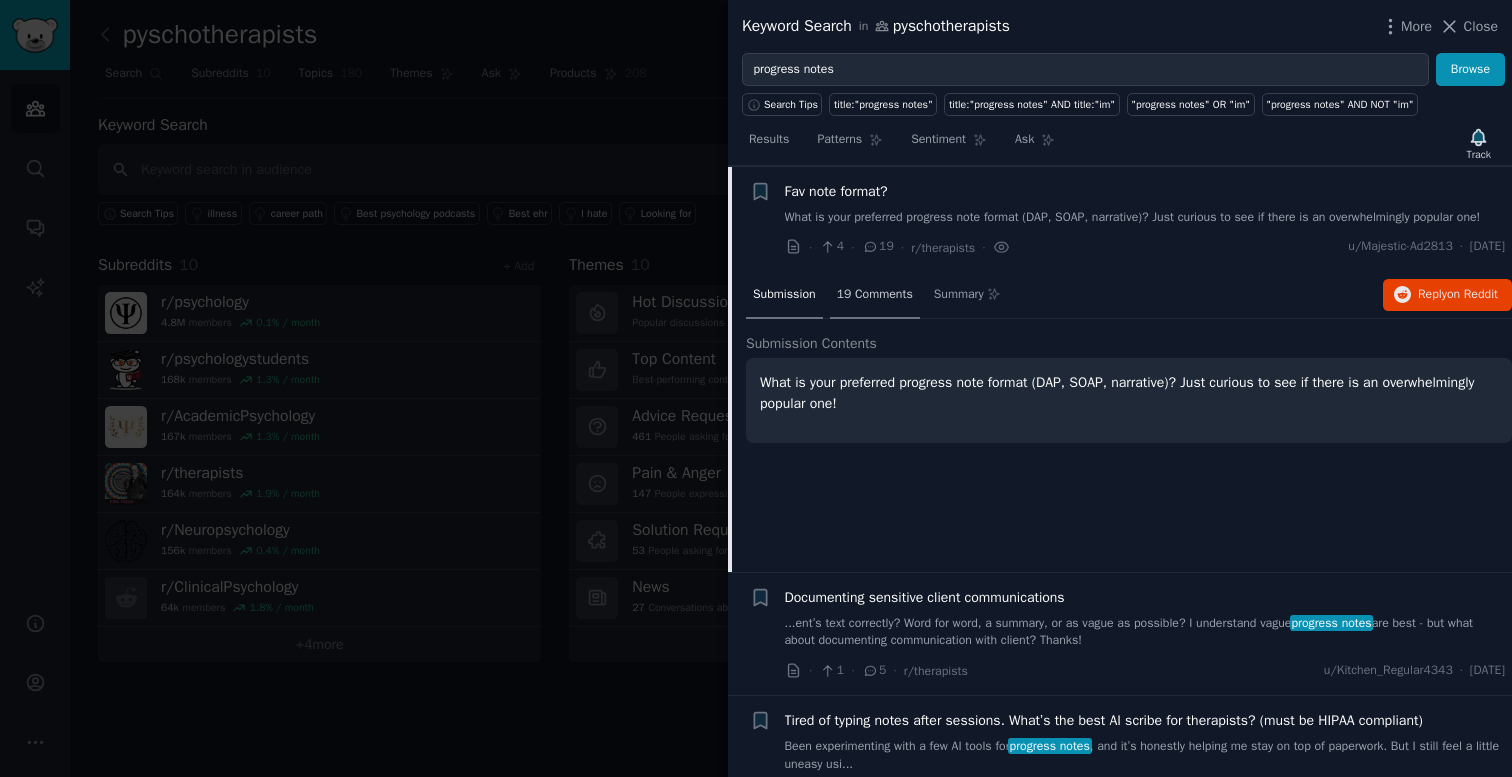 click on "19 Comments" at bounding box center [875, 295] 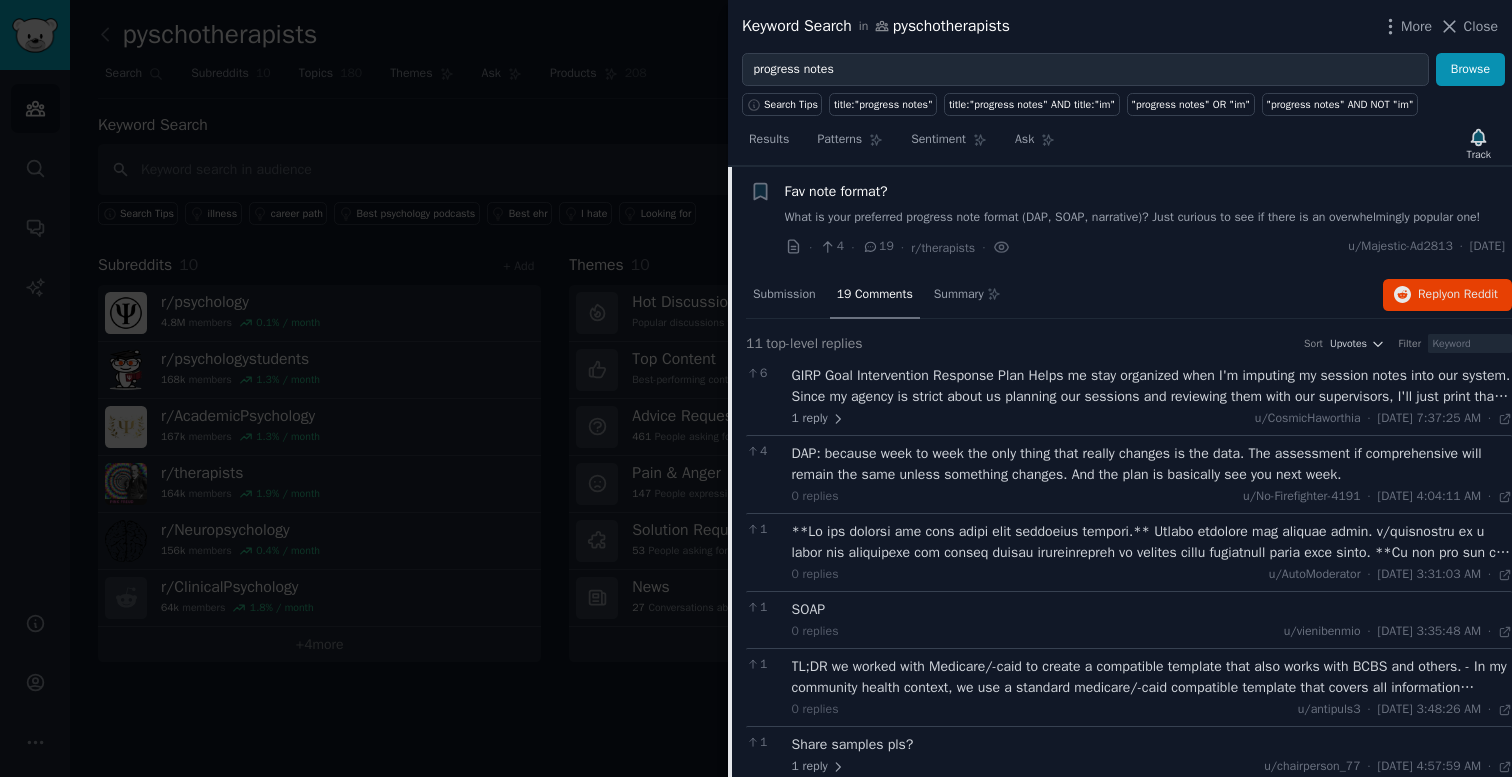 click on "Fav note format?" at bounding box center [1145, 191] 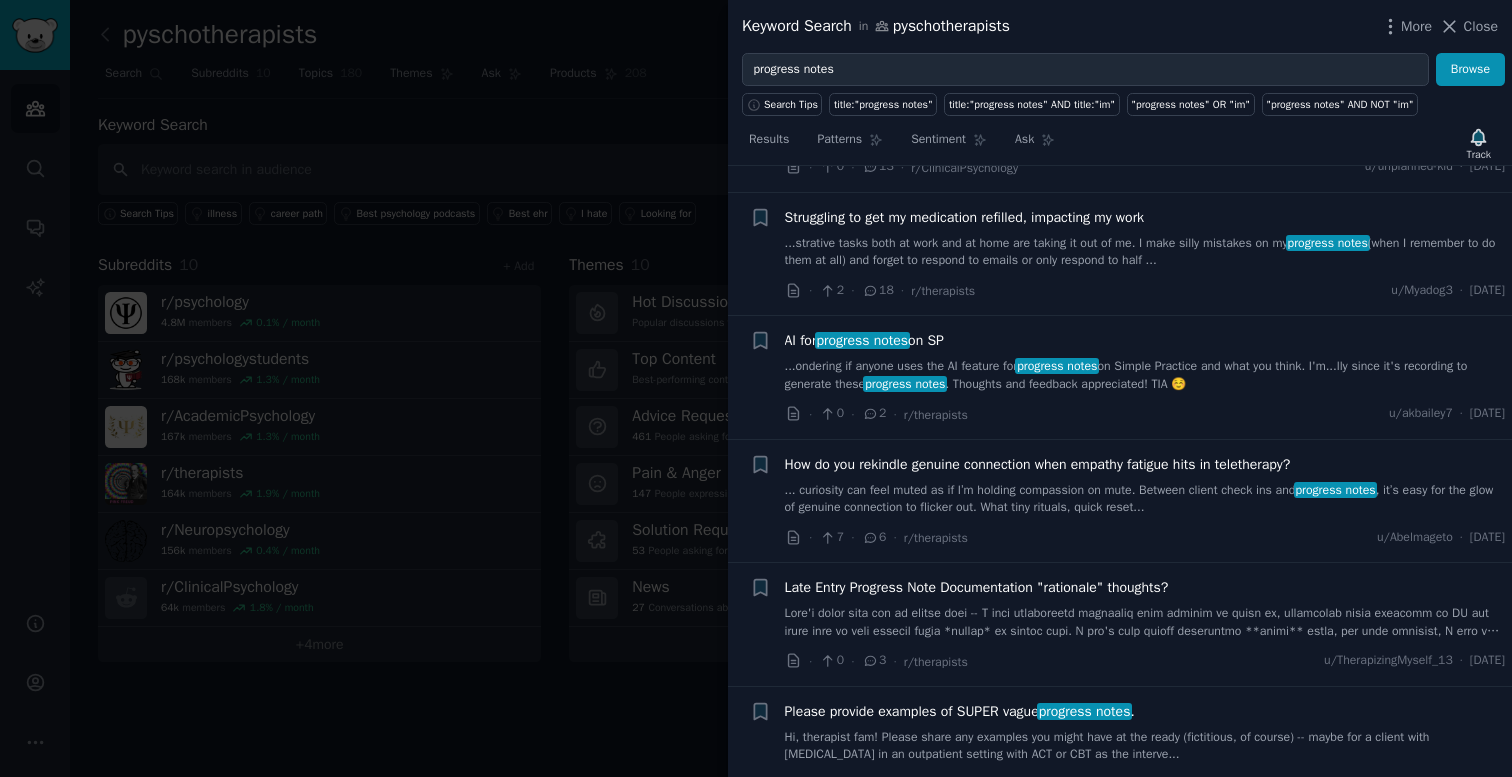 scroll, scrollTop: 1456, scrollLeft: 0, axis: vertical 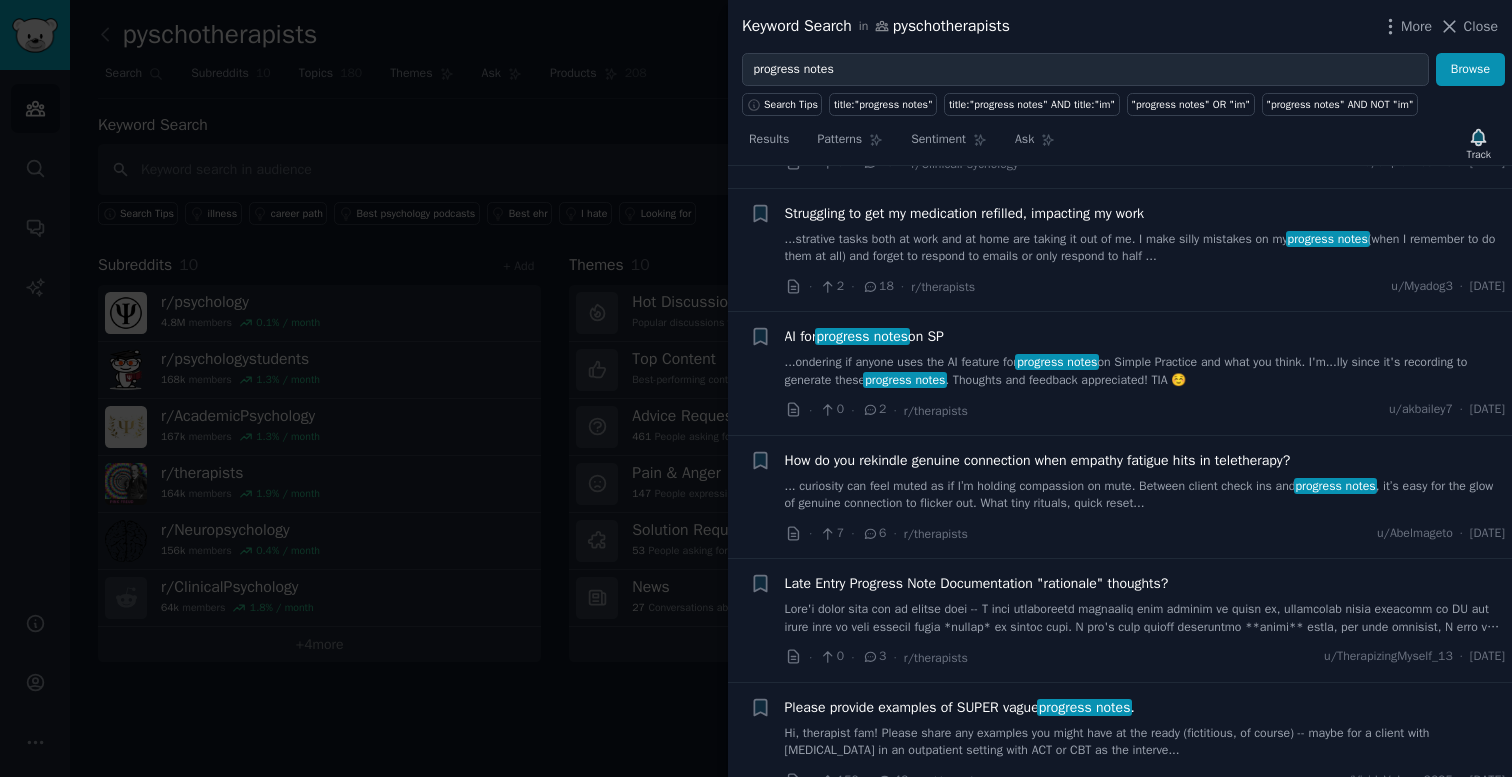 click on "...ondering if anyone uses the AI feature for  progress notes  on Simple Practice and what you think. I'm...lly since it's recording to generate these  progress notes . Thoughts and feedback appreciated! TIA ☺️" at bounding box center (1145, 371) 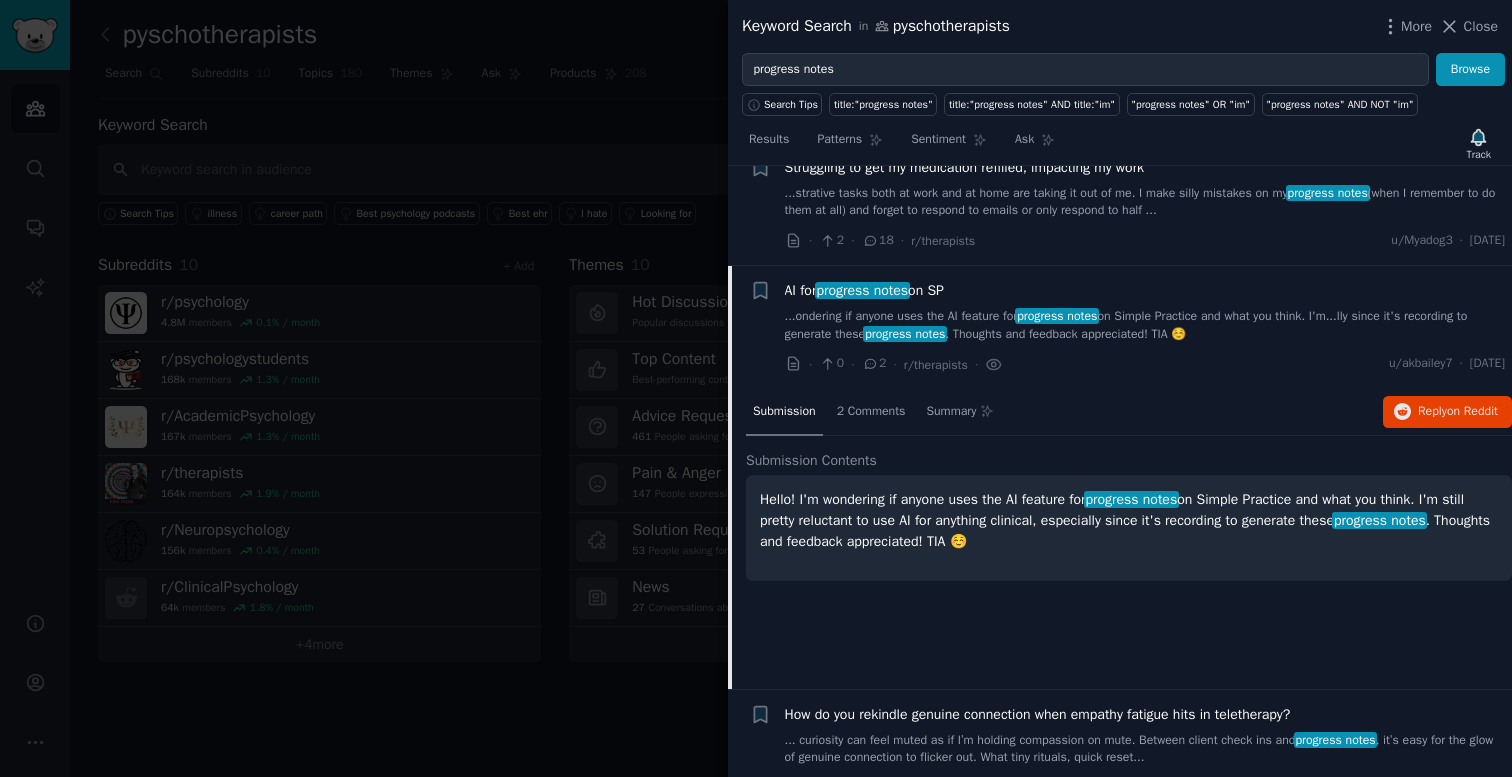 scroll, scrollTop: 1500, scrollLeft: 0, axis: vertical 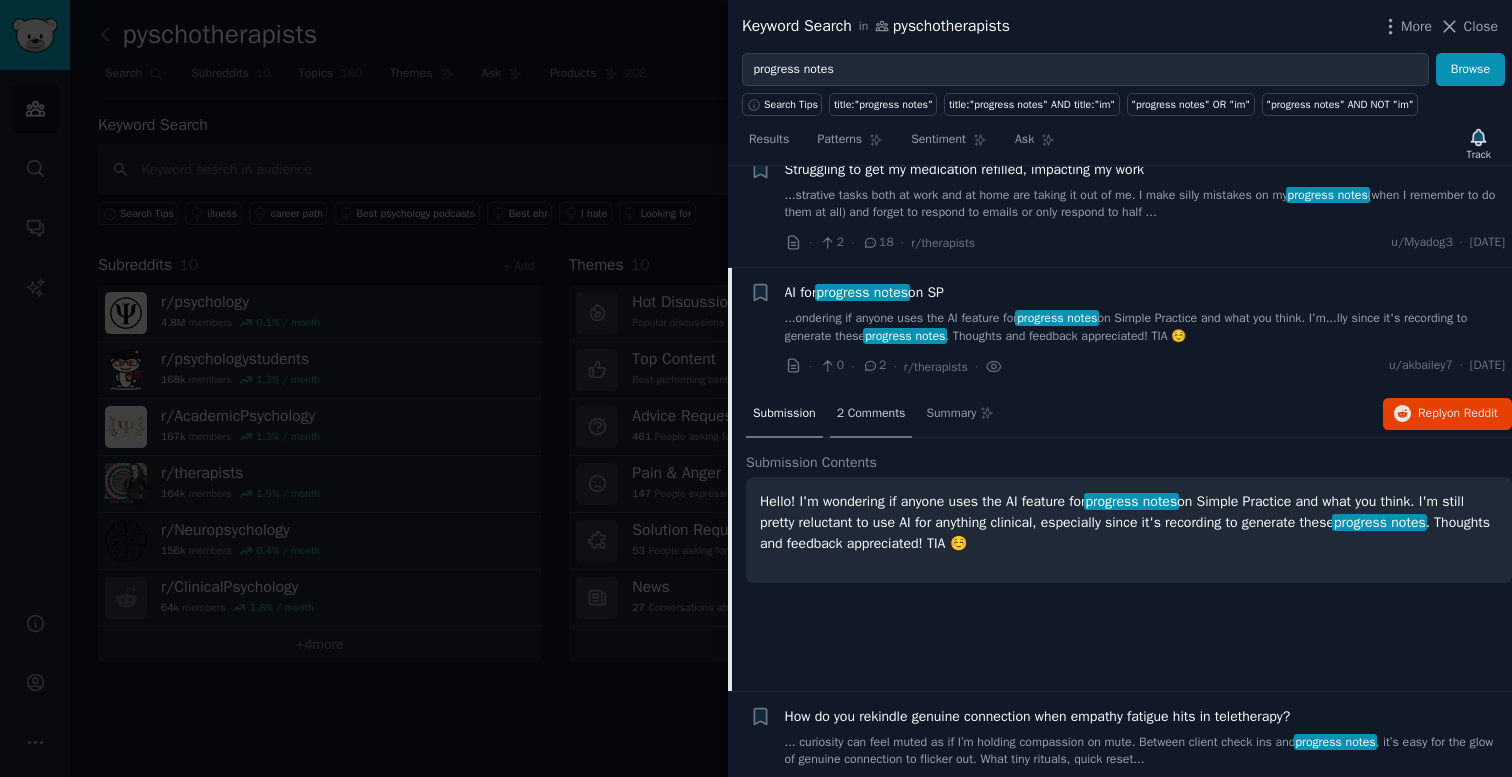 click on "2 Comments" at bounding box center [871, 414] 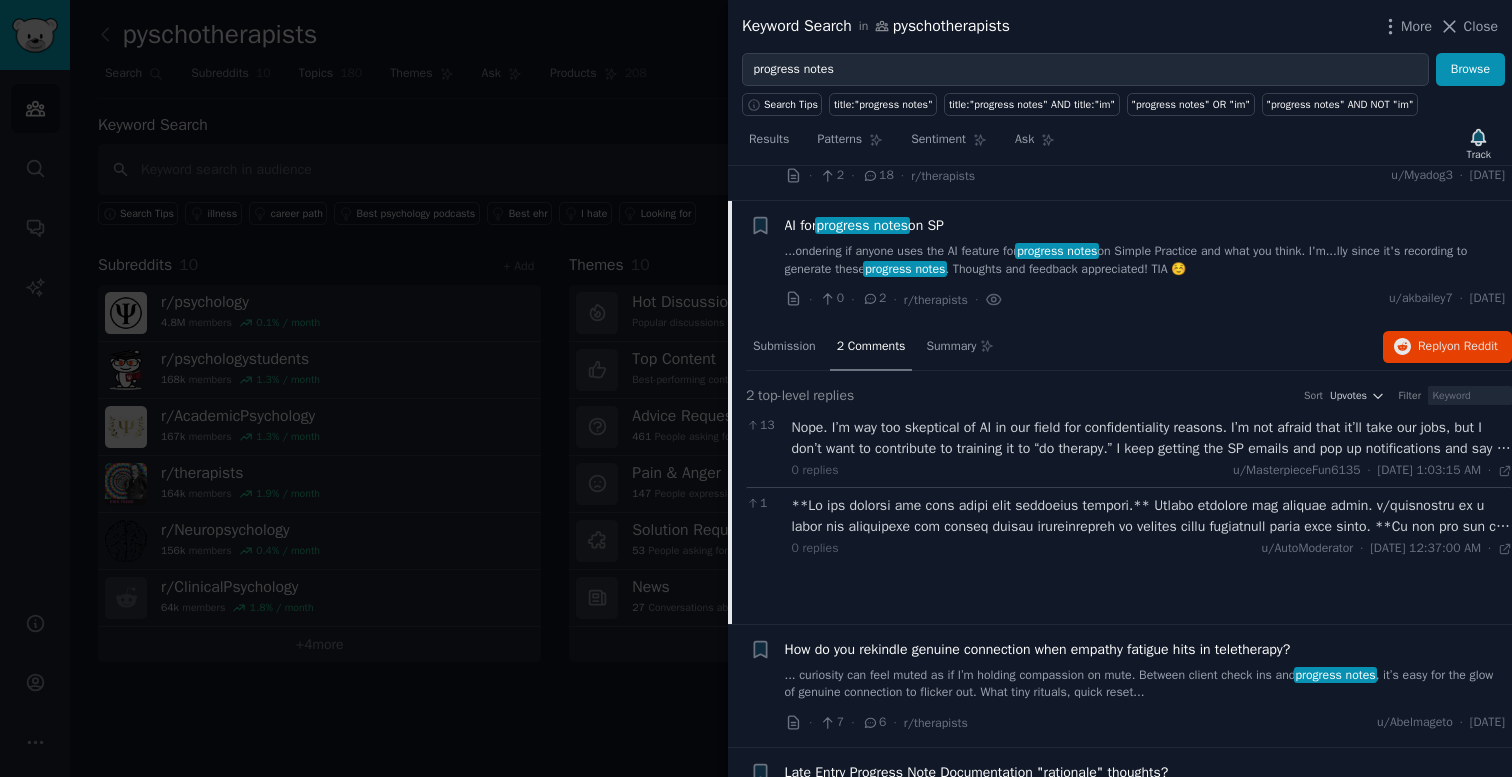 scroll, scrollTop: 1572, scrollLeft: 0, axis: vertical 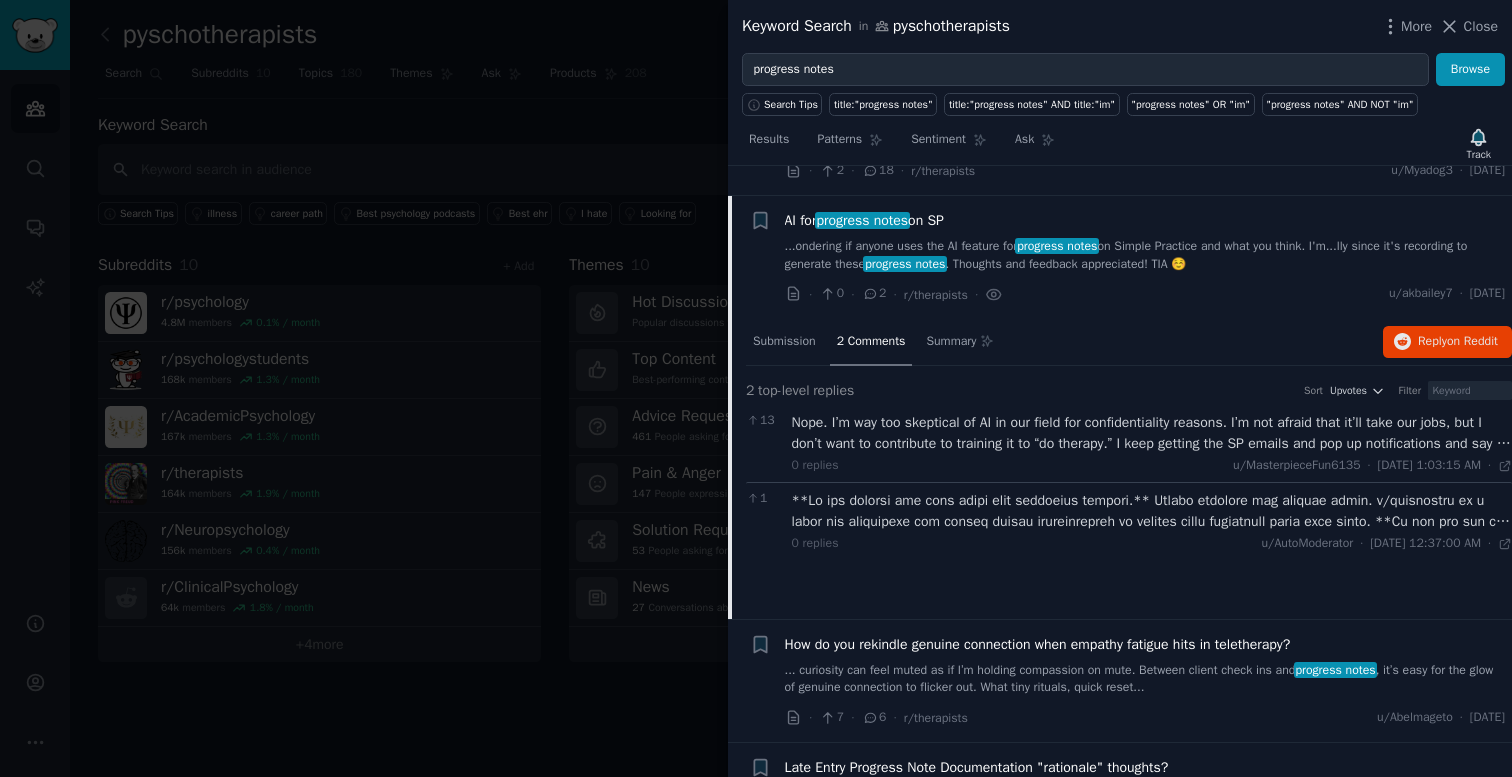 click on "Nope. I’m way too skeptical of AI in our field for confidentiality reasons. I’m not afraid that it’ll take our jobs, but I don’t want to contribute to training it to “do therapy.” I keep getting the SP emails and pop up notifications and say no every time. I hate notes, but I’d rather write them myself for safety. I want AI to do the menial tasks like robots on dangerous assembly lines, not in my world where humans do the best work." at bounding box center [1152, 433] 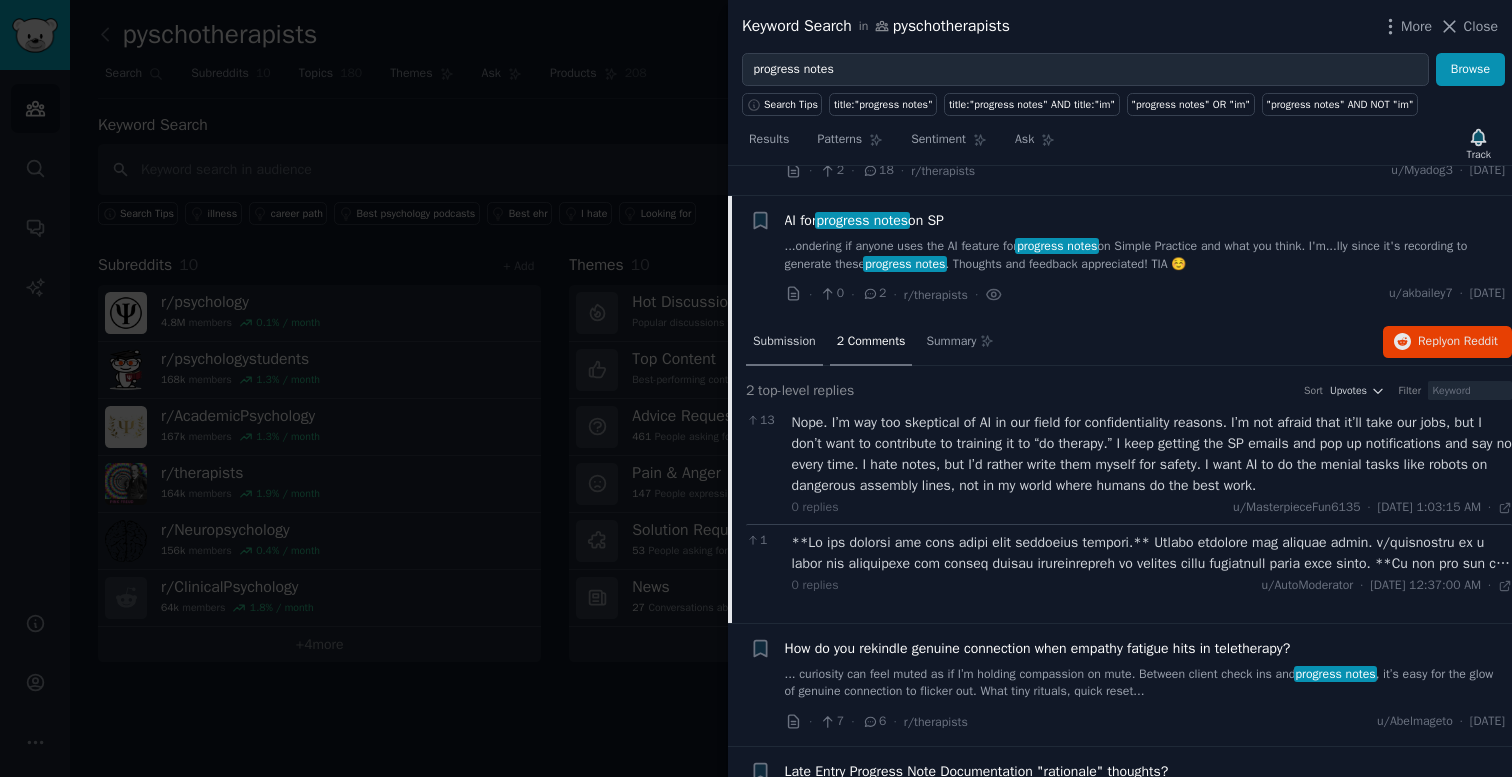 click on "Submission" at bounding box center [784, 342] 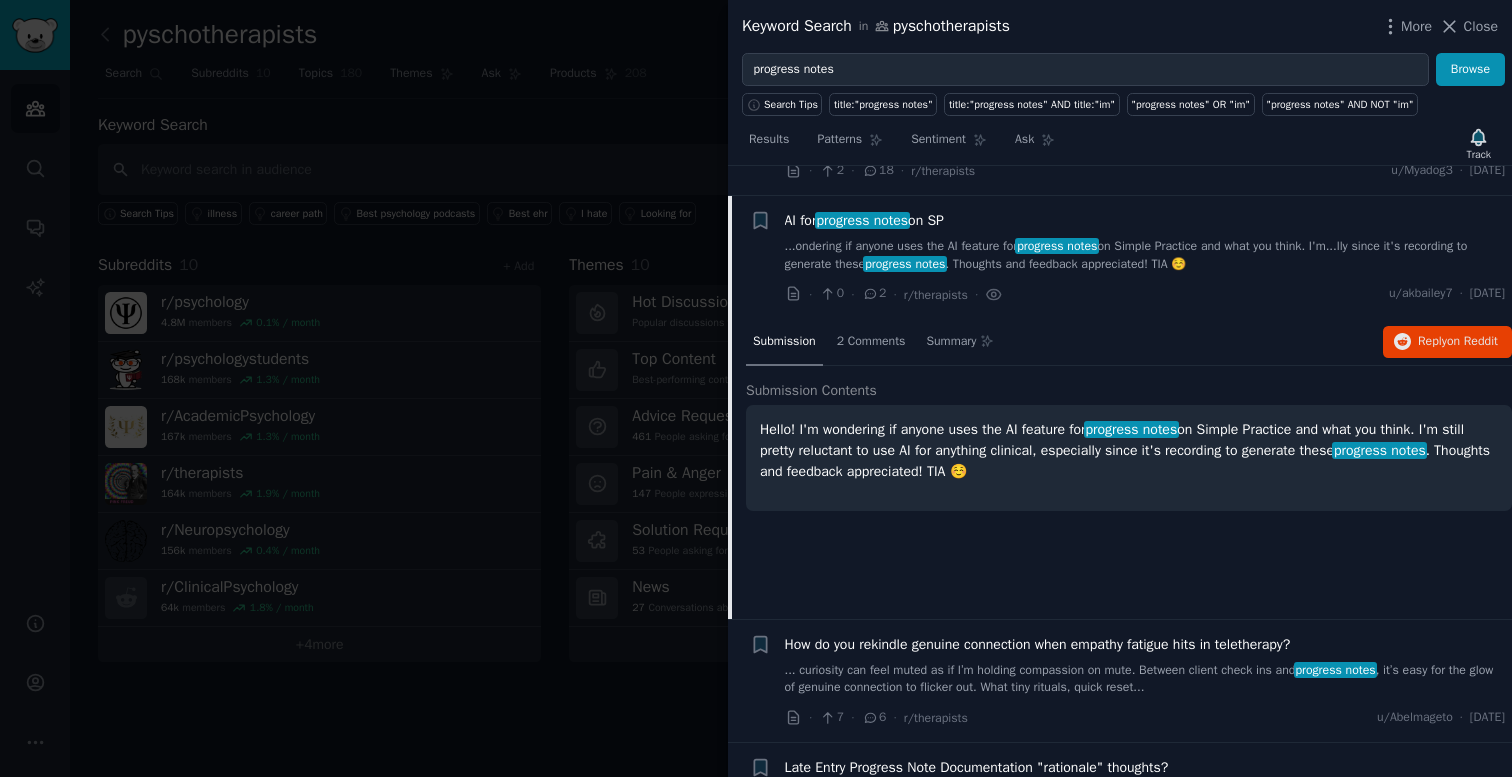 click on "AI for  progress notes  on SP" at bounding box center [1145, 220] 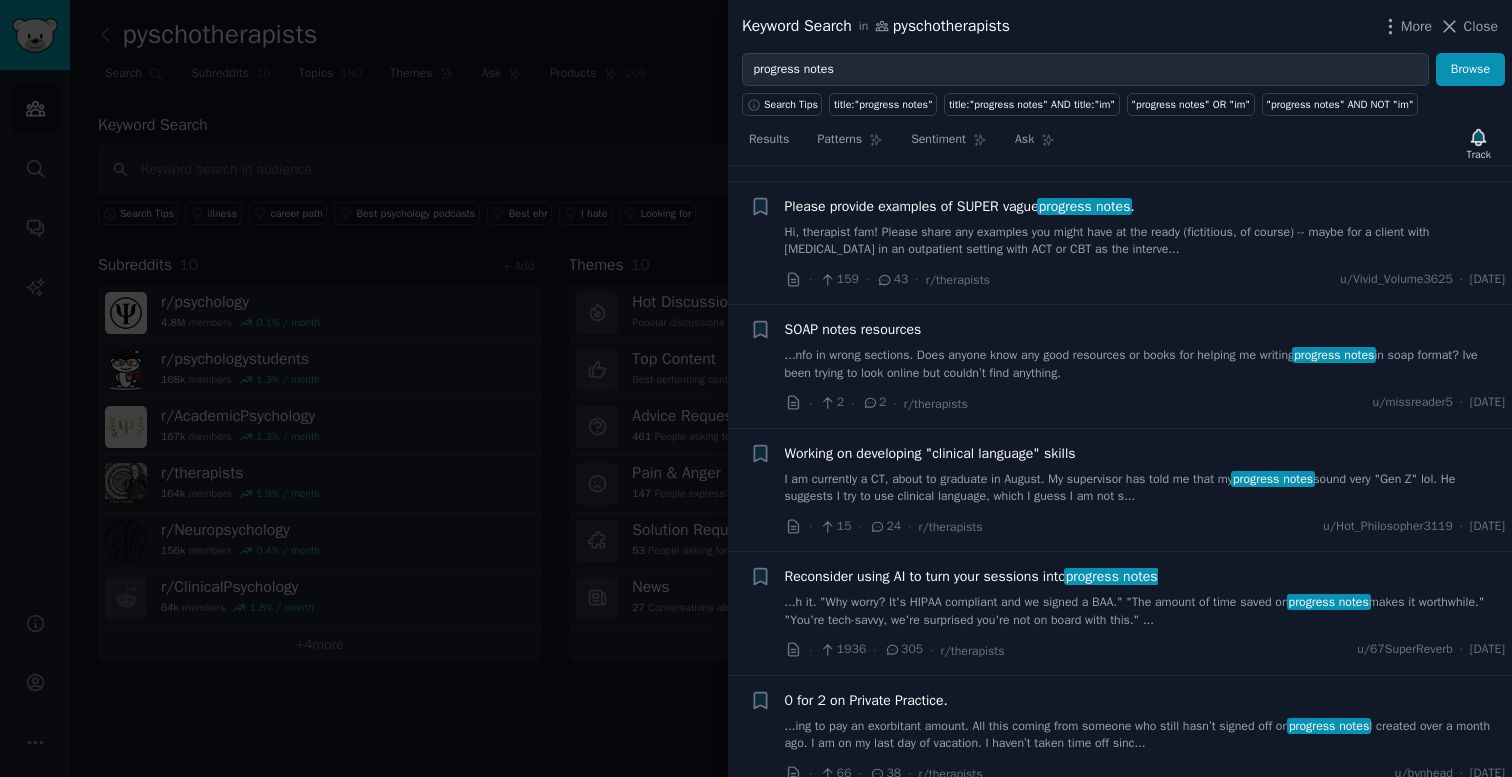 scroll, scrollTop: 1958, scrollLeft: 0, axis: vertical 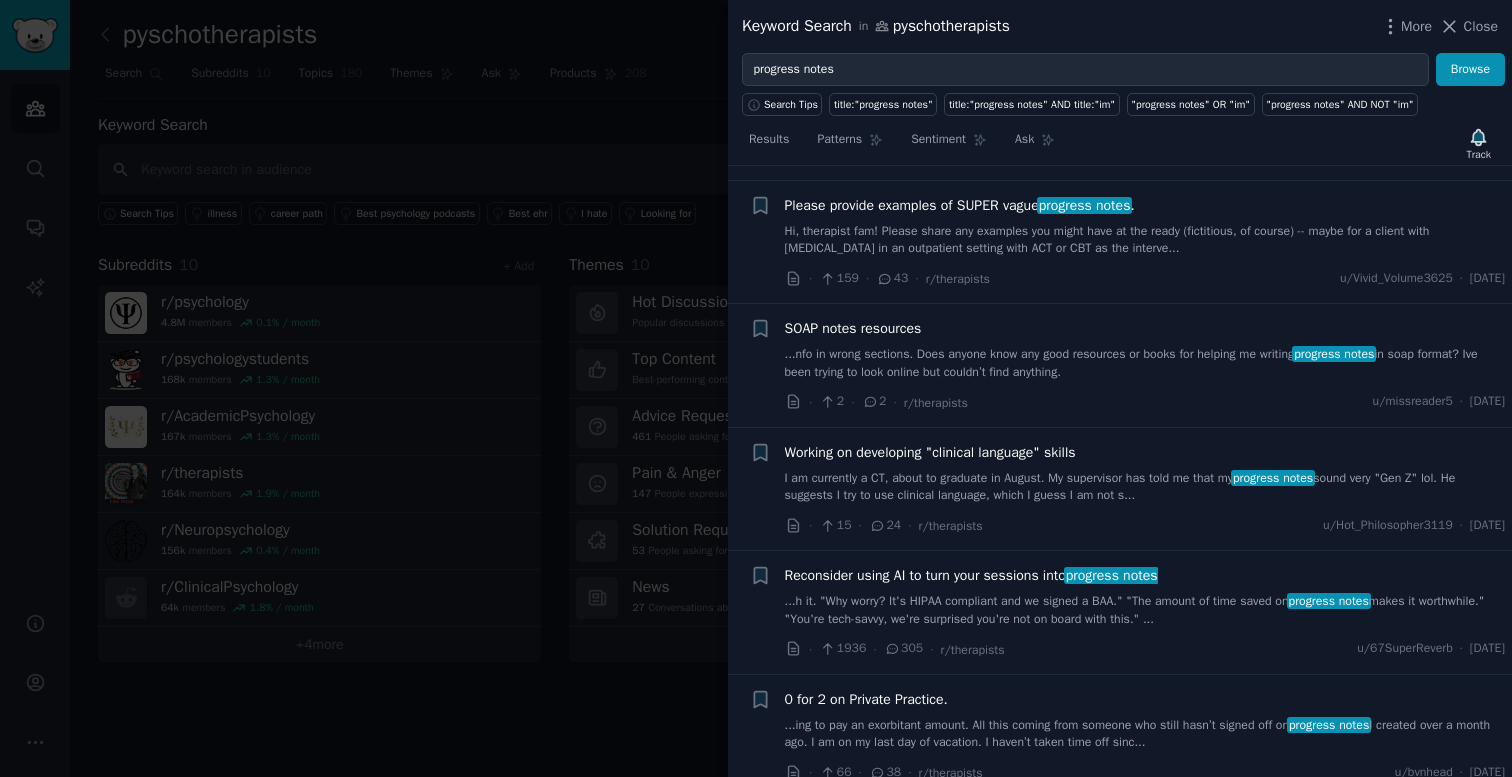 click on "I am currently a CT, about to graduate in August. My supervisor has told me that my  progress notes  sound very "Gen Z" lol. He suggests I try to use clinical language, which I guess I am not s..." at bounding box center [1145, 487] 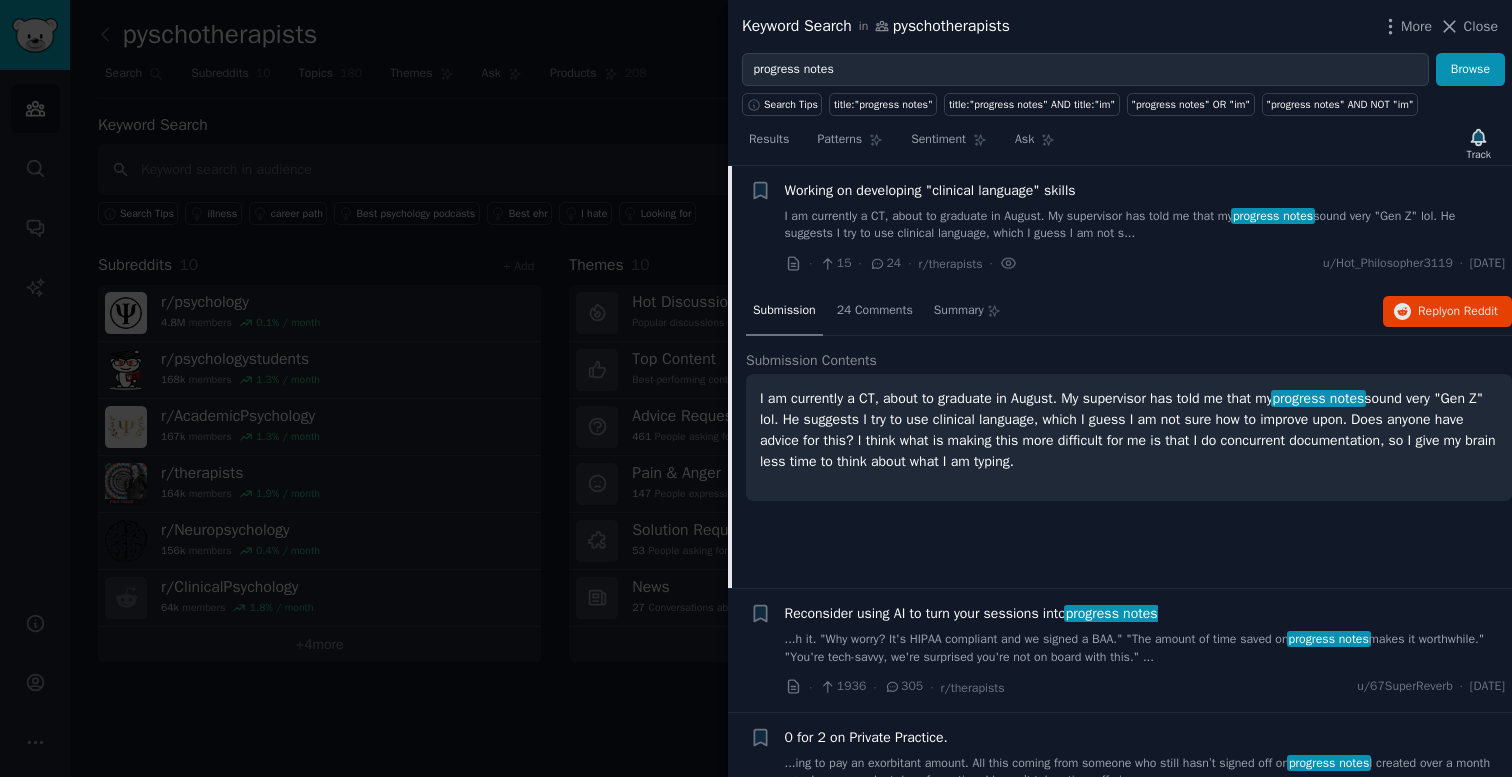 scroll, scrollTop: 2237, scrollLeft: 0, axis: vertical 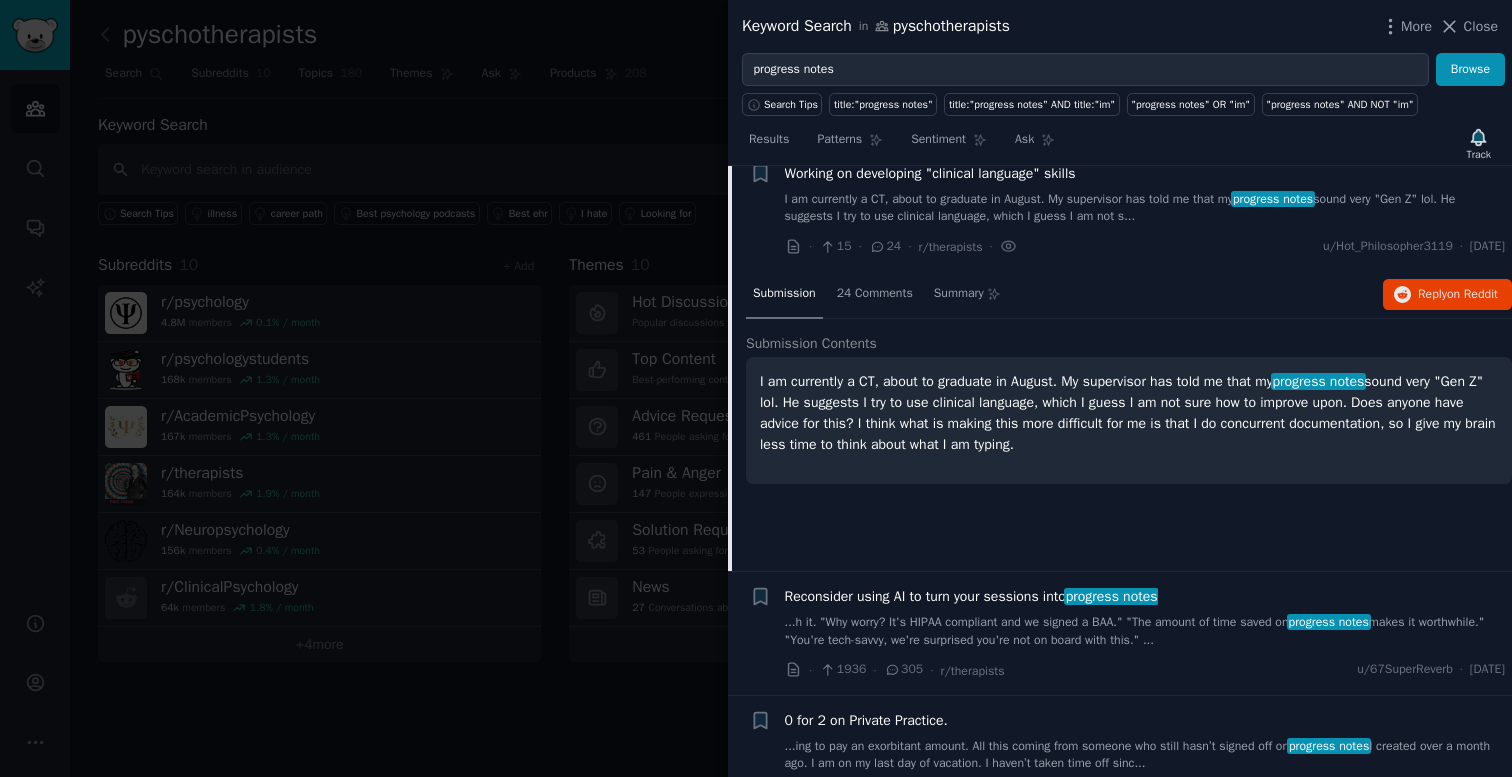 click on "I am currently a CT, about to graduate in August. My supervisor has told me that my  progress notes  sound very "Gen Z" lol. He suggests I try to use clinical language, which I guess I am not s..." at bounding box center (1145, 208) 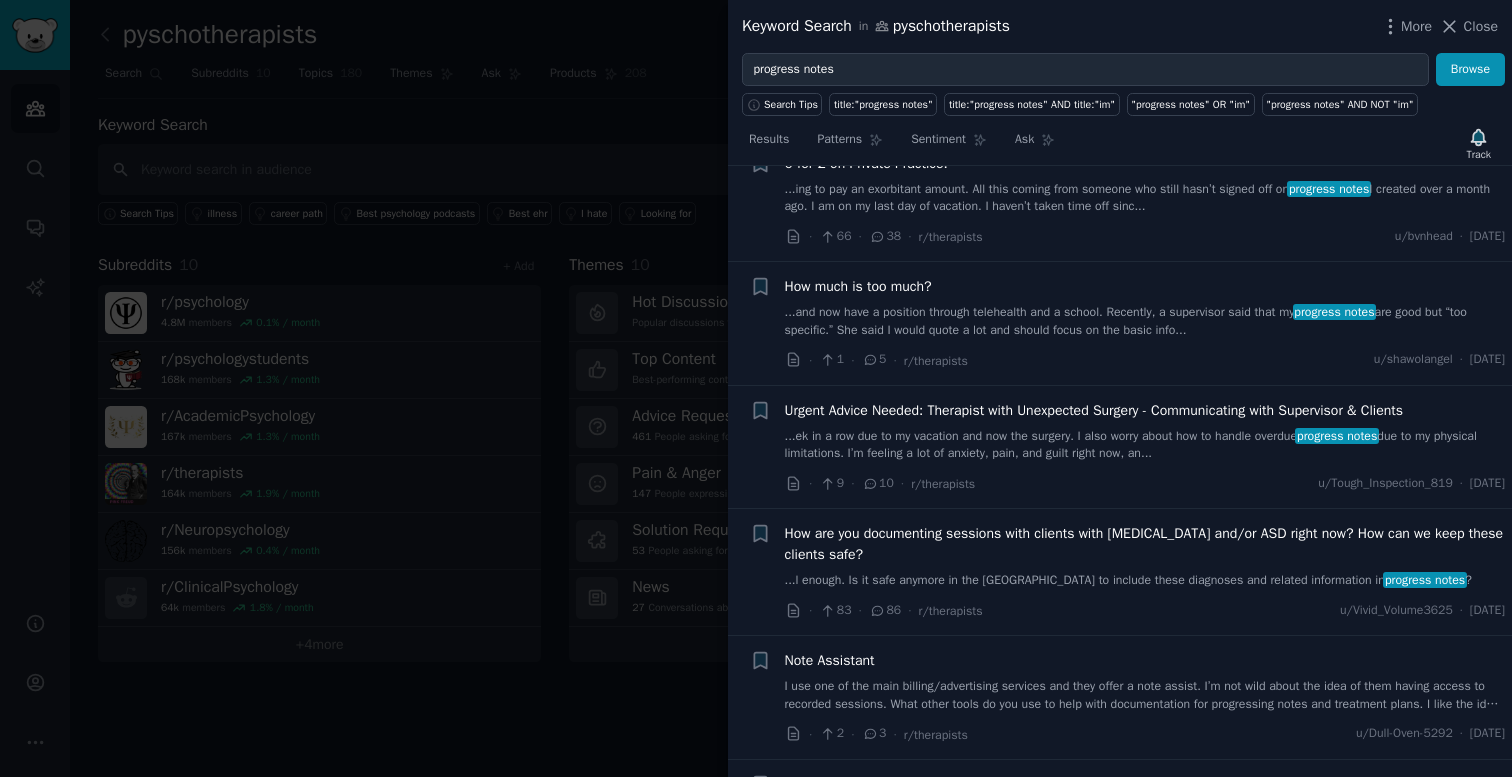 scroll, scrollTop: 2499, scrollLeft: 0, axis: vertical 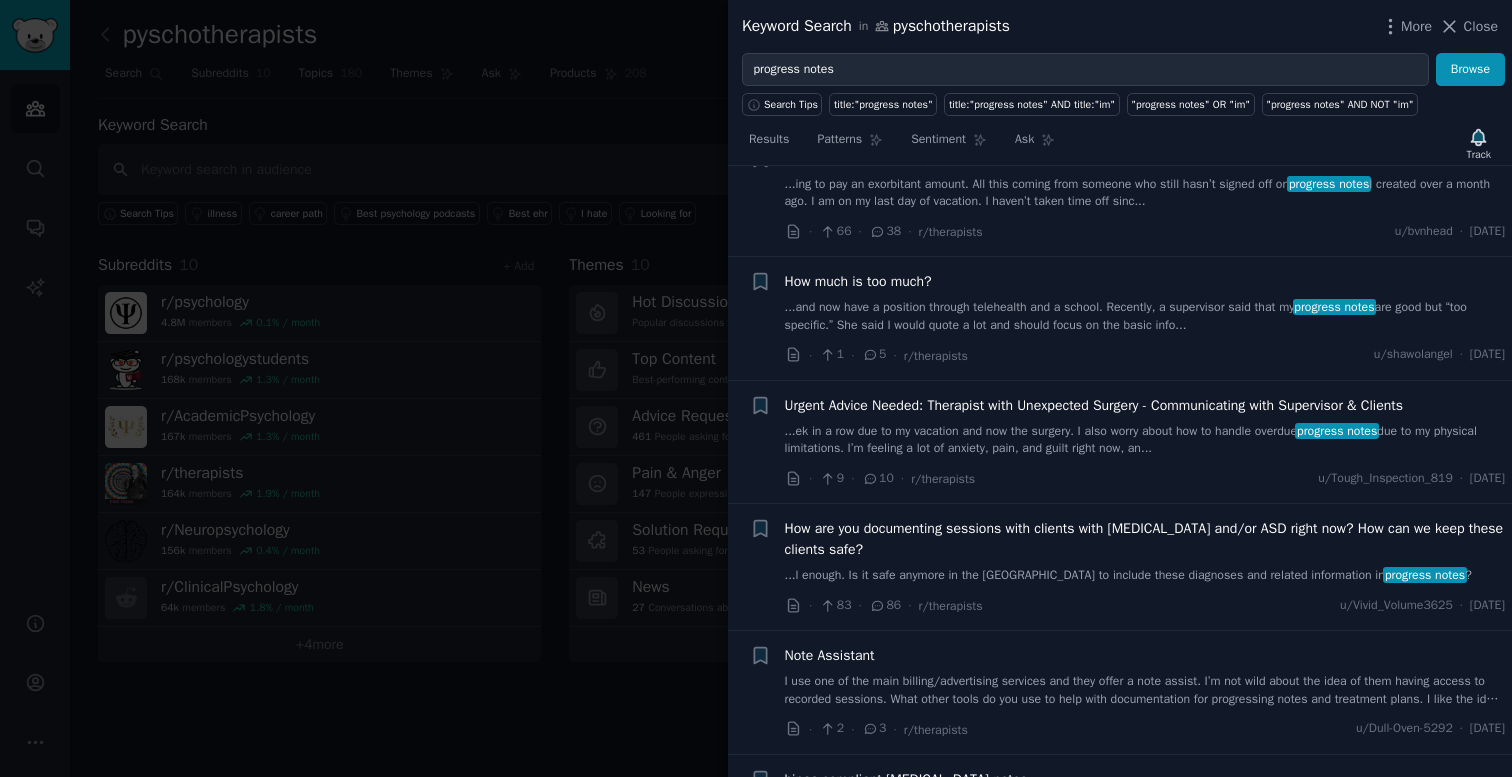 click on "...and now have a position through telehealth and a school. Recently, a supervisor said that my  progress notes  are good but “too specific.” She said I would quote a lot and should focus on the basic info..." at bounding box center (1145, 316) 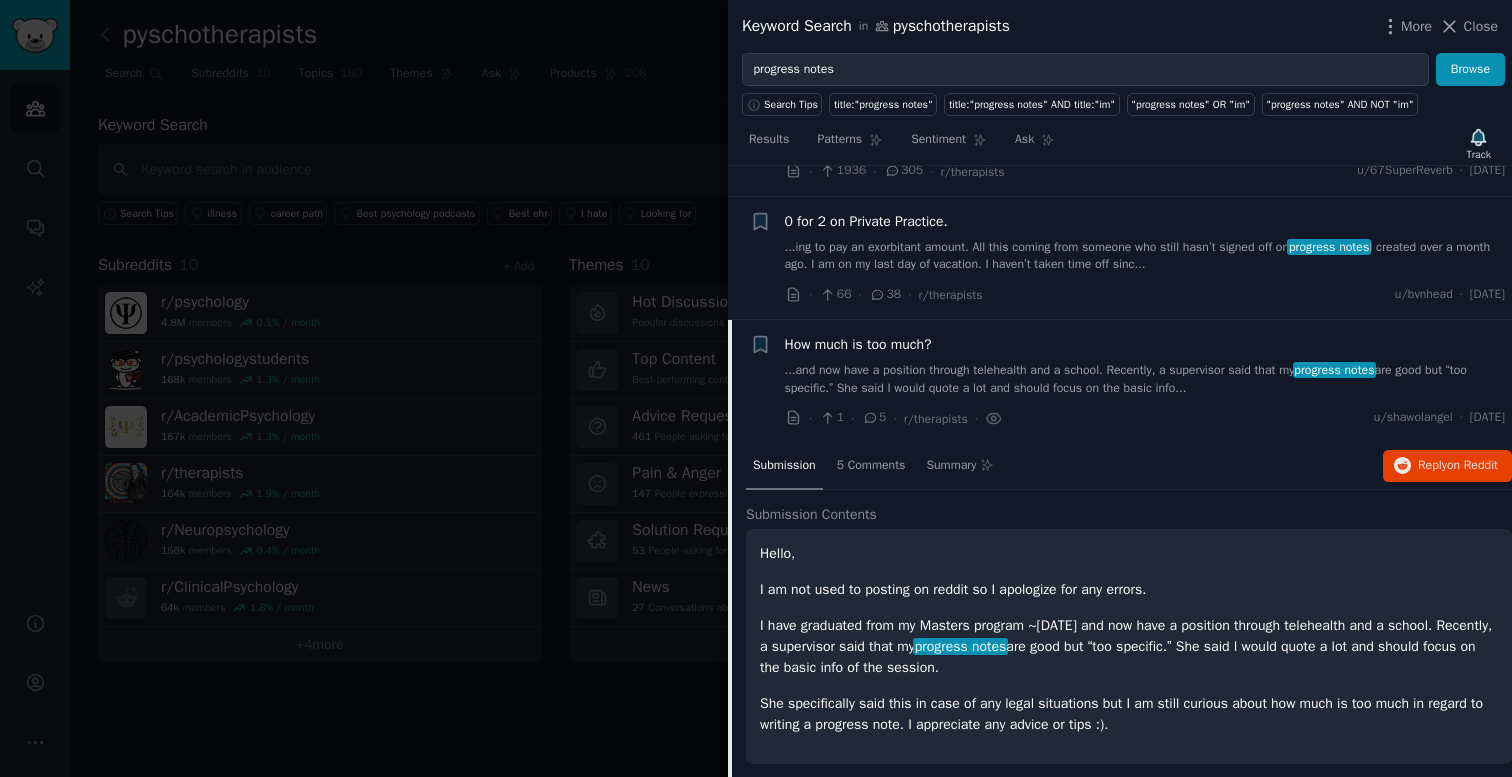 scroll, scrollTop: 2427, scrollLeft: 0, axis: vertical 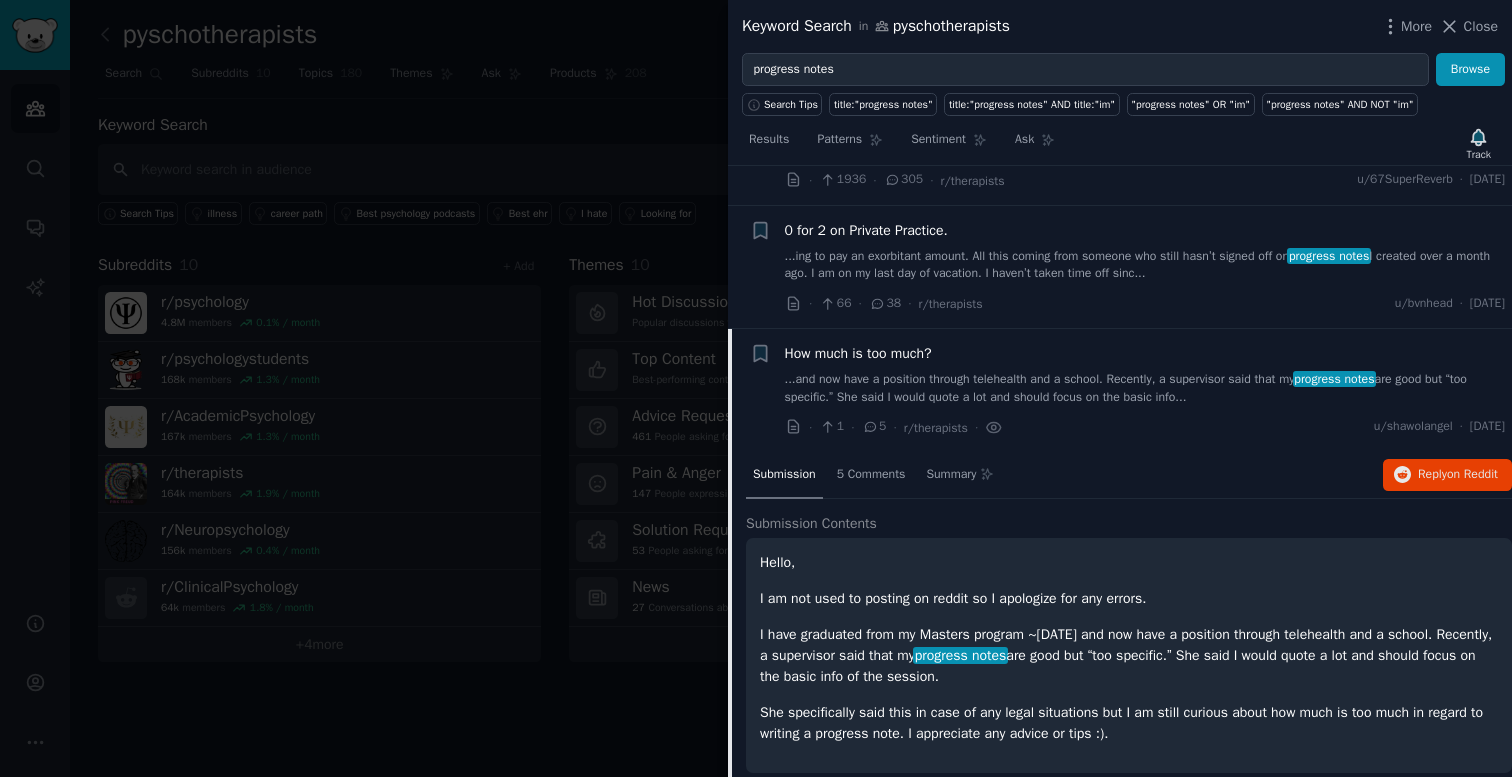 click on "How much is too much? ...and now have a position through telehealth and a school. Recently, a supervisor said that my  progress notes  are good but “too specific.” She said I would quote a lot and should focus on the basic info..." at bounding box center [1145, 374] 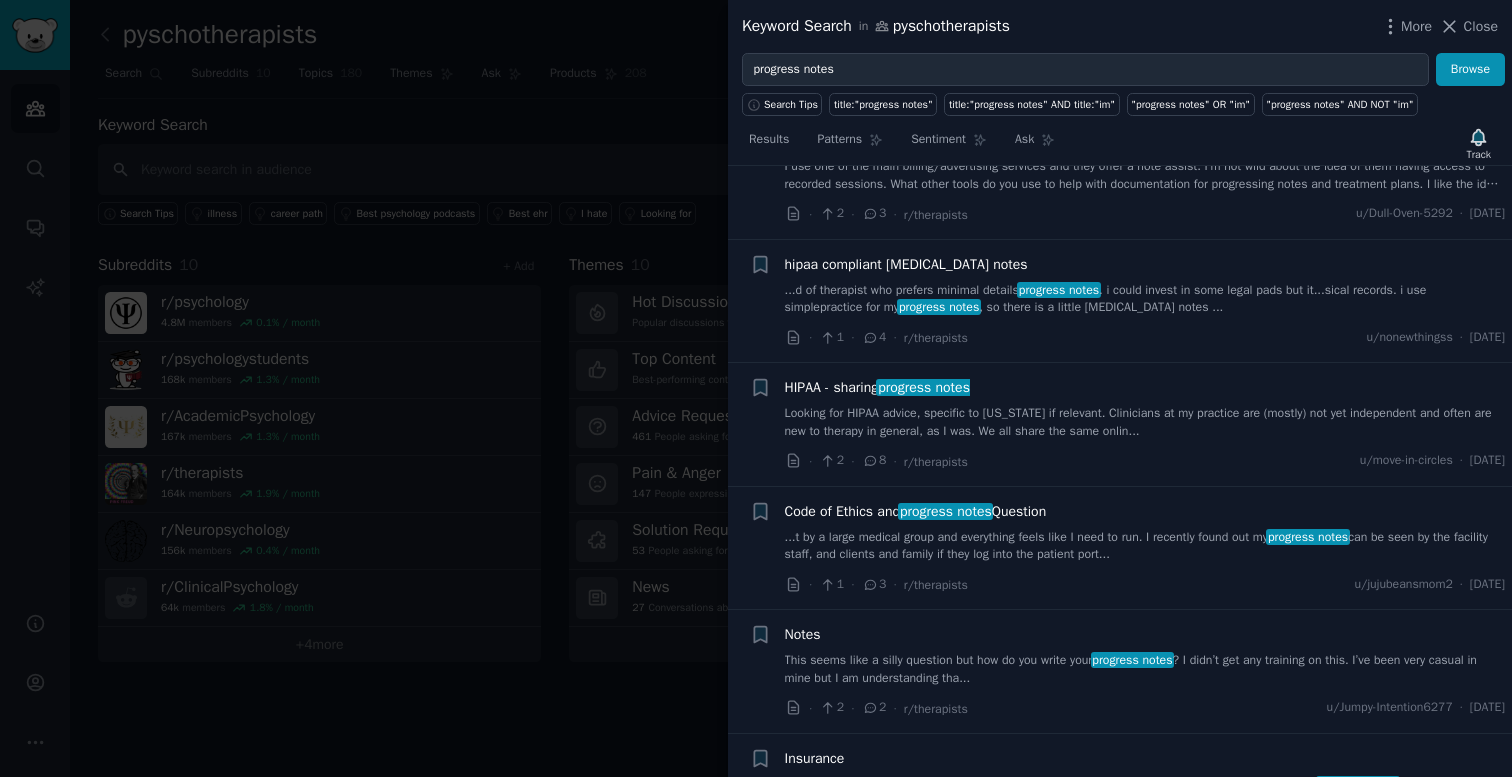 scroll, scrollTop: 3358, scrollLeft: 0, axis: vertical 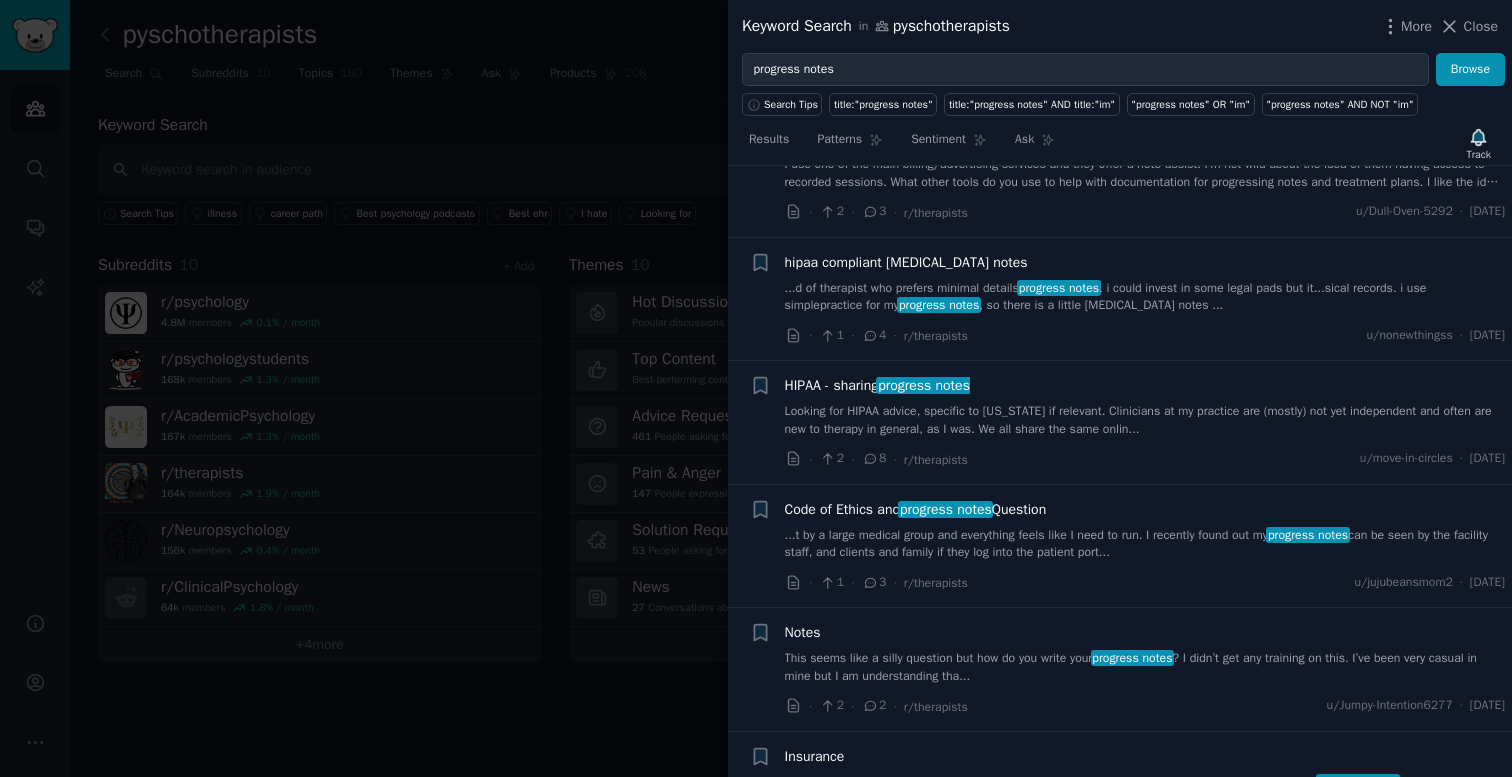 click on "...d of therapist who prefers minimal details  progress notes .
i could invest in some legal pads but it...sical records. i use simplepractice for my  progress notes , so there is a little [MEDICAL_DATA] notes ..." at bounding box center [1145, 297] 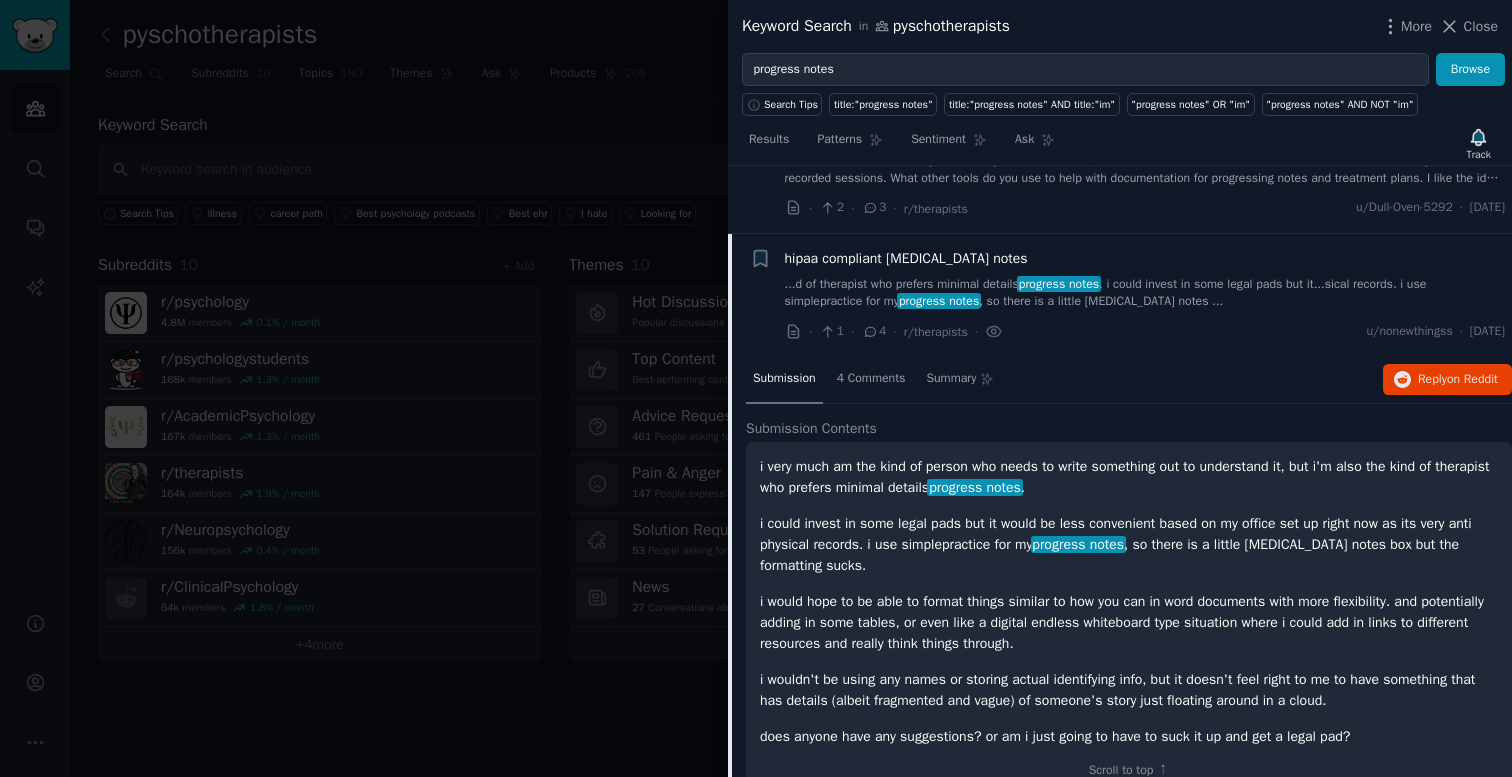 scroll, scrollTop: 3010, scrollLeft: 0, axis: vertical 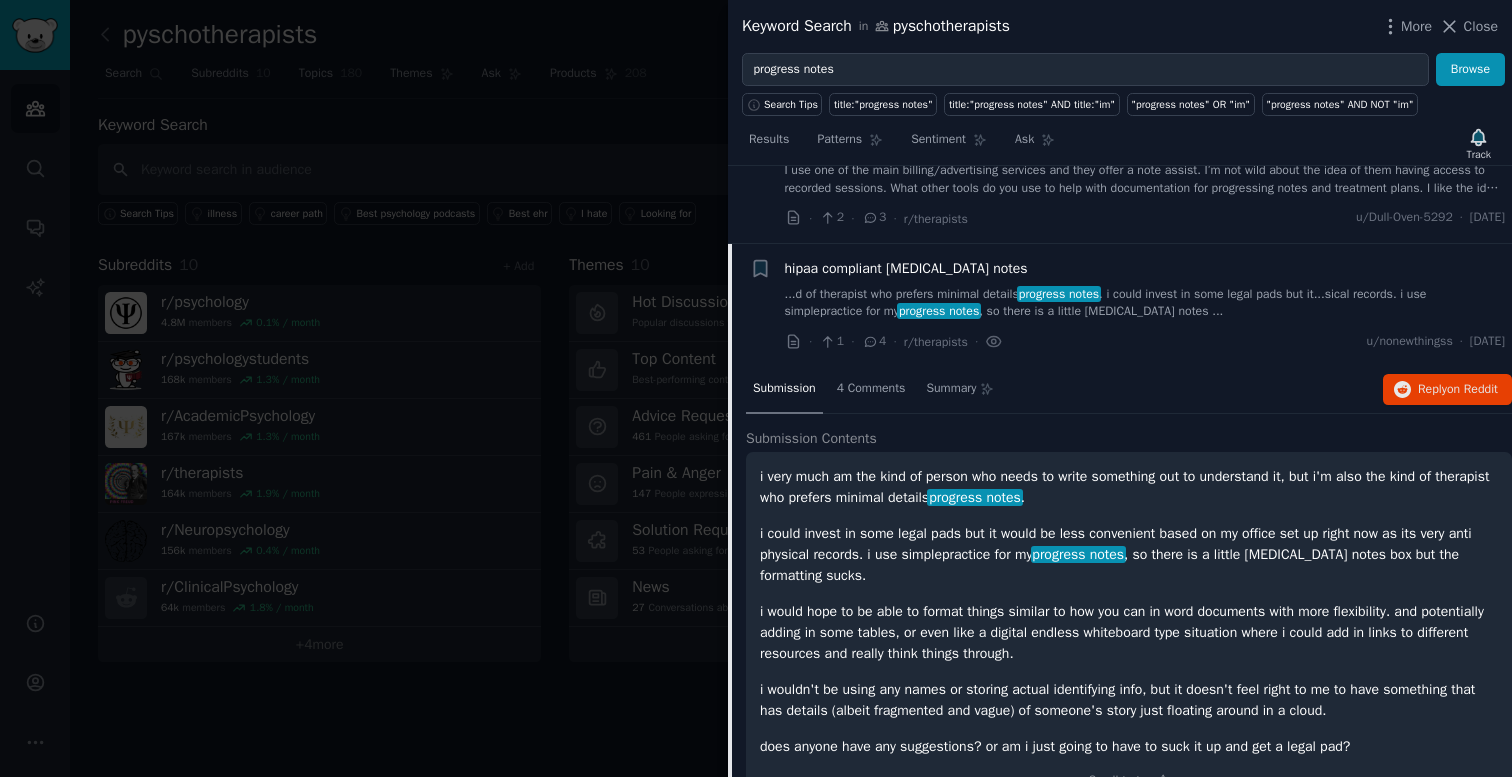 click on "...d of therapist who prefers minimal details  progress notes .
i could invest in some legal pads but it...sical records. i use simplepractice for my  progress notes , so there is a little [MEDICAL_DATA] notes ..." at bounding box center (1145, 303) 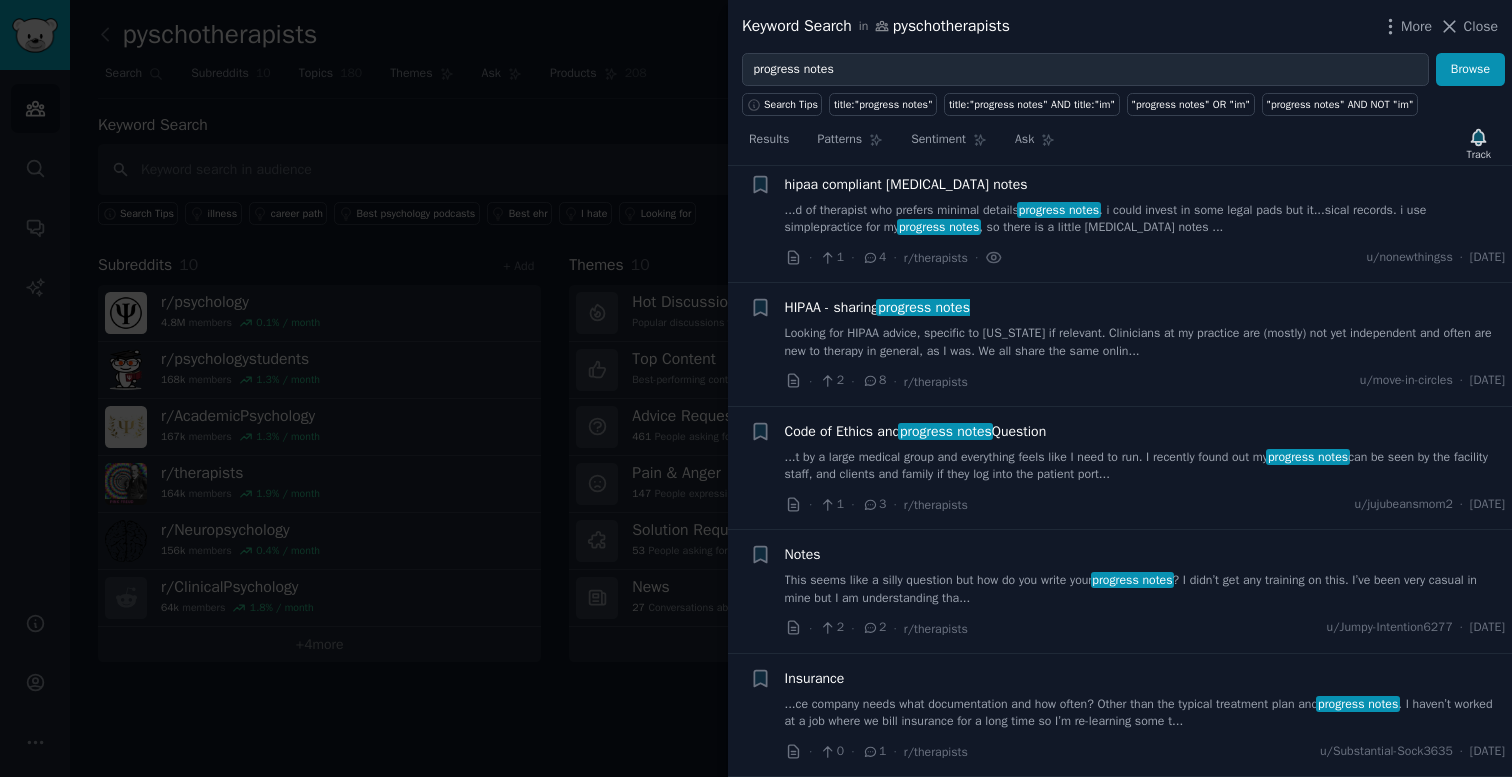 scroll, scrollTop: 3105, scrollLeft: 0, axis: vertical 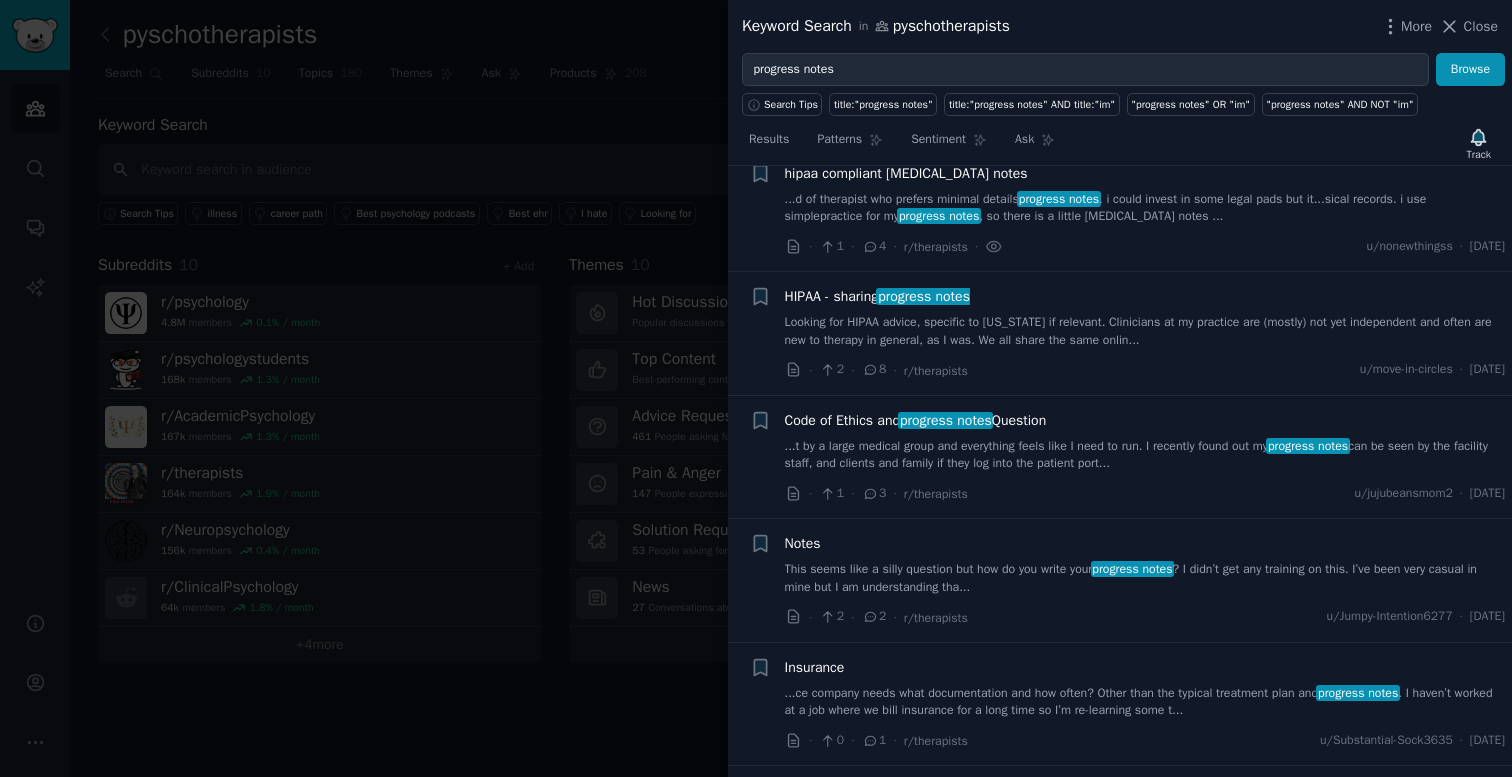 click on "This seems like a silly question but how do you write your  progress notes ? I didn’t get any training on this. I’ve been very casual in mine but I am understanding tha..." at bounding box center [1145, 578] 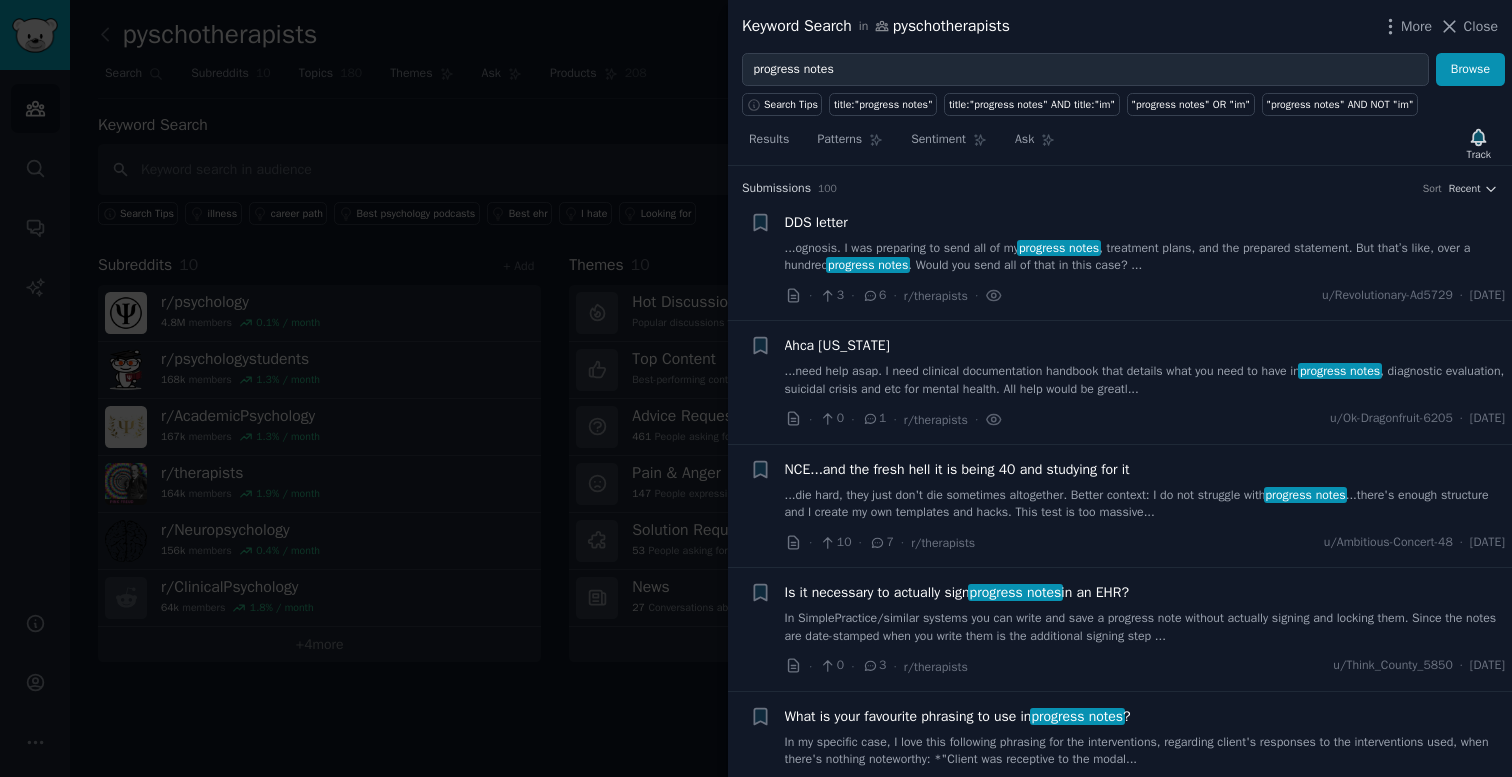 scroll, scrollTop: 0, scrollLeft: 0, axis: both 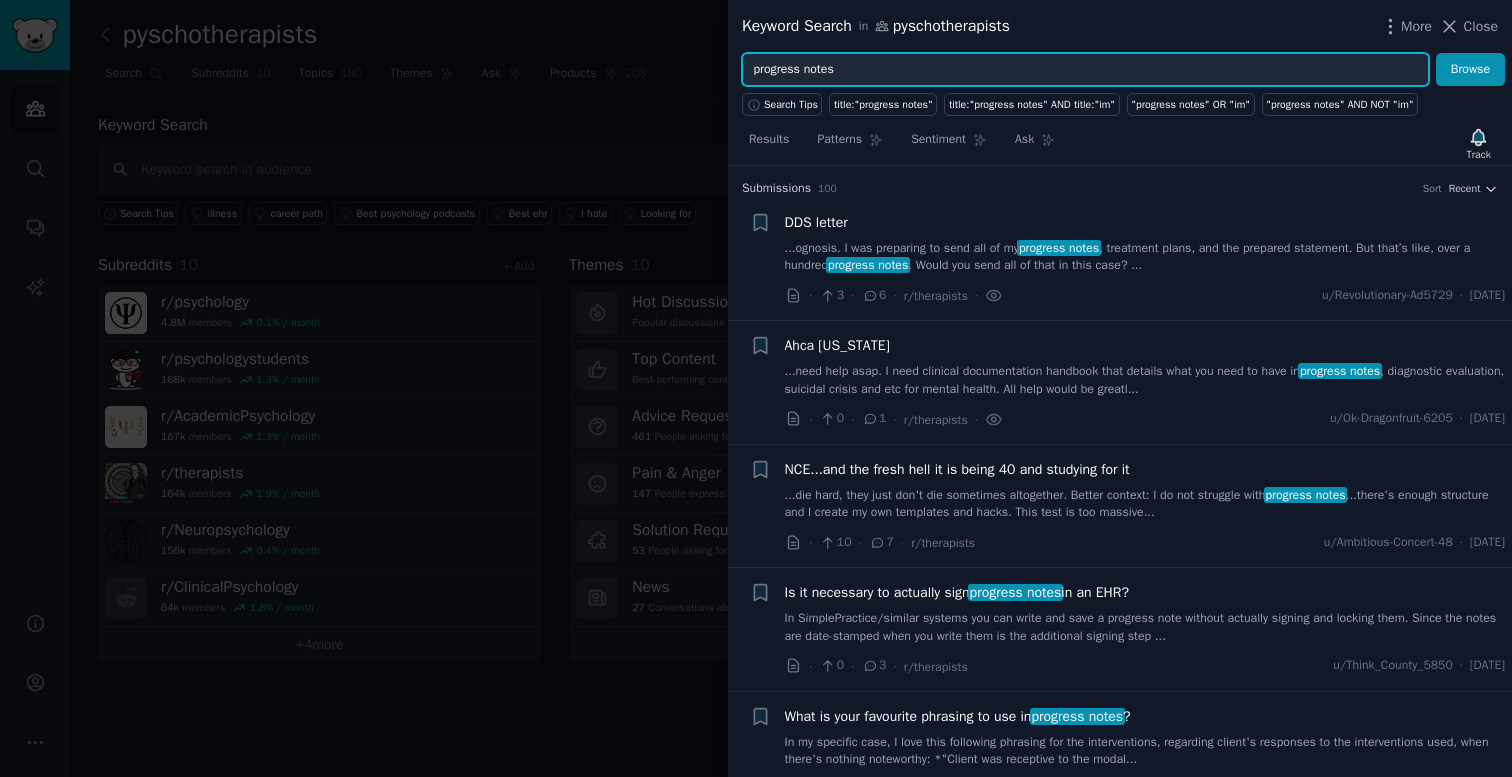 drag, startPoint x: 896, startPoint y: 66, endPoint x: 733, endPoint y: 66, distance: 163 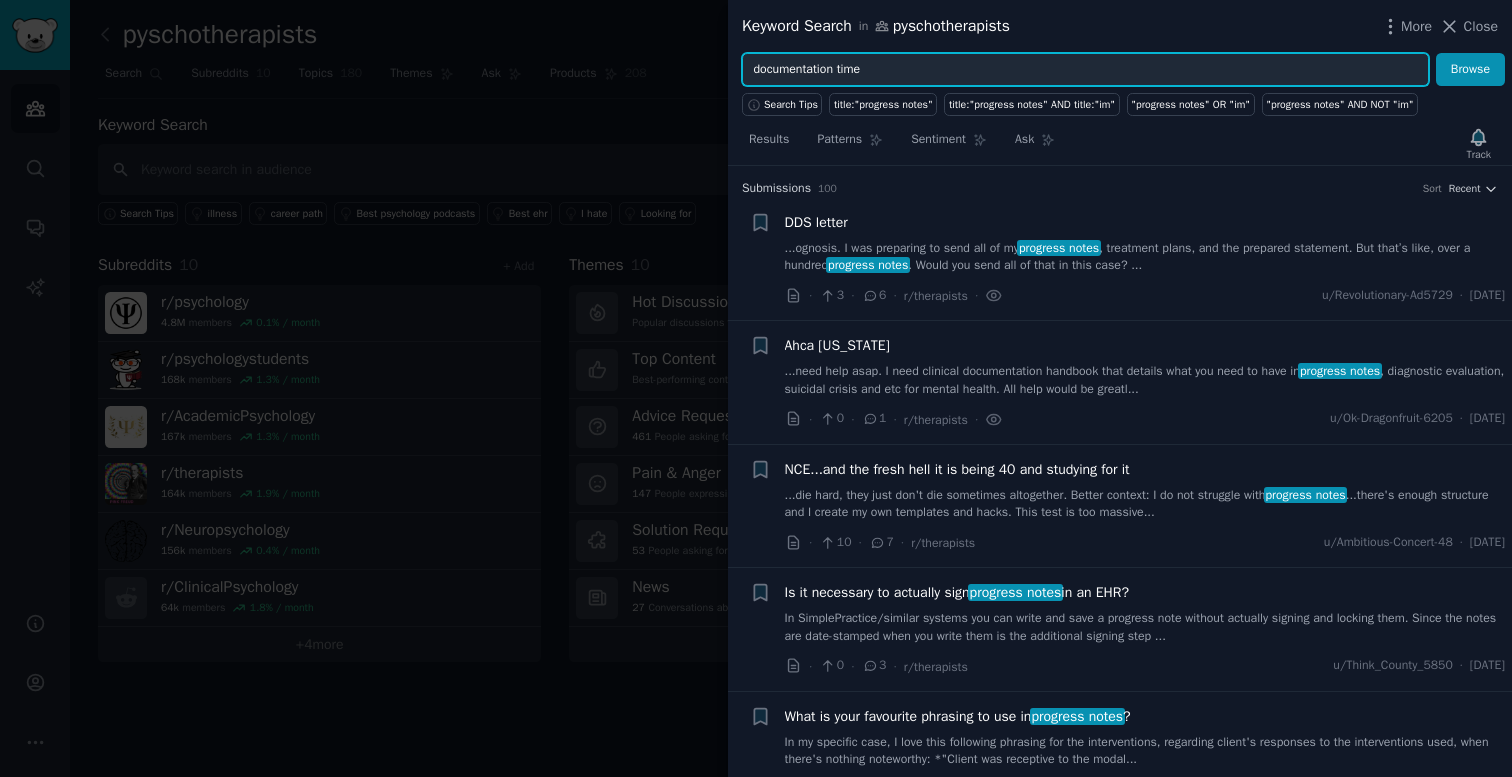 type on "documentation time" 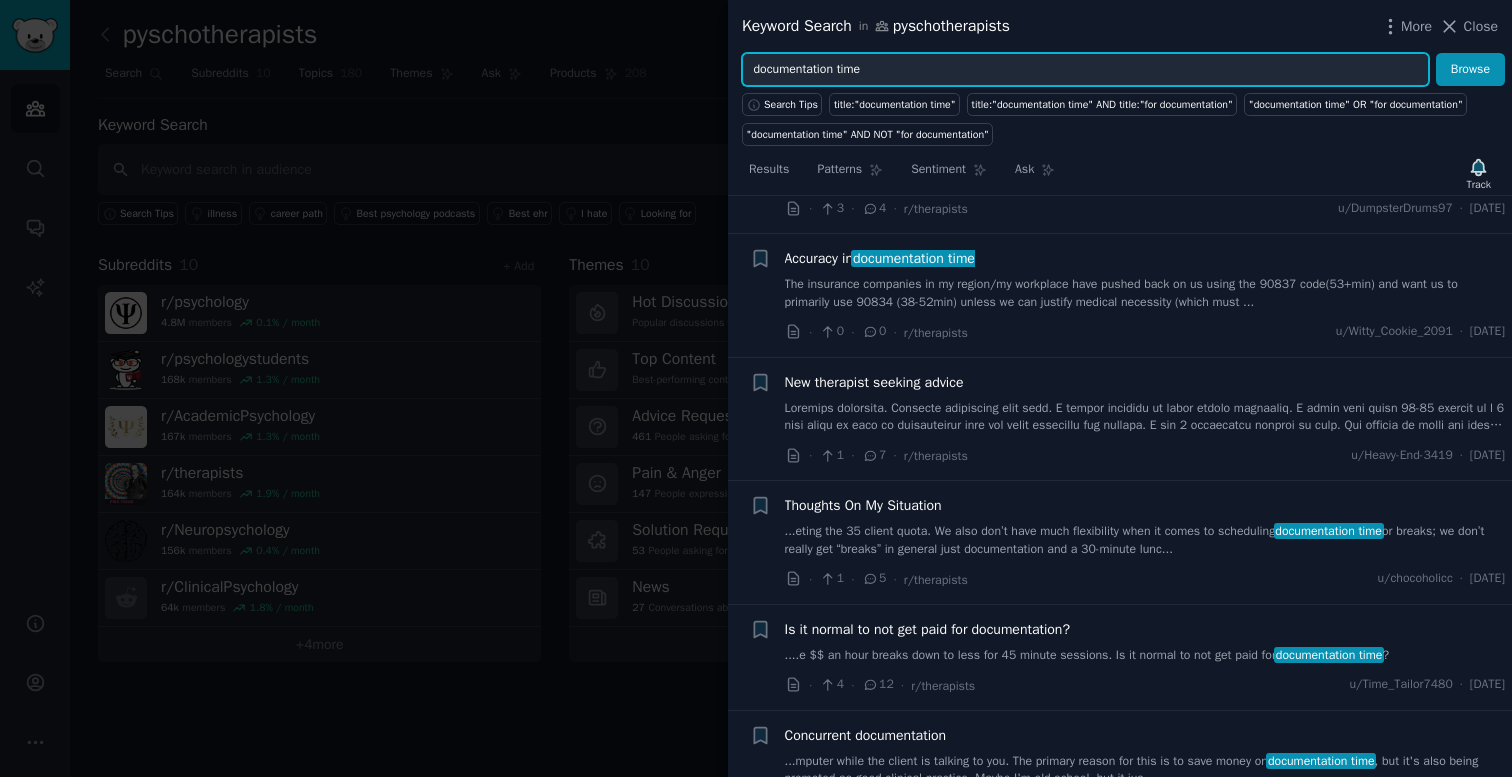 scroll, scrollTop: 372, scrollLeft: 0, axis: vertical 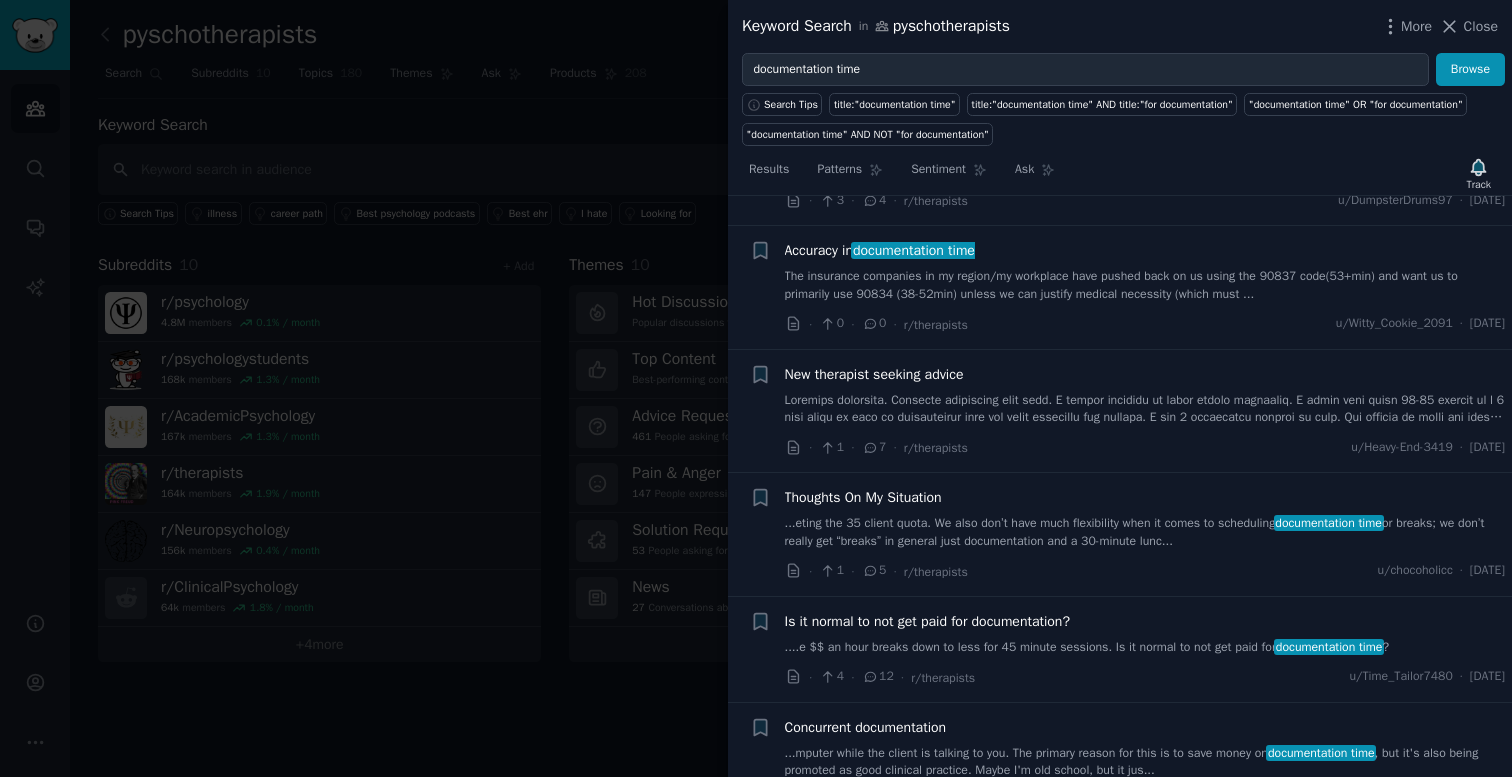 click on "...eting the 35 client quota. We also don’t have much flexibility when it comes to scheduling  documentation time  or breaks; we don’t really get “breaks” in general just documentation and a 30-minute lunc..." at bounding box center [1145, 532] 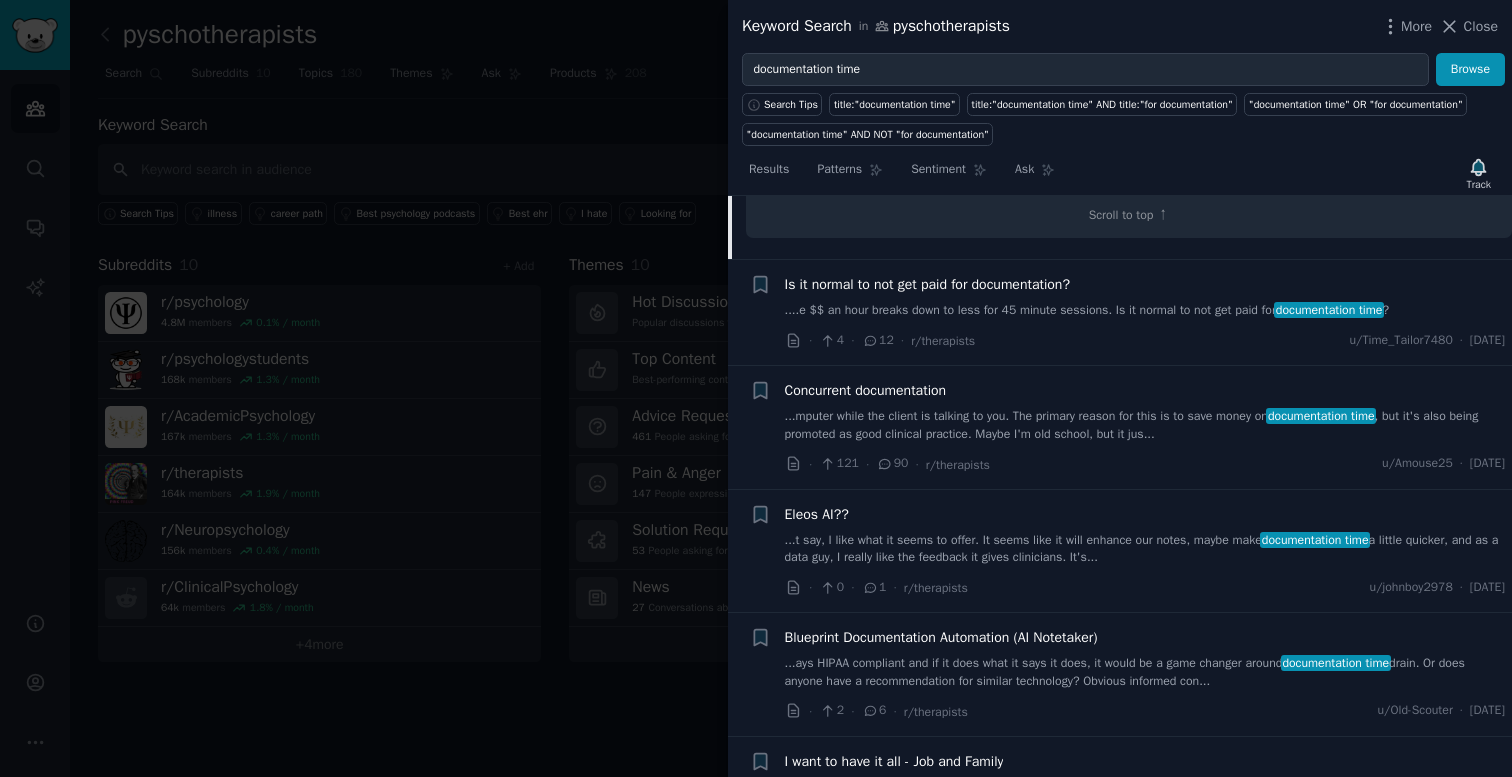 scroll, scrollTop: 1447, scrollLeft: 0, axis: vertical 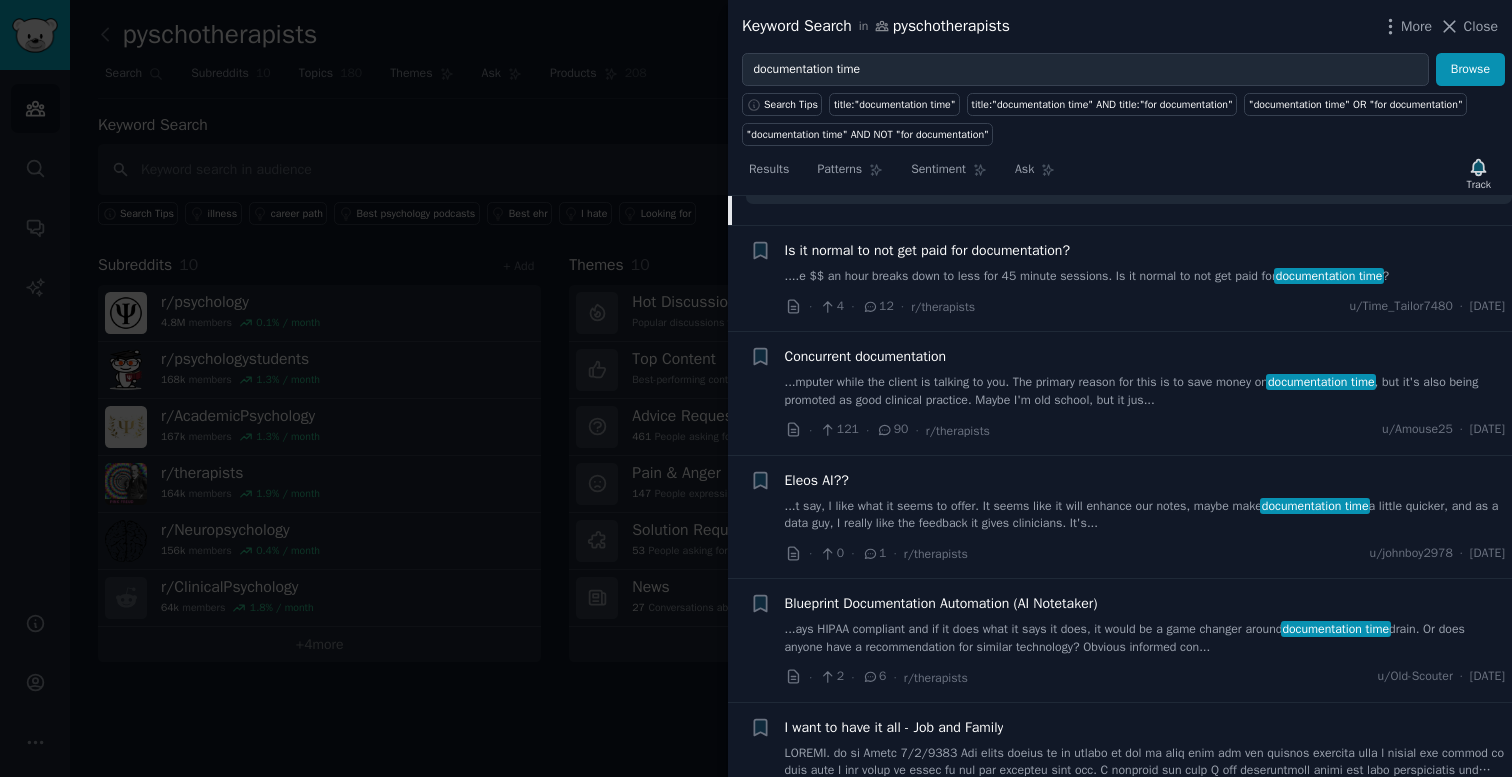 click on "Is it normal to not get paid for documentation? ....e $$ an hour breaks down to less for 45 minute sessions. Is it normal to not get paid for  documentation time  ?  · 4 · 12 · r/therapists u/Time_Tailor7480 · [DATE]" at bounding box center (1145, 278) 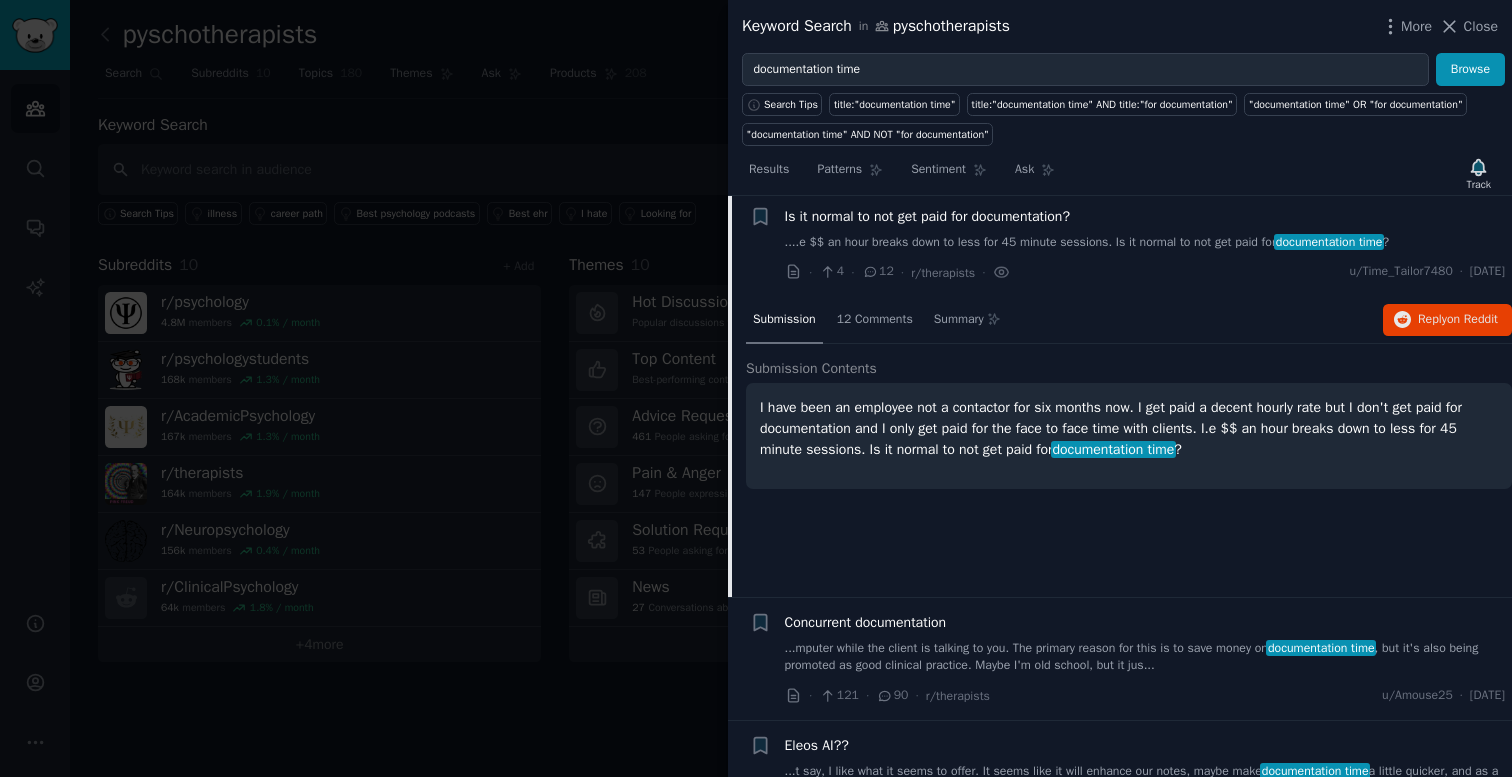 scroll, scrollTop: 772, scrollLeft: 0, axis: vertical 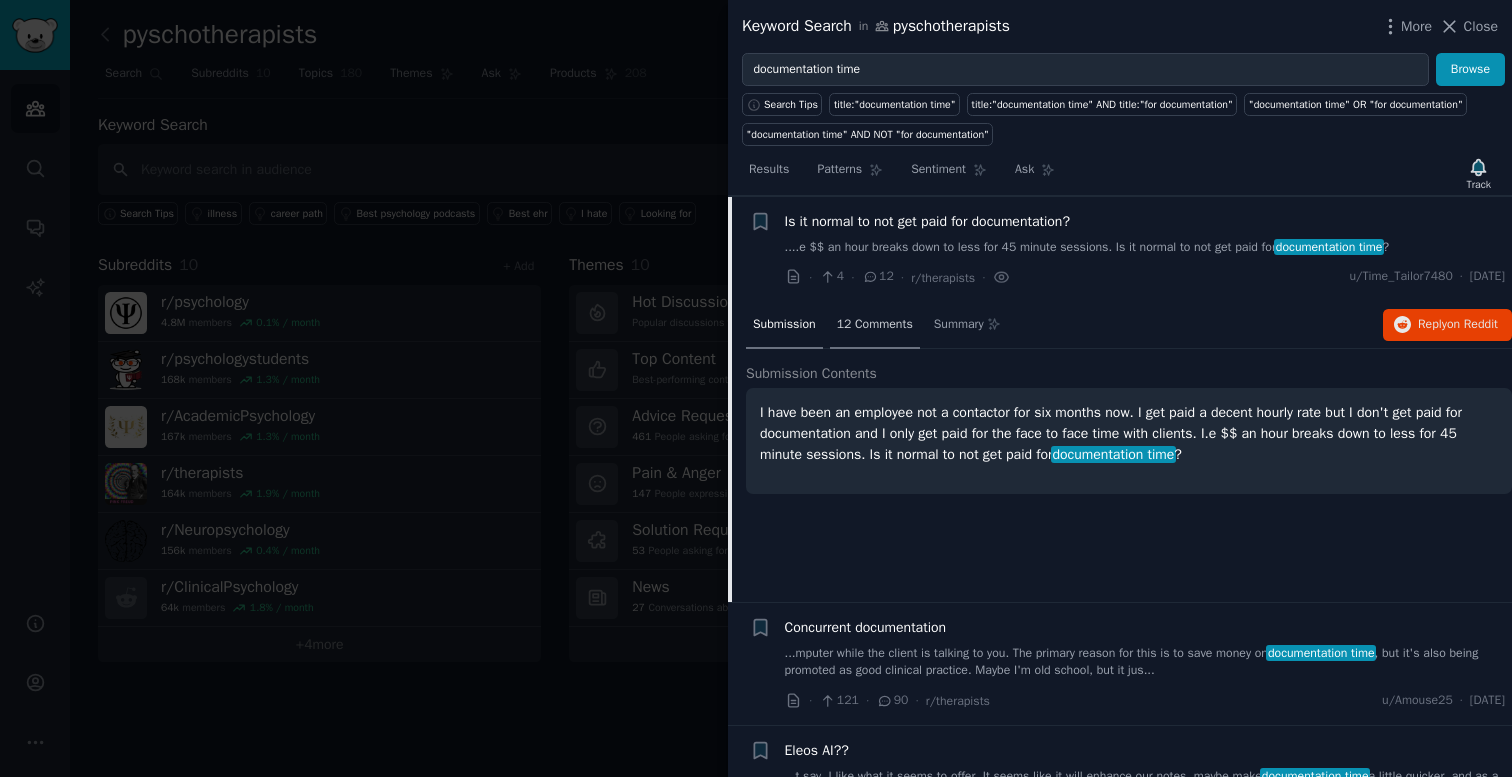 click on "12 Comments" at bounding box center (875, 325) 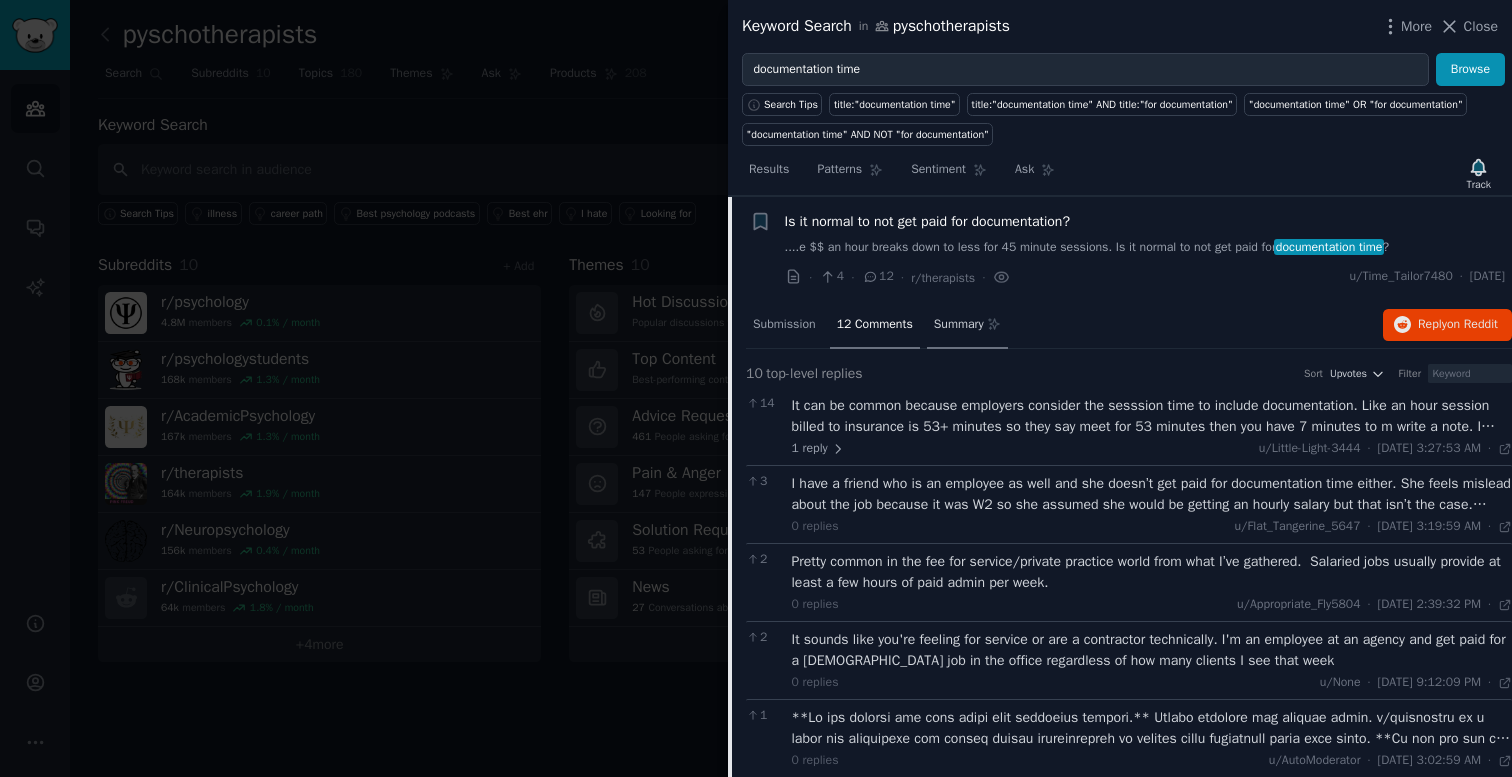 click on "Summary" at bounding box center [967, 326] 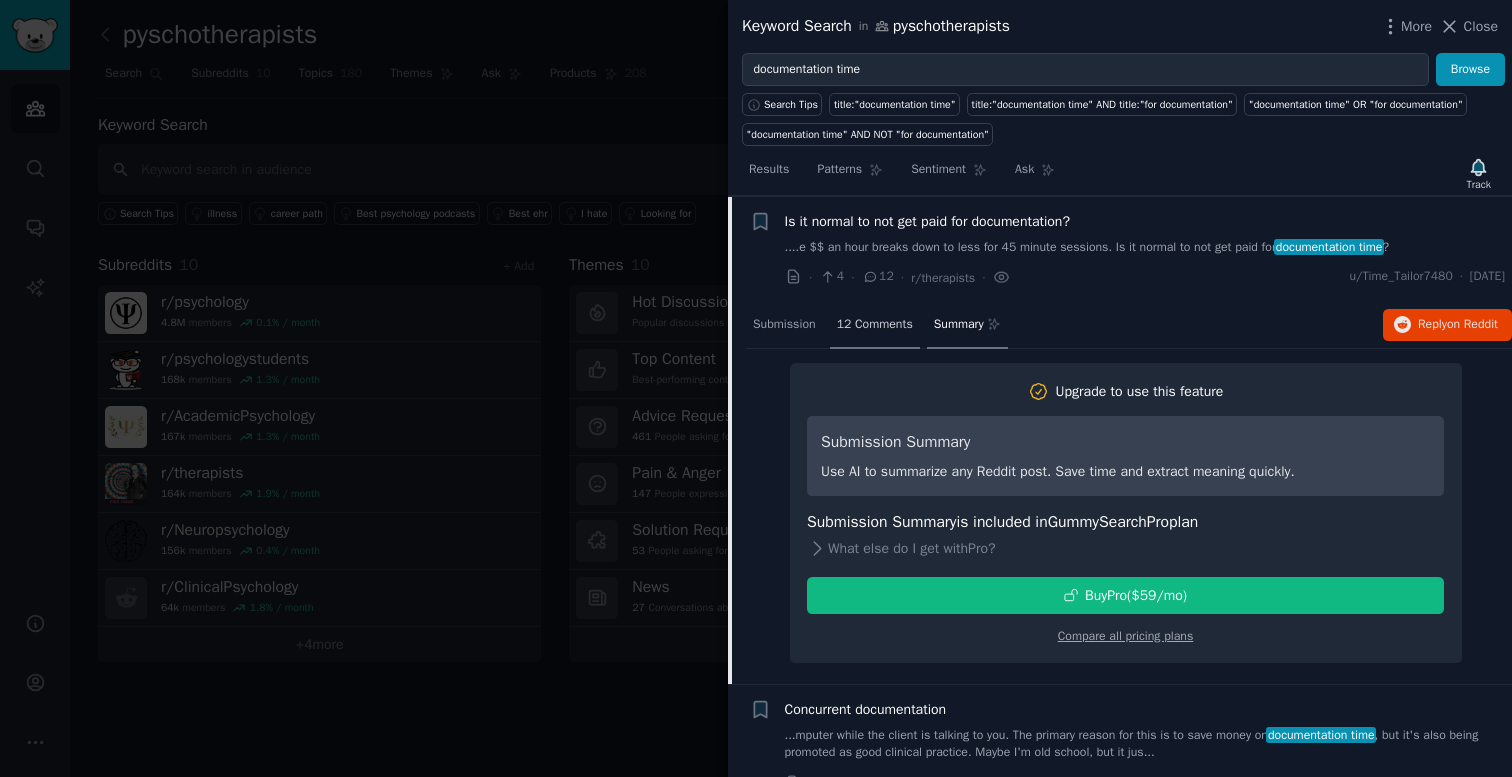 click on "12 Comments" at bounding box center (875, 325) 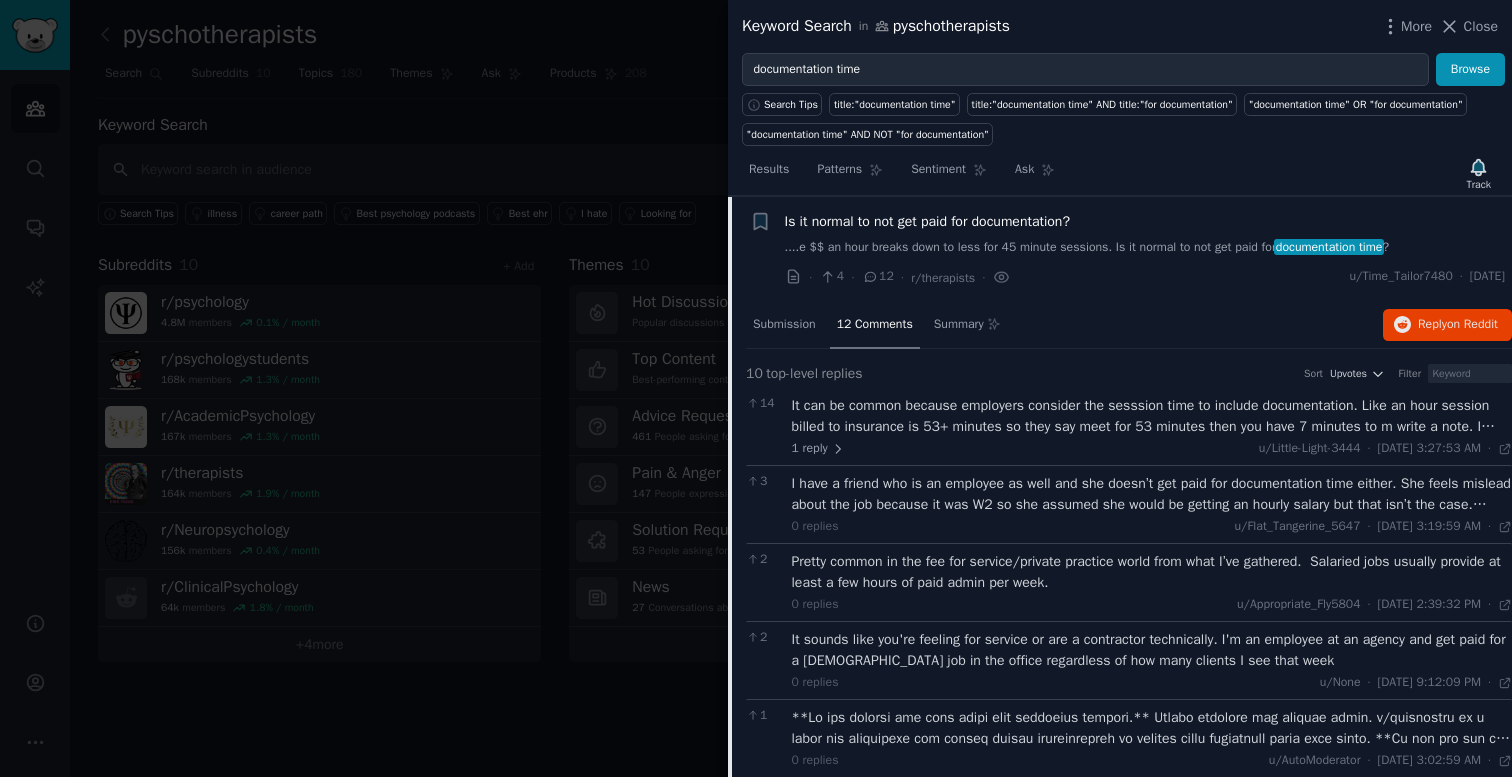 click on "It can be common because employers consider the sesssion time to include documentation. Like an hour session billed to insurance is 53+ minutes so they say meet for 53 minutes then you have 7 minutes to m write a note.
I think it’s unrealistic though. I never write my notes between sessions because I also need to get a drink, use the bathroom, check my calendar, etc. there’s really not time for it." at bounding box center [1152, 416] 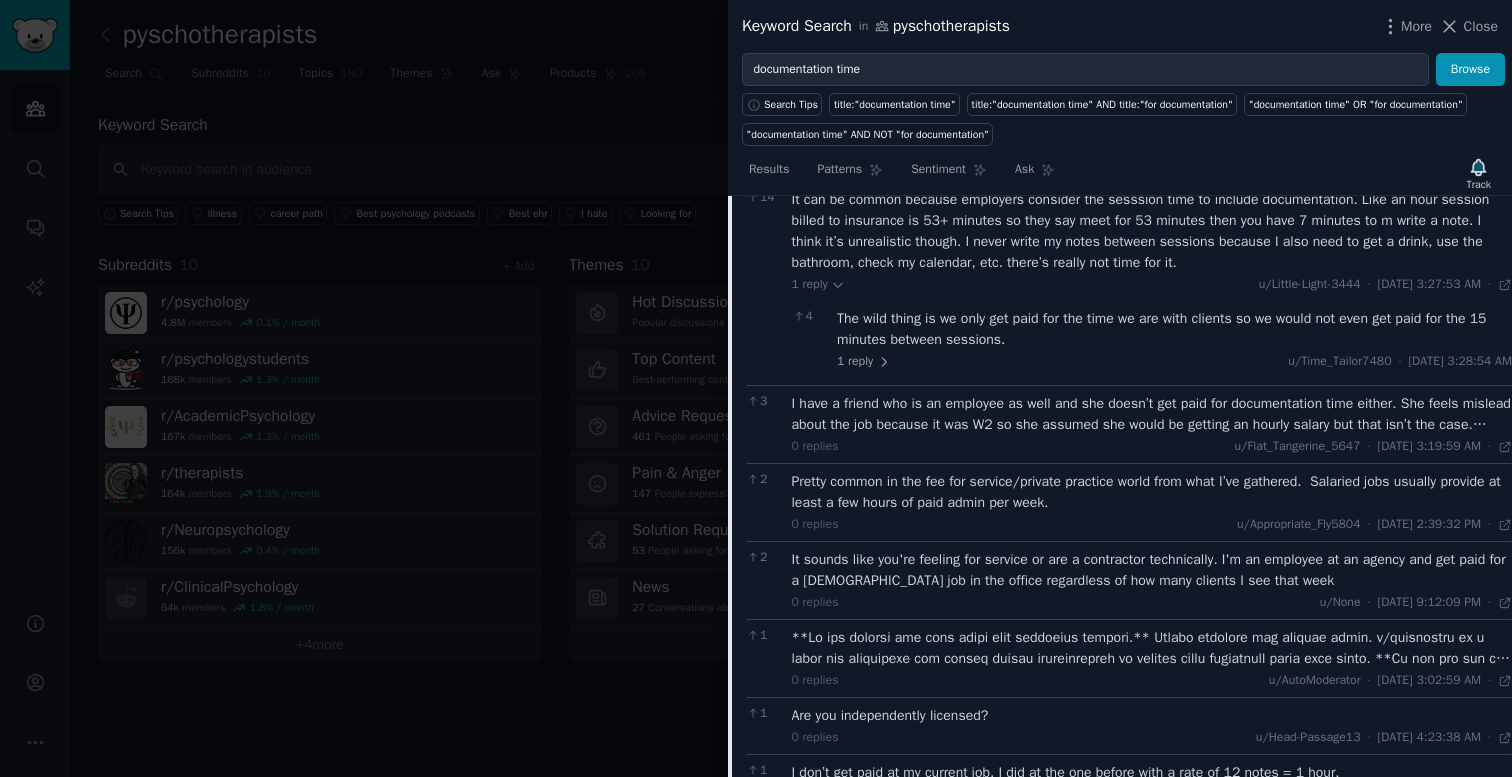 scroll, scrollTop: 982, scrollLeft: 0, axis: vertical 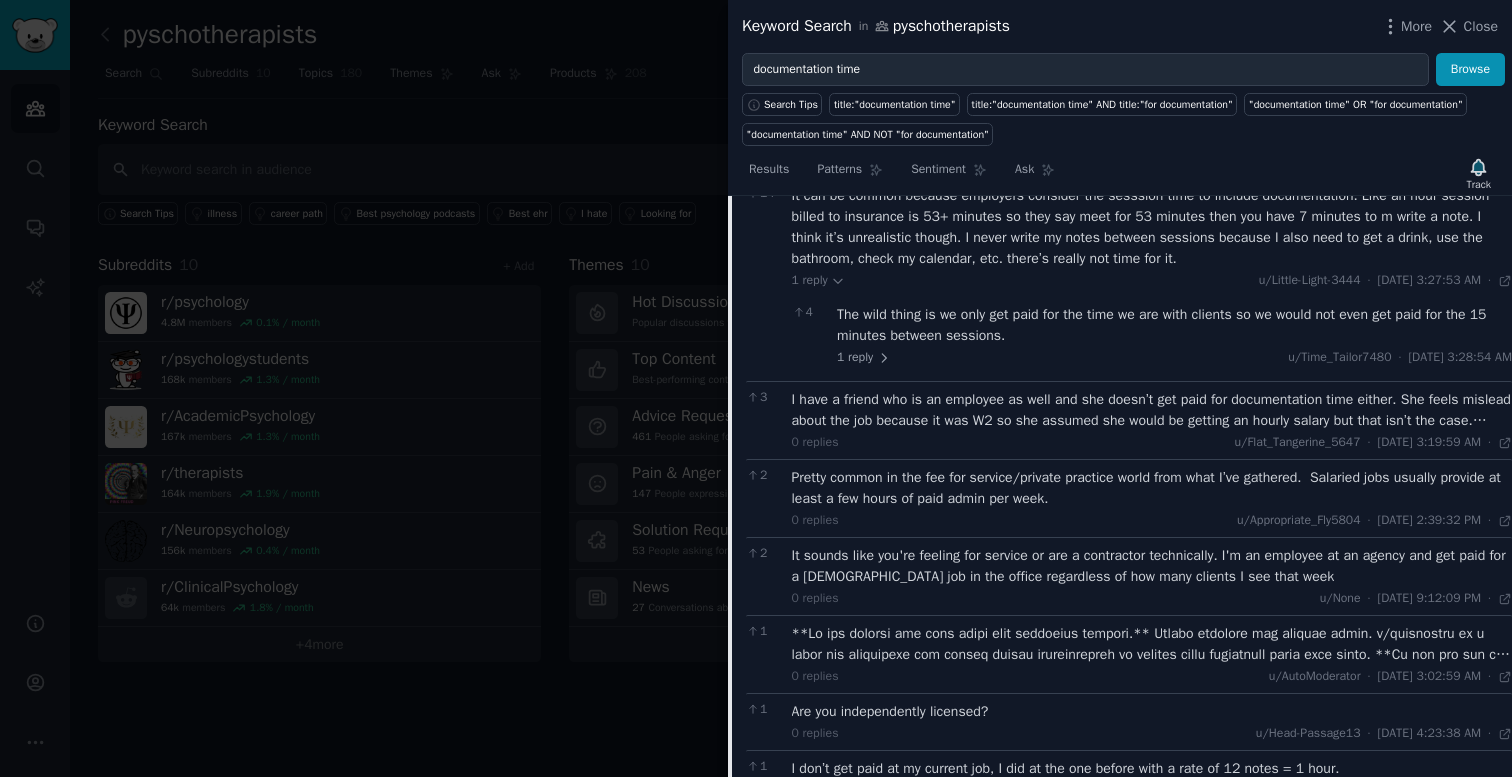 click on "I have a friend who is an employee as well and she doesn’t get paid for documentation time either. She feels mislead about the job because it was W2 so she assumed she would be getting an hourly salary but that isn’t the case. Apparently that’s becoming more common." at bounding box center [1152, 410] 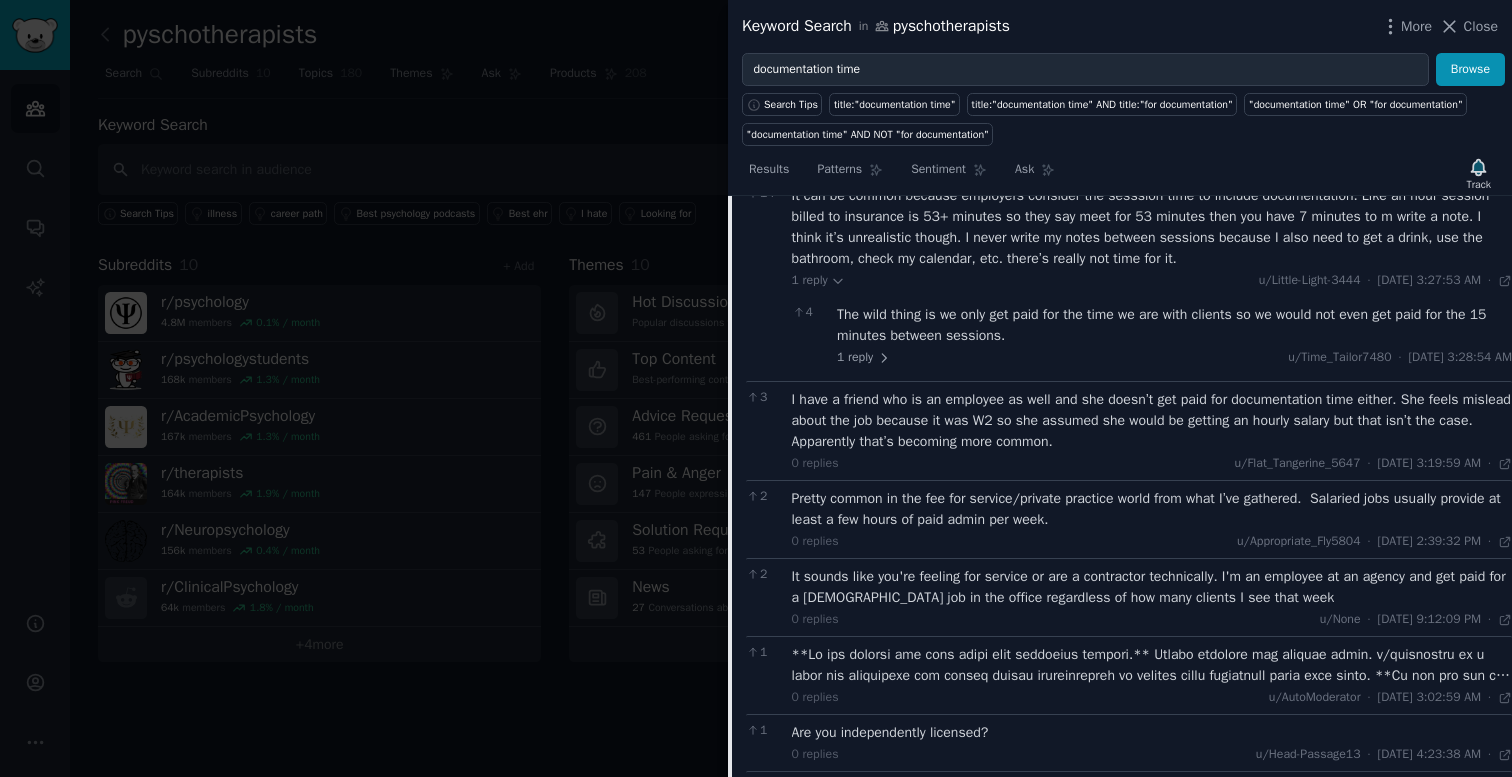 click on "Pretty common in the fee for service/private practice world from what I’ve gathered.
Salaried jobs usually provide at least a few hours of paid admin per week." at bounding box center [1152, 509] 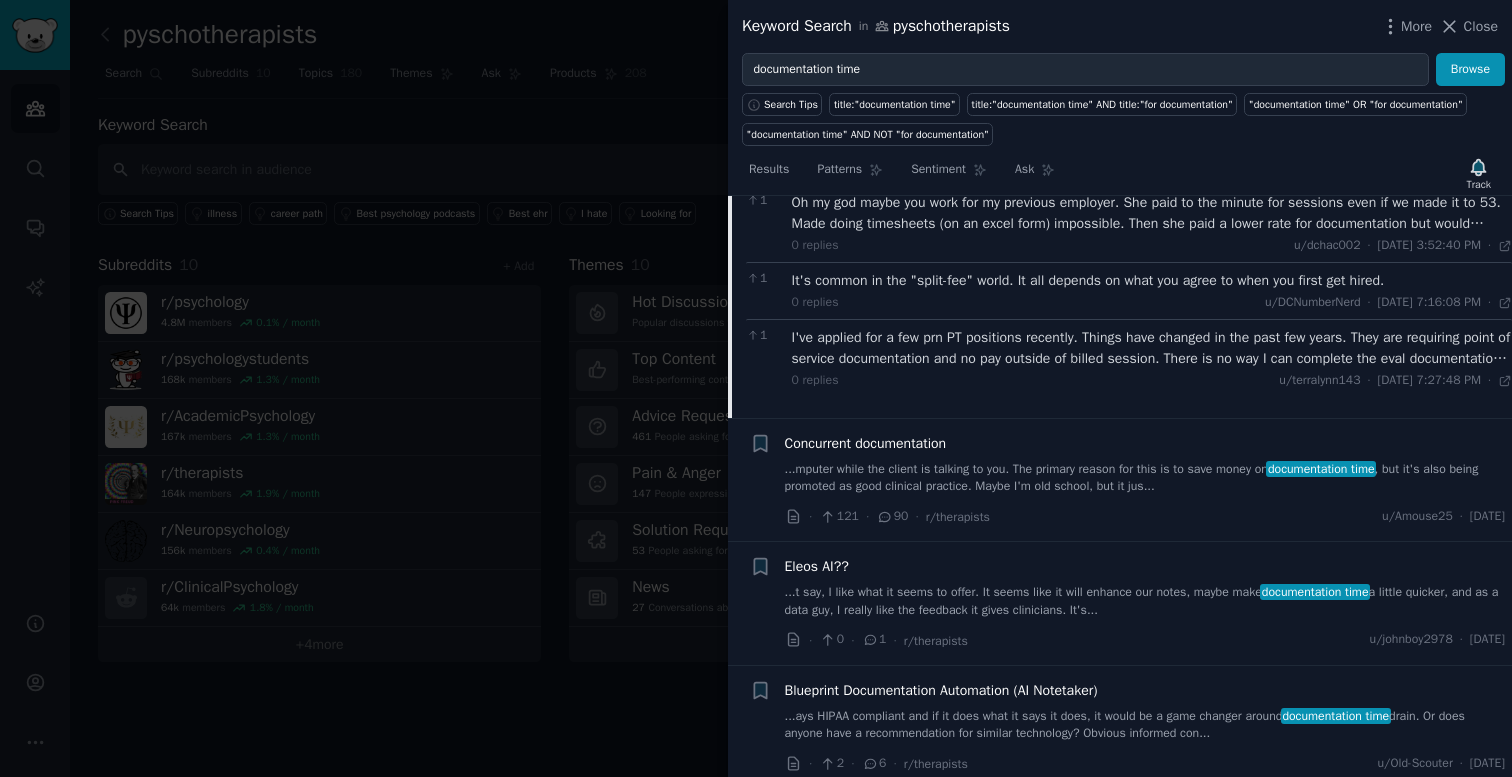 scroll, scrollTop: 1640, scrollLeft: 0, axis: vertical 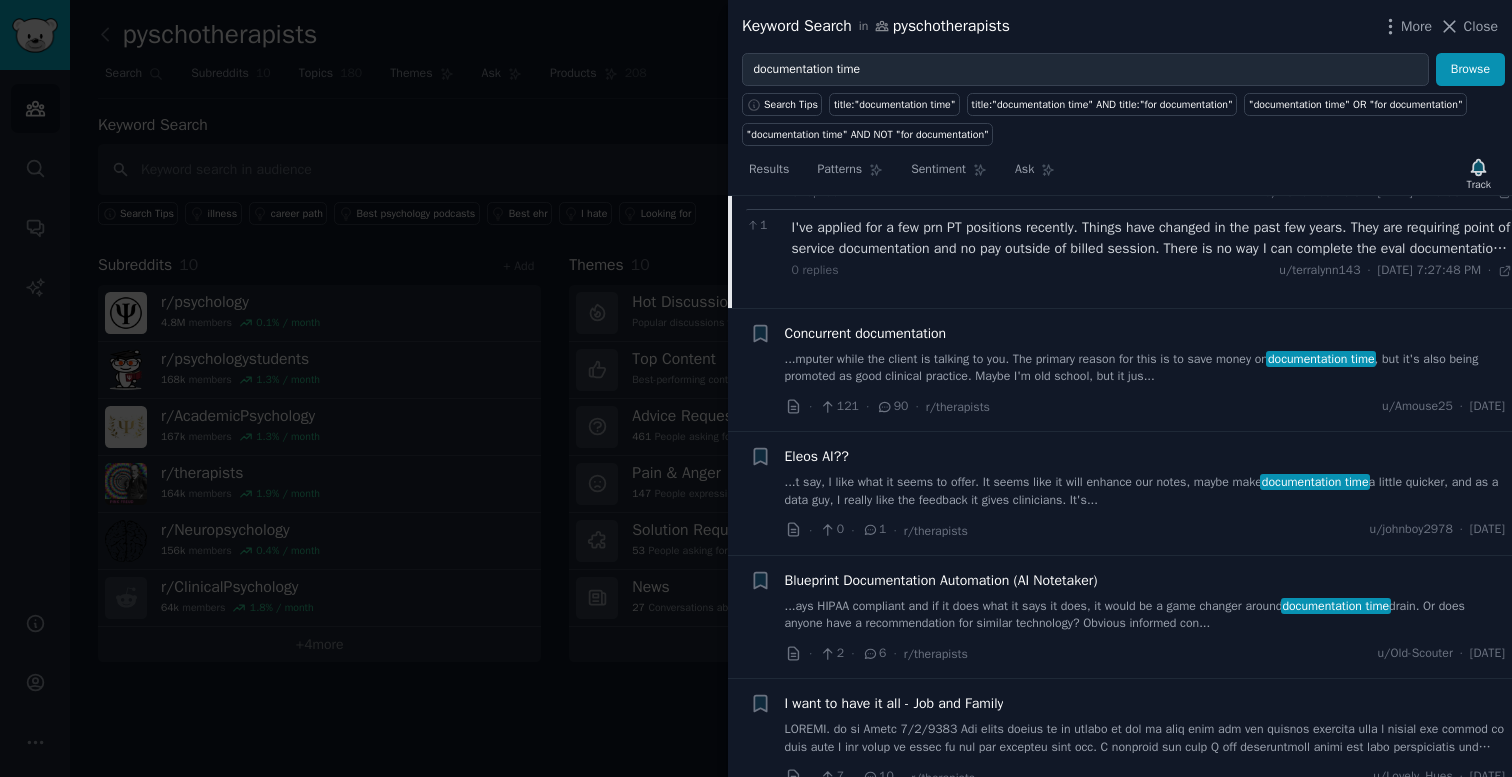 click on "...t say, I like what it seems to offer.  It seems like it will enhance our notes, maybe make  documentation time  a little quicker, and as a data guy, I really like the feedback it gives clinicians.  It's..." at bounding box center [1145, 491] 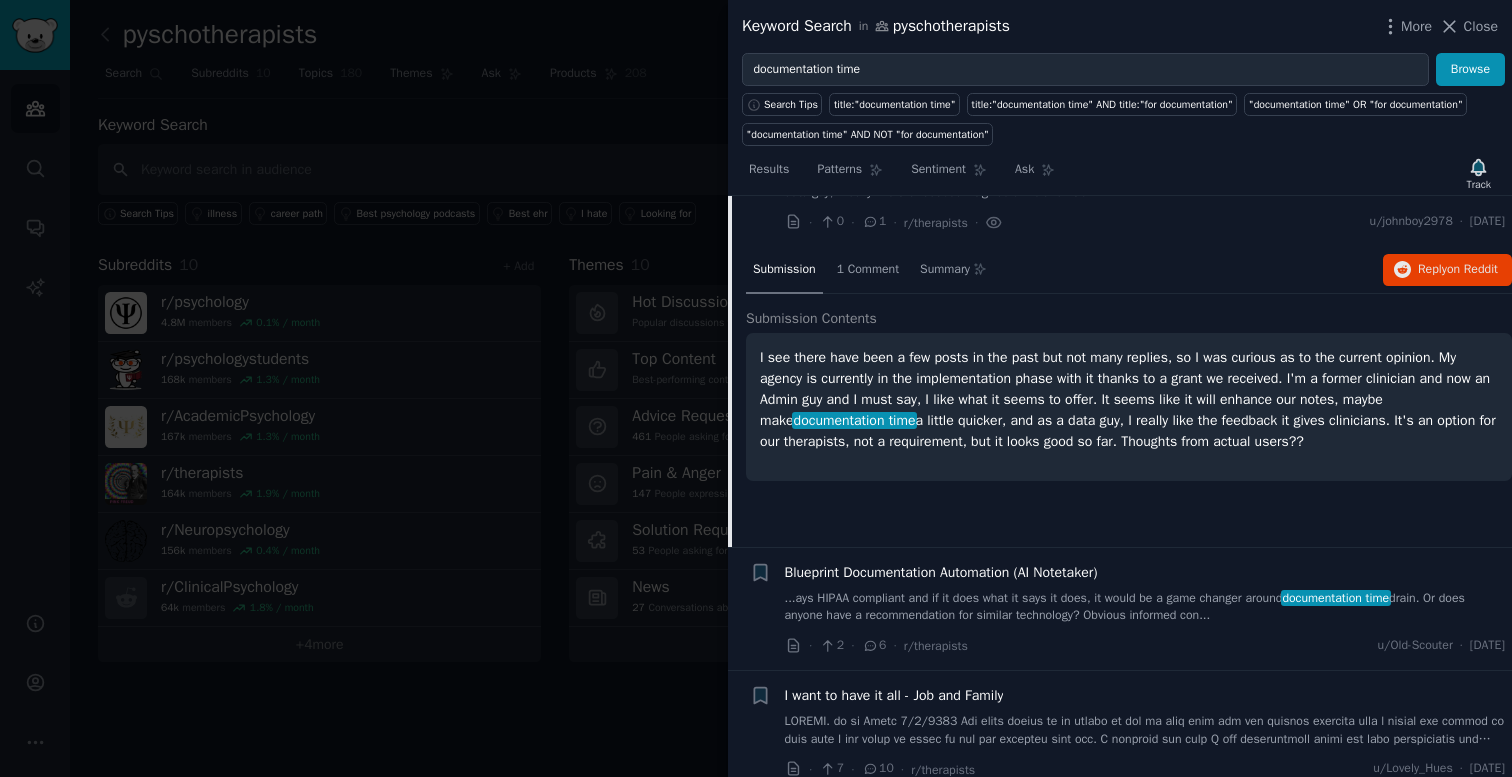 scroll, scrollTop: 1002, scrollLeft: 0, axis: vertical 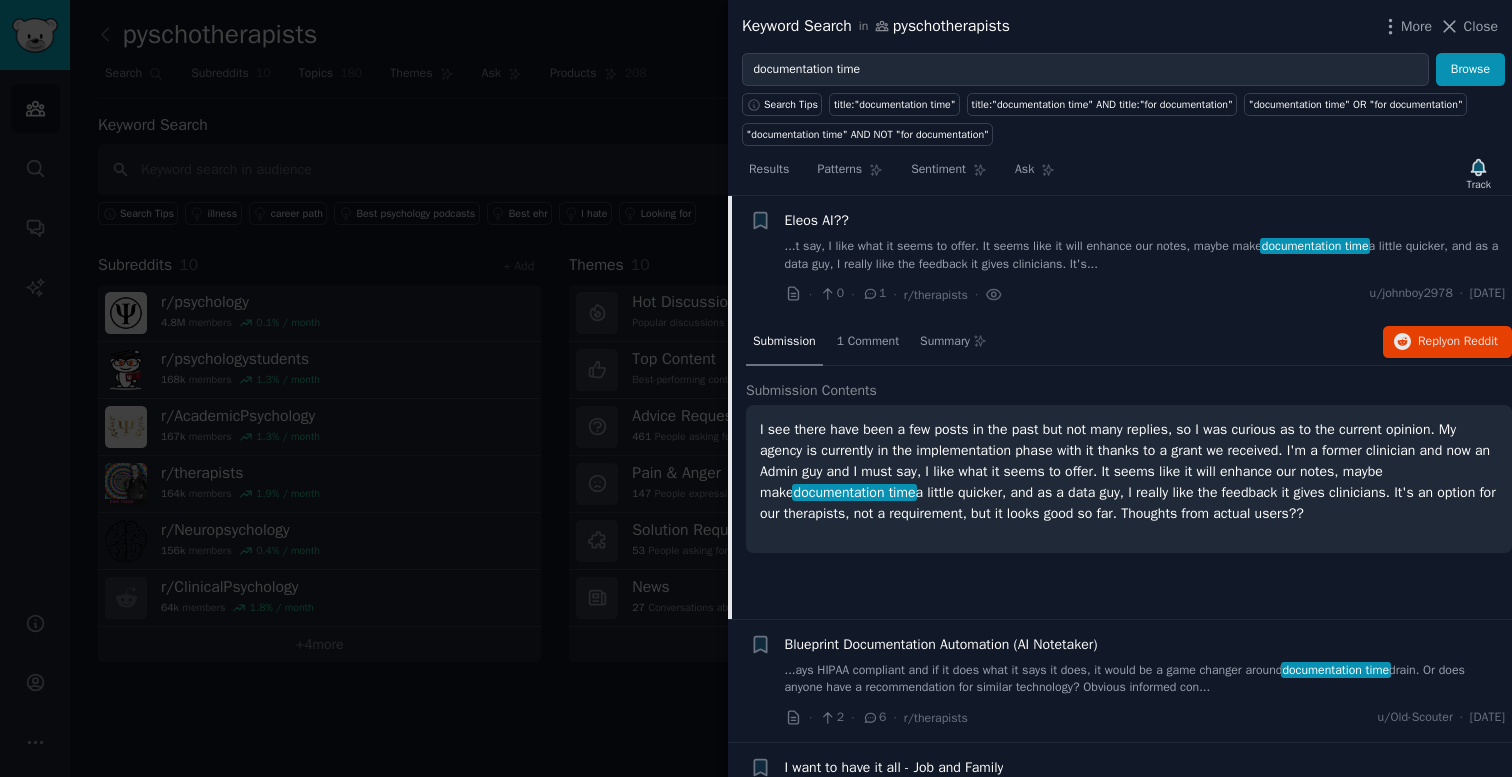 click on "...t say, I like what it seems to offer.  It seems like it will enhance our notes, maybe make  documentation time  a little quicker, and as a data guy, I really like the feedback it gives clinicians.  It's..." at bounding box center (1145, 255) 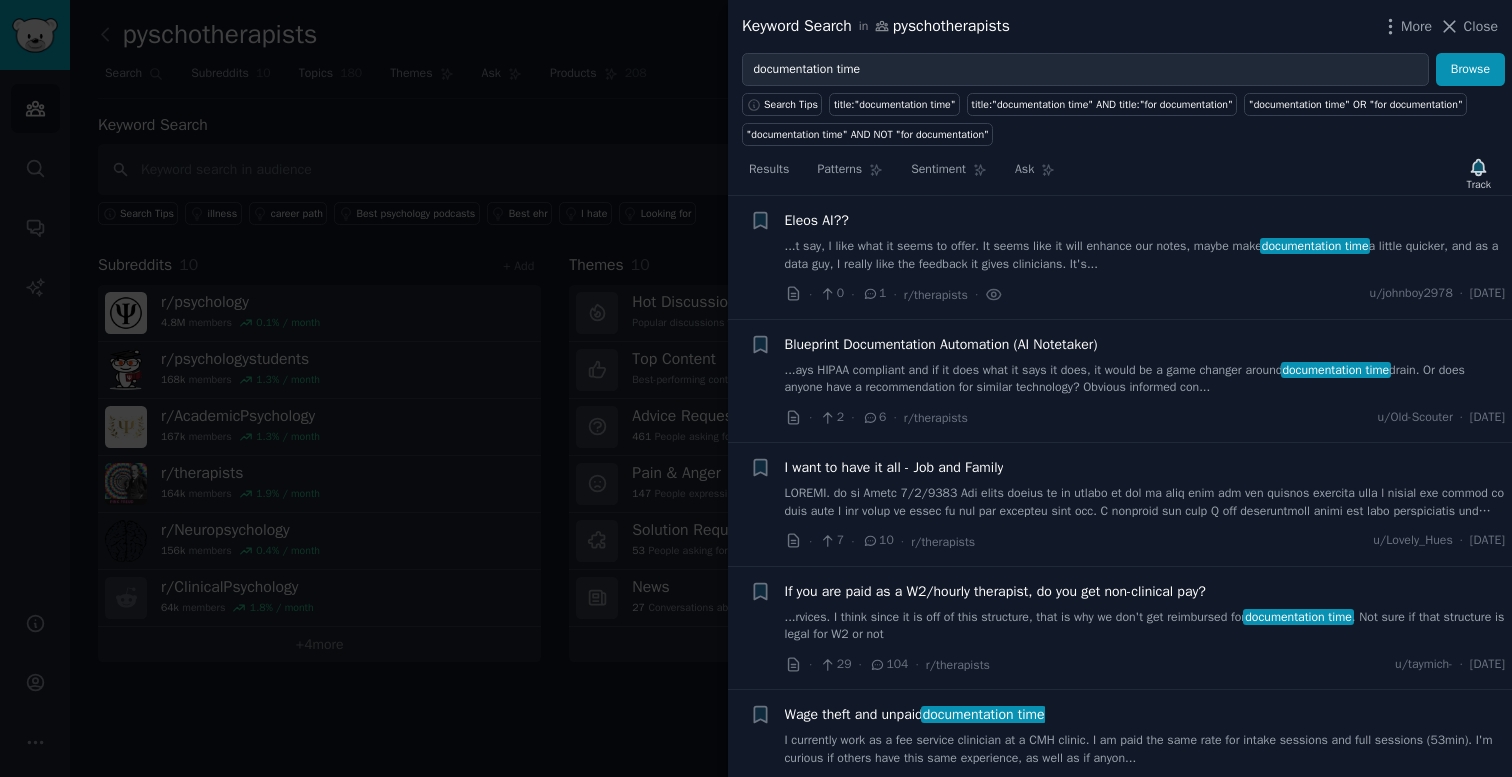 click on "...t say, I like what it seems to offer.  It seems like it will enhance our notes, maybe make  documentation time  a little quicker, and as a data guy, I really like the feedback it gives clinicians.  It's..." at bounding box center (1145, 255) 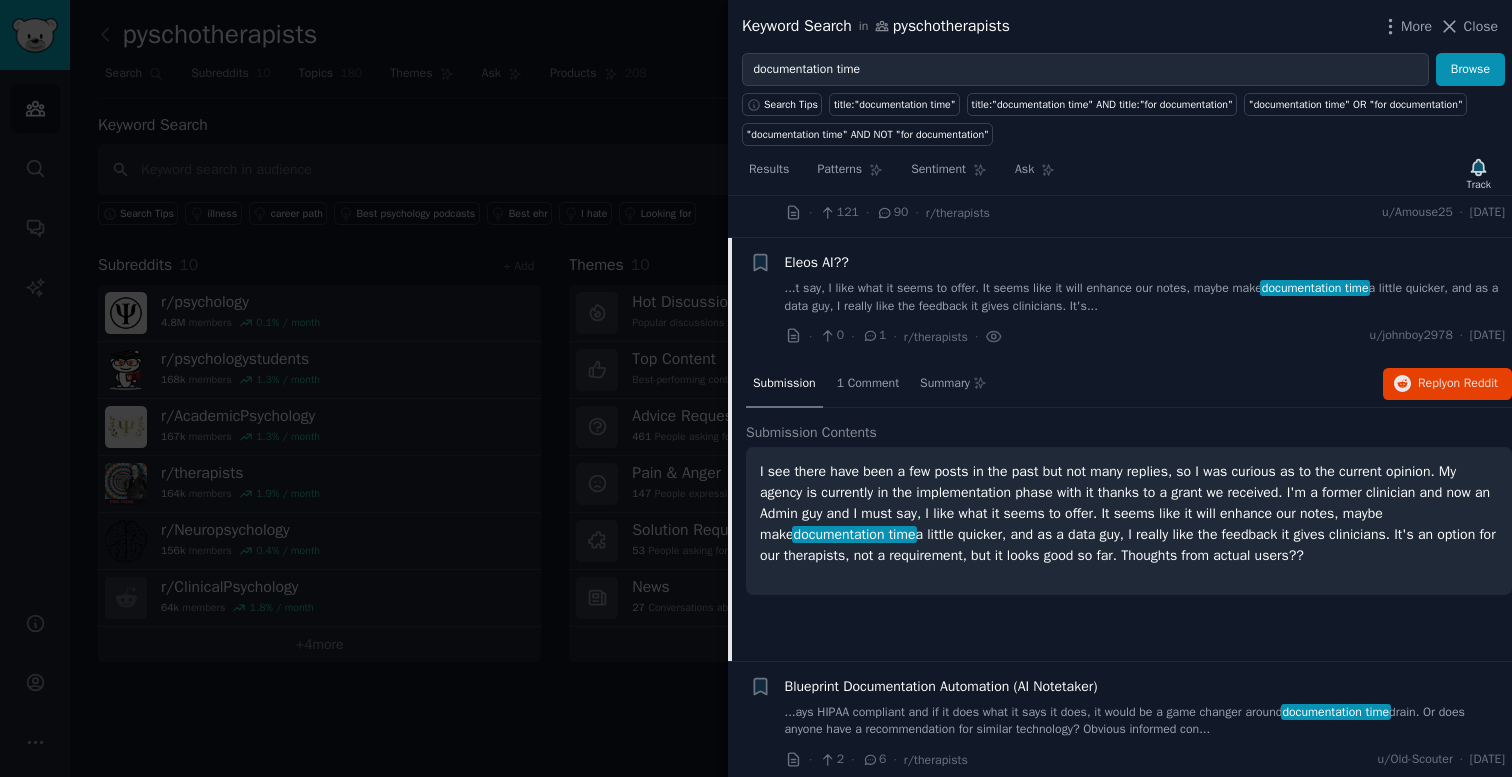 scroll, scrollTop: 959, scrollLeft: 0, axis: vertical 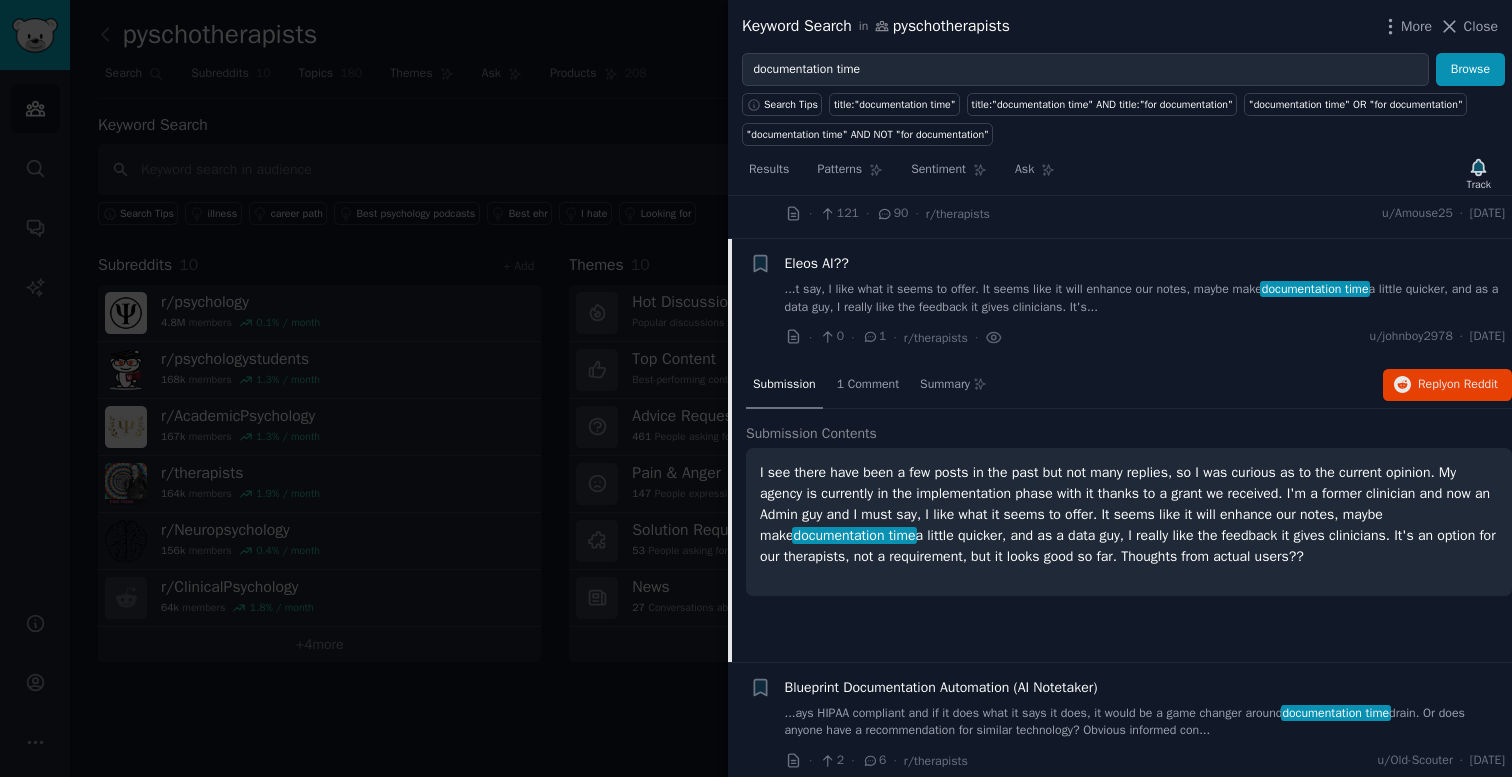 click on "...t say, I like what it seems to offer.  It seems like it will enhance our notes, maybe make  documentation time  a little quicker, and as a data guy, I really like the feedback it gives clinicians.  It's..." at bounding box center [1145, 298] 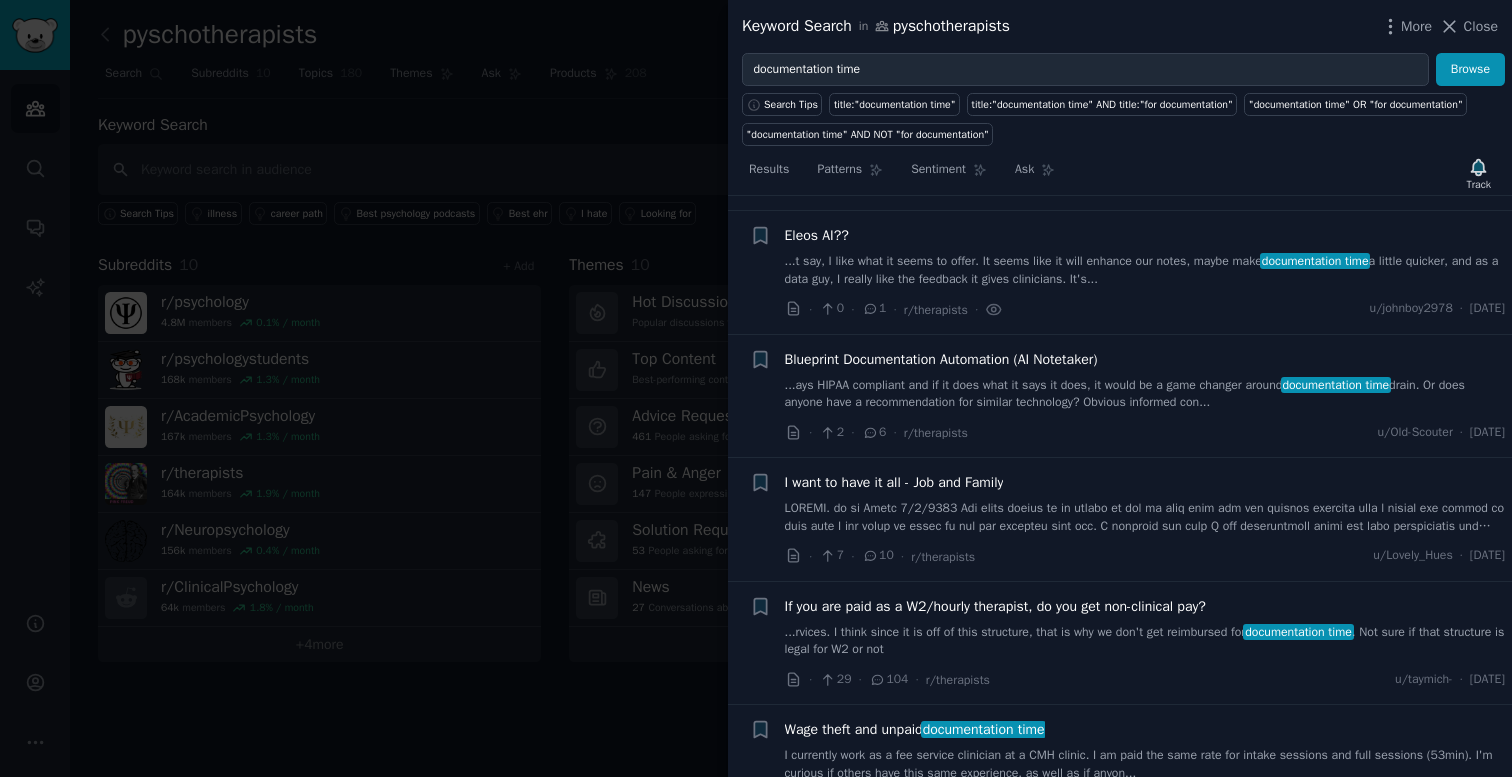 scroll, scrollTop: 1002, scrollLeft: 0, axis: vertical 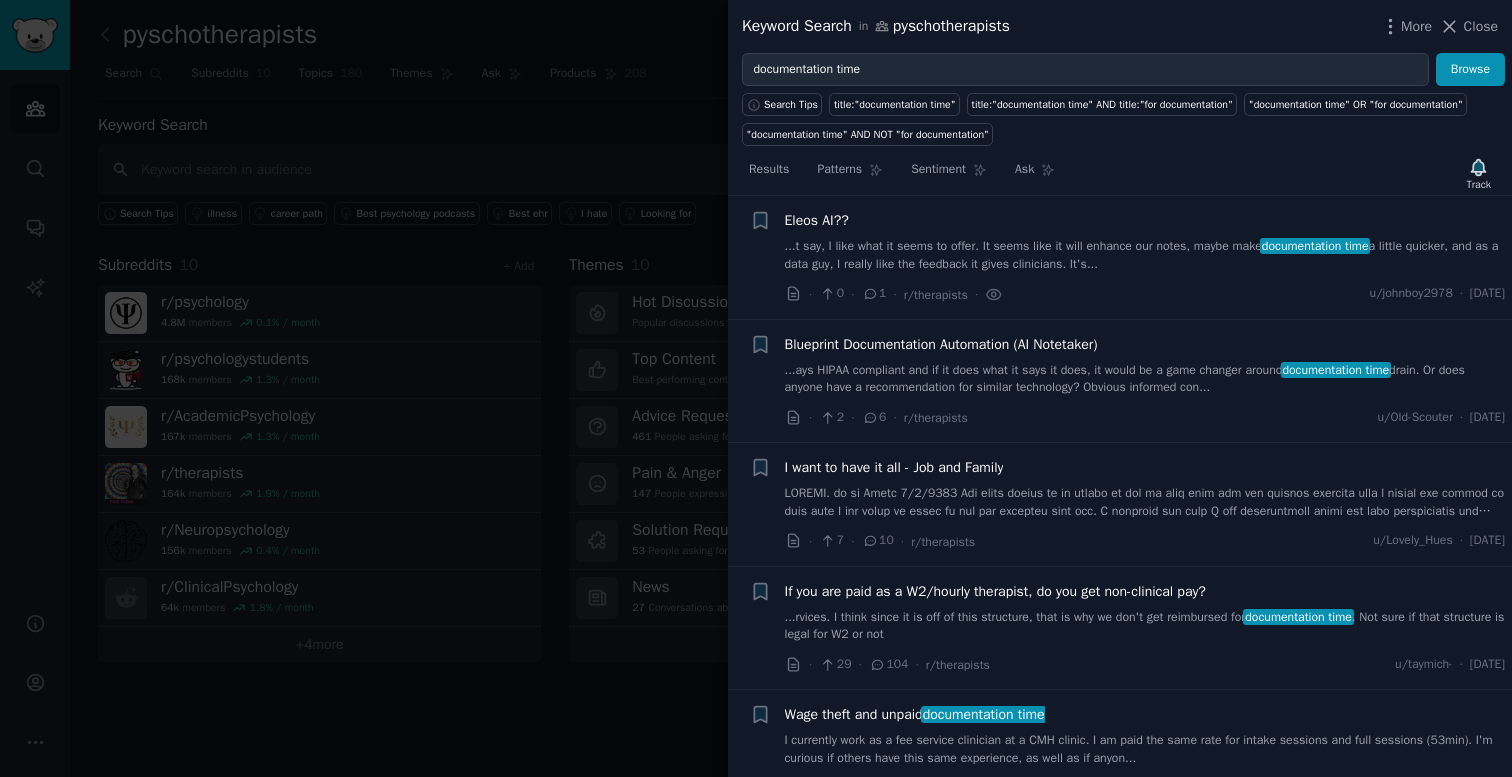 click on "...t say, I like what it seems to offer.  It seems like it will enhance our notes, maybe make  documentation time  a little quicker, and as a data guy, I really like the feedback it gives clinicians.  It's..." at bounding box center [1145, 255] 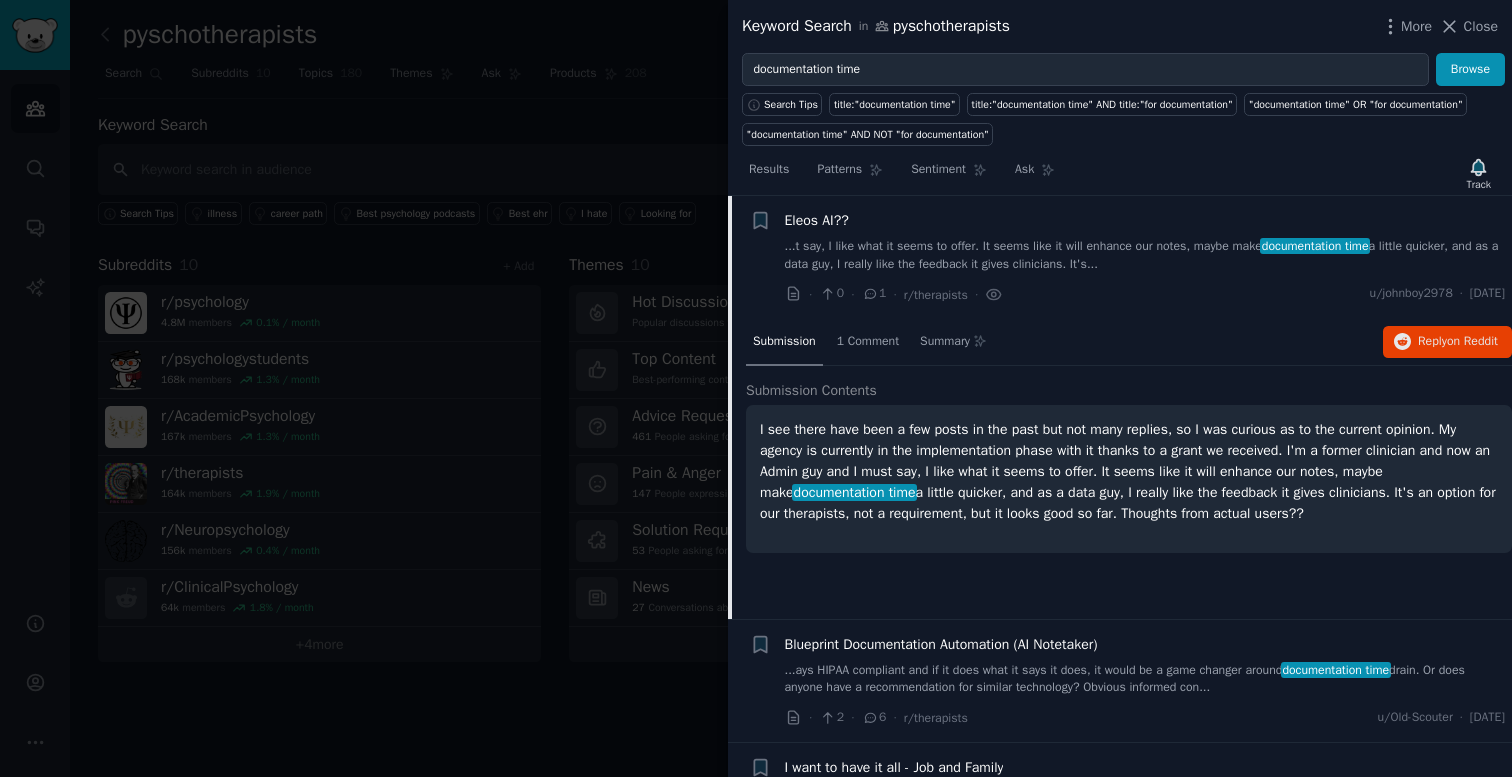 scroll, scrollTop: 977, scrollLeft: 0, axis: vertical 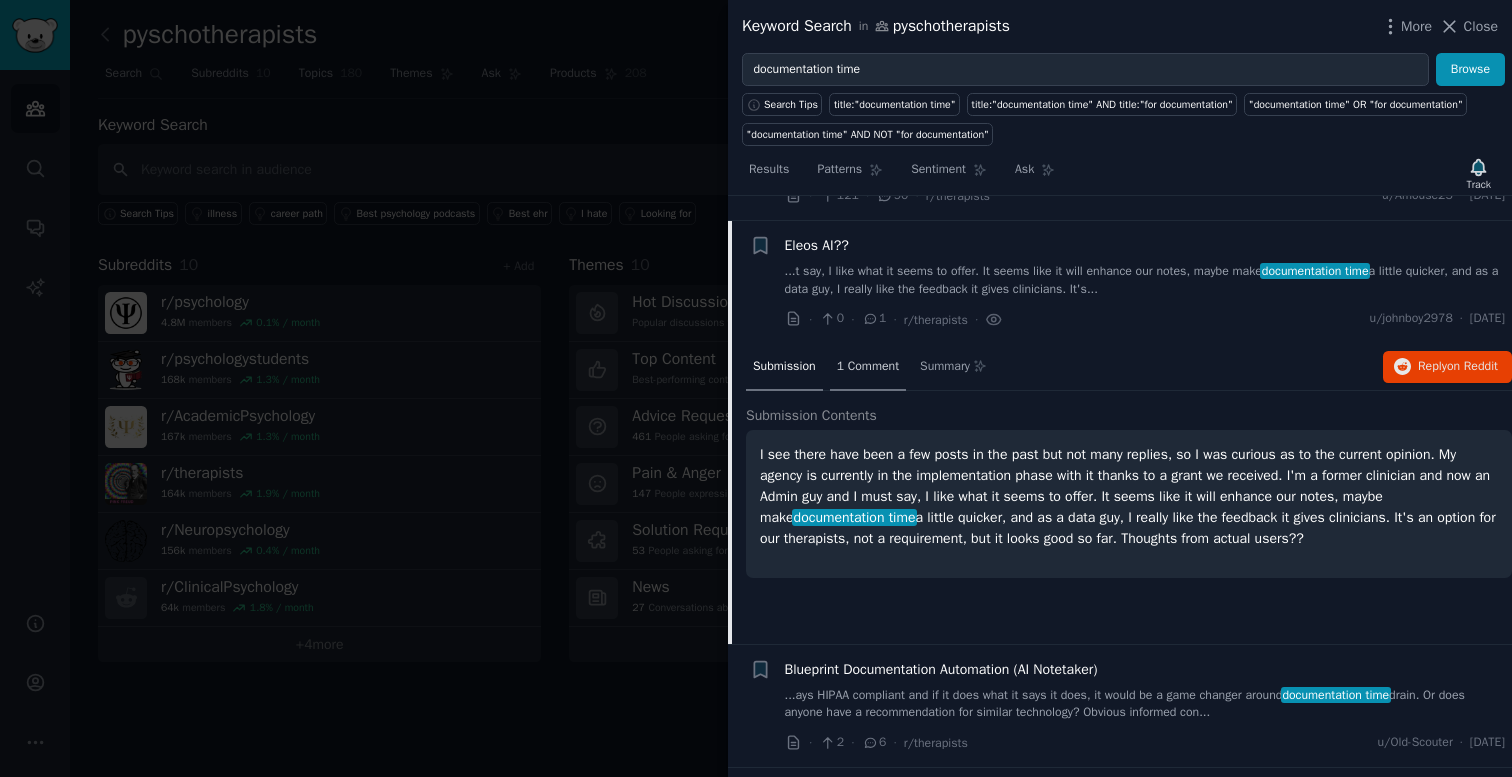 click on "1 Comment" at bounding box center [868, 368] 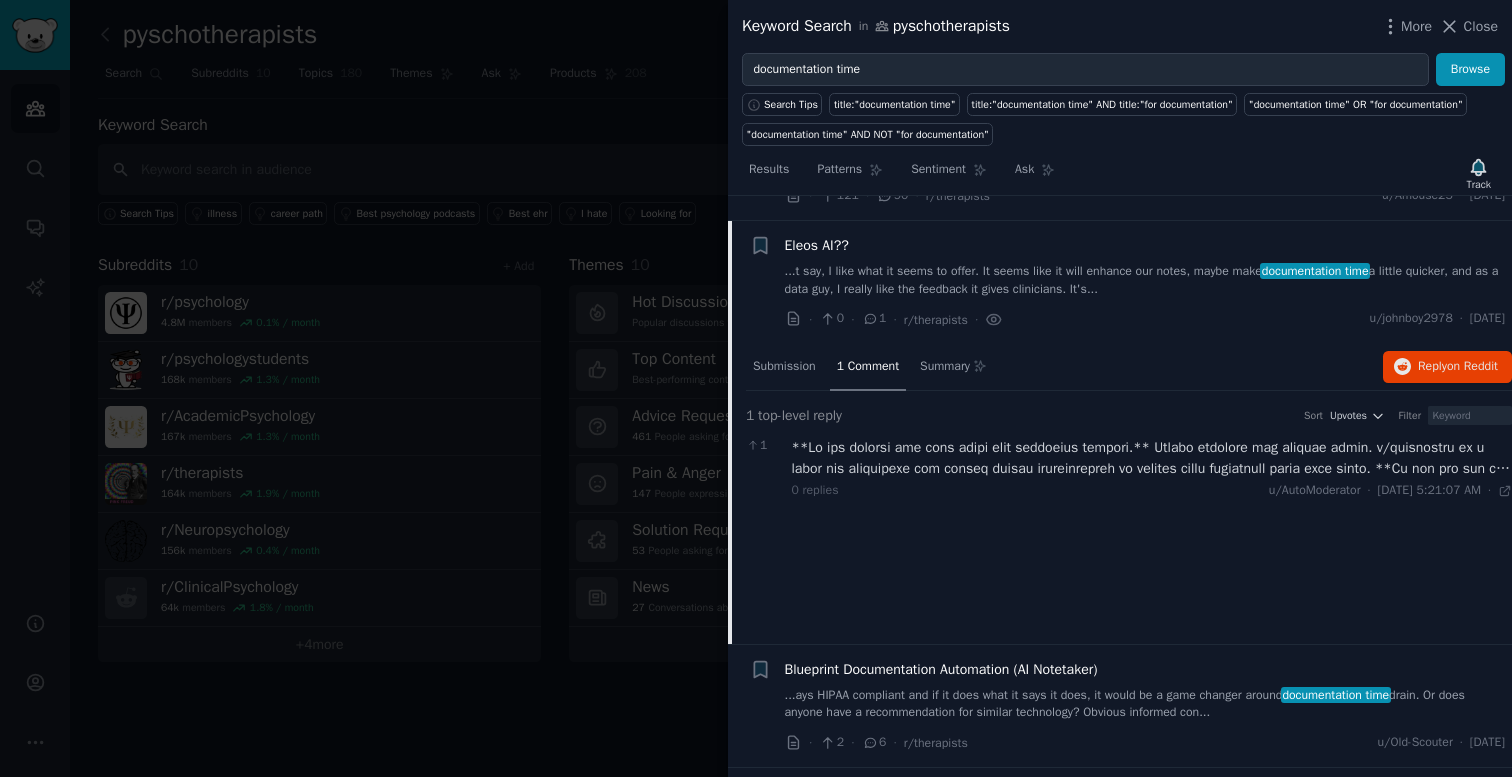 click on "...t say, I like what it seems to offer.  It seems like it will enhance our notes, maybe make  documentation time  a little quicker, and as a data guy, I really like the feedback it gives clinicians.  It's..." at bounding box center (1145, 280) 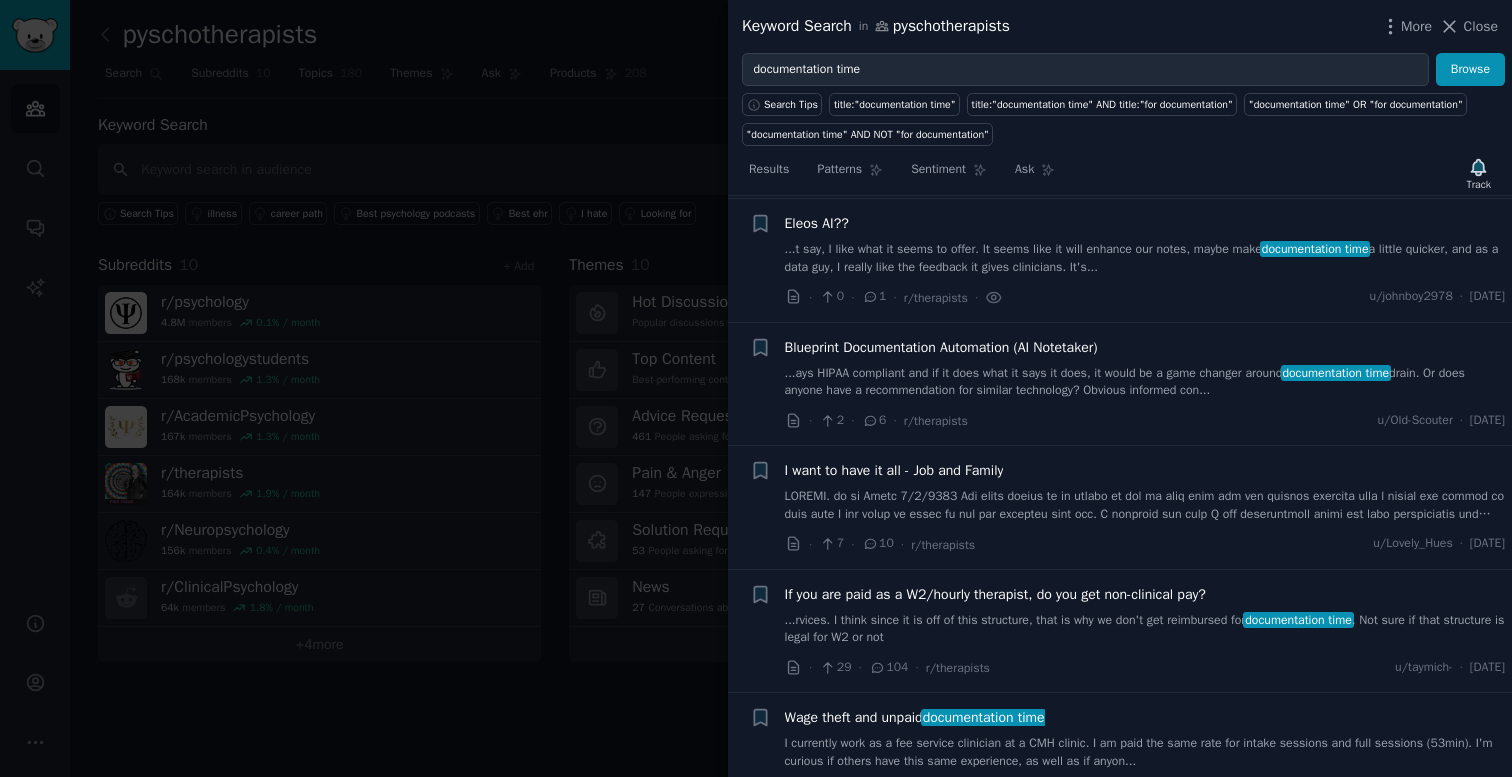 scroll, scrollTop: 1002, scrollLeft: 0, axis: vertical 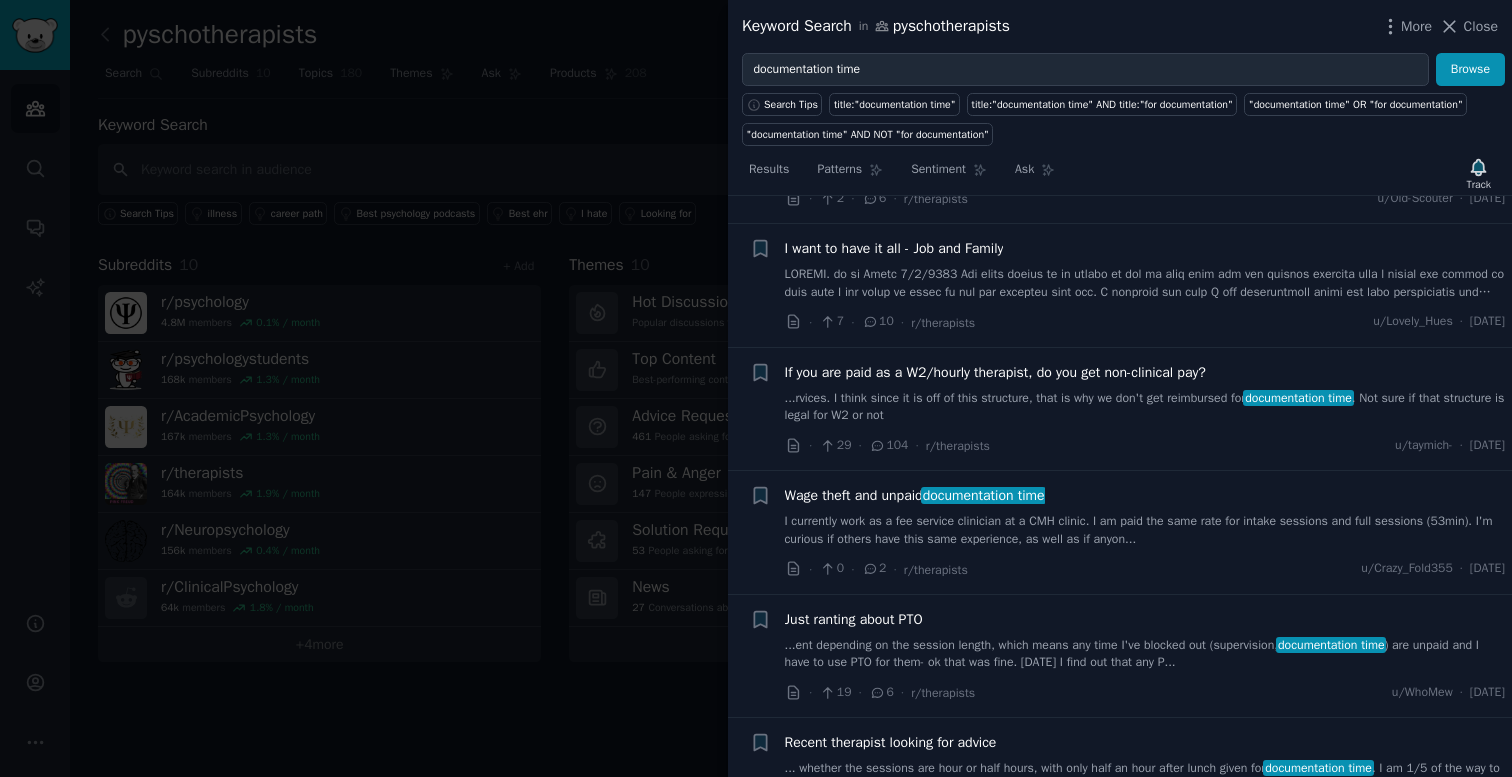 click on "...rvices. I think since it is off of this structure, that is why we don't get reimbursed for  documentation time . Not sure if that structure is legal for W2 or not" at bounding box center (1145, 407) 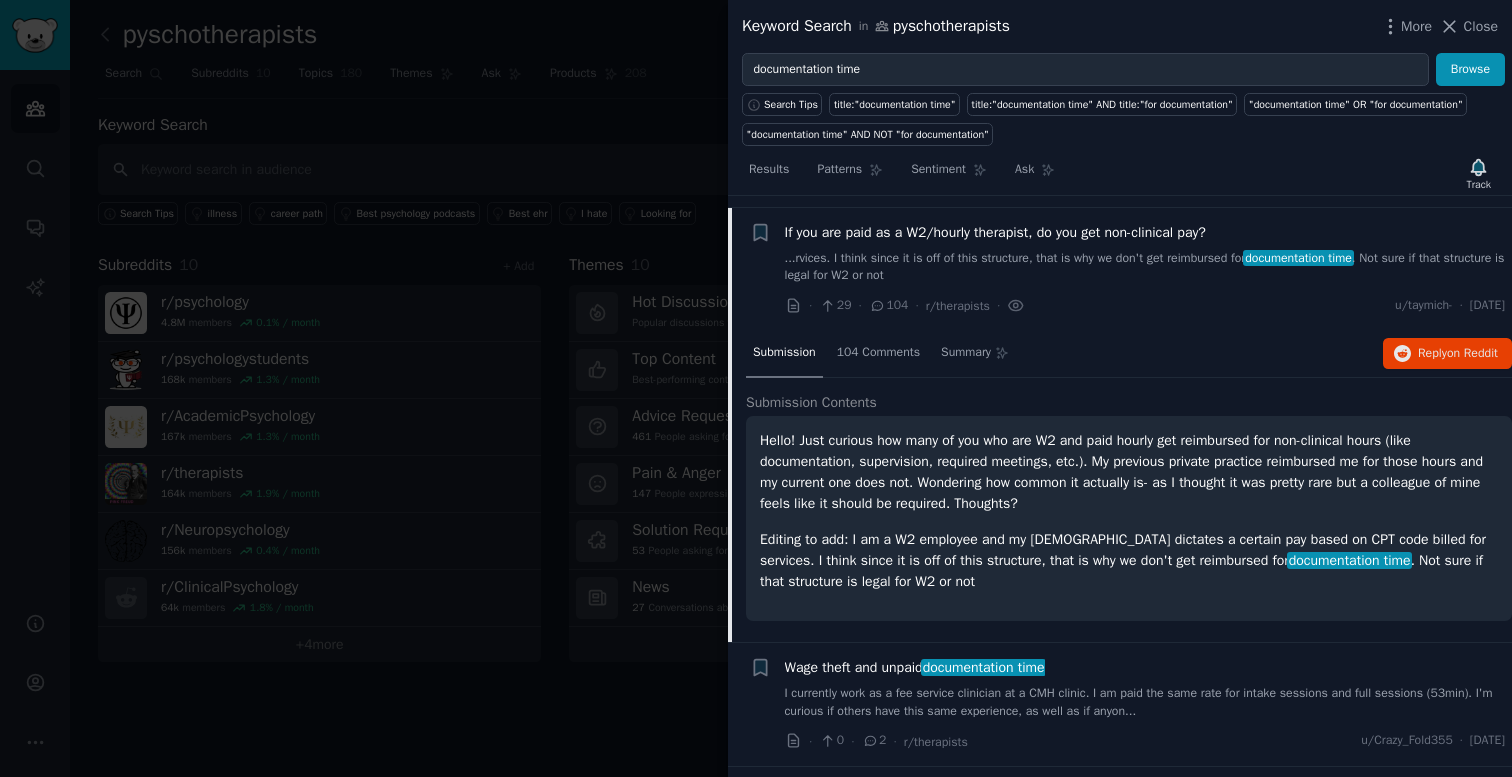 scroll, scrollTop: 1372, scrollLeft: 0, axis: vertical 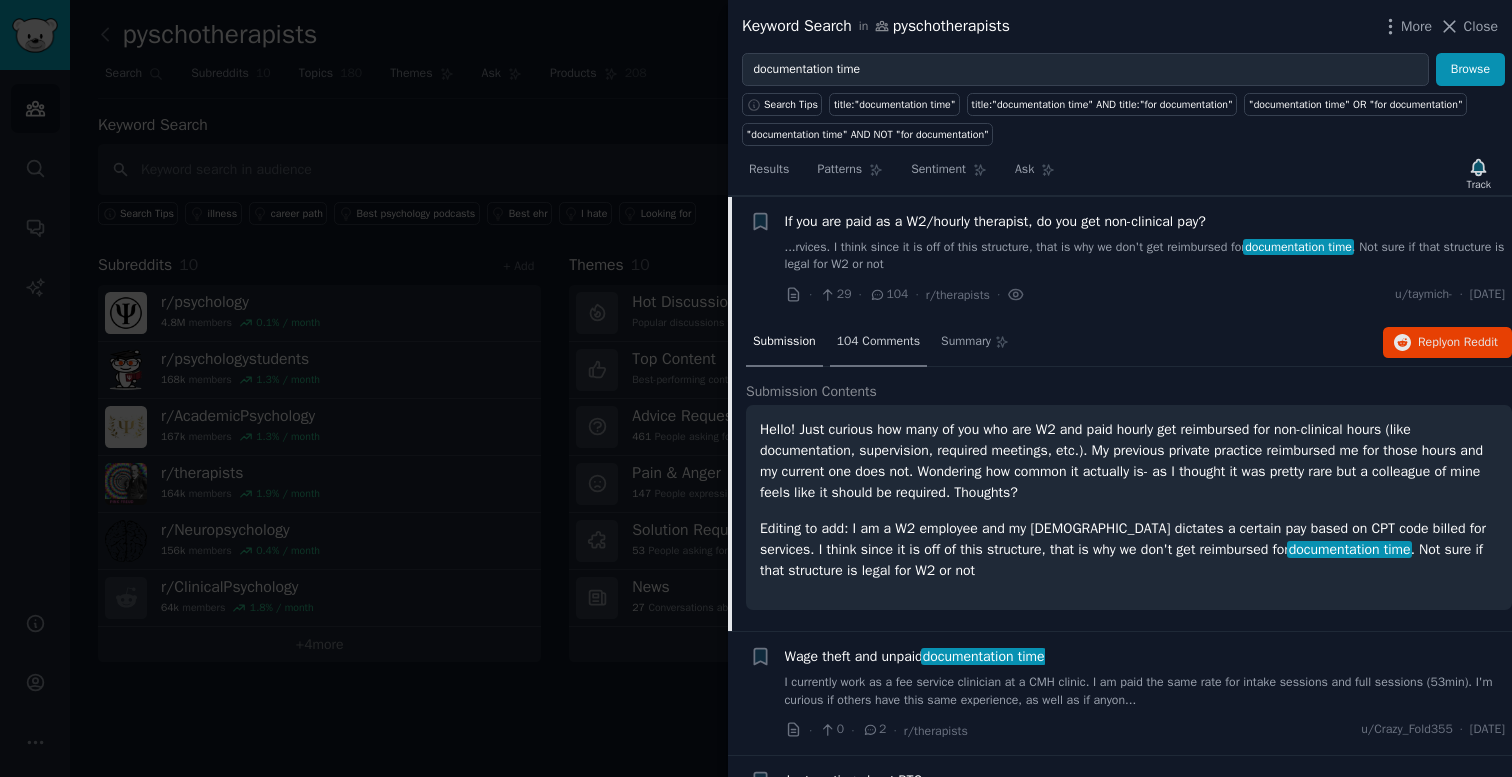 click on "104 Comments" at bounding box center [878, 342] 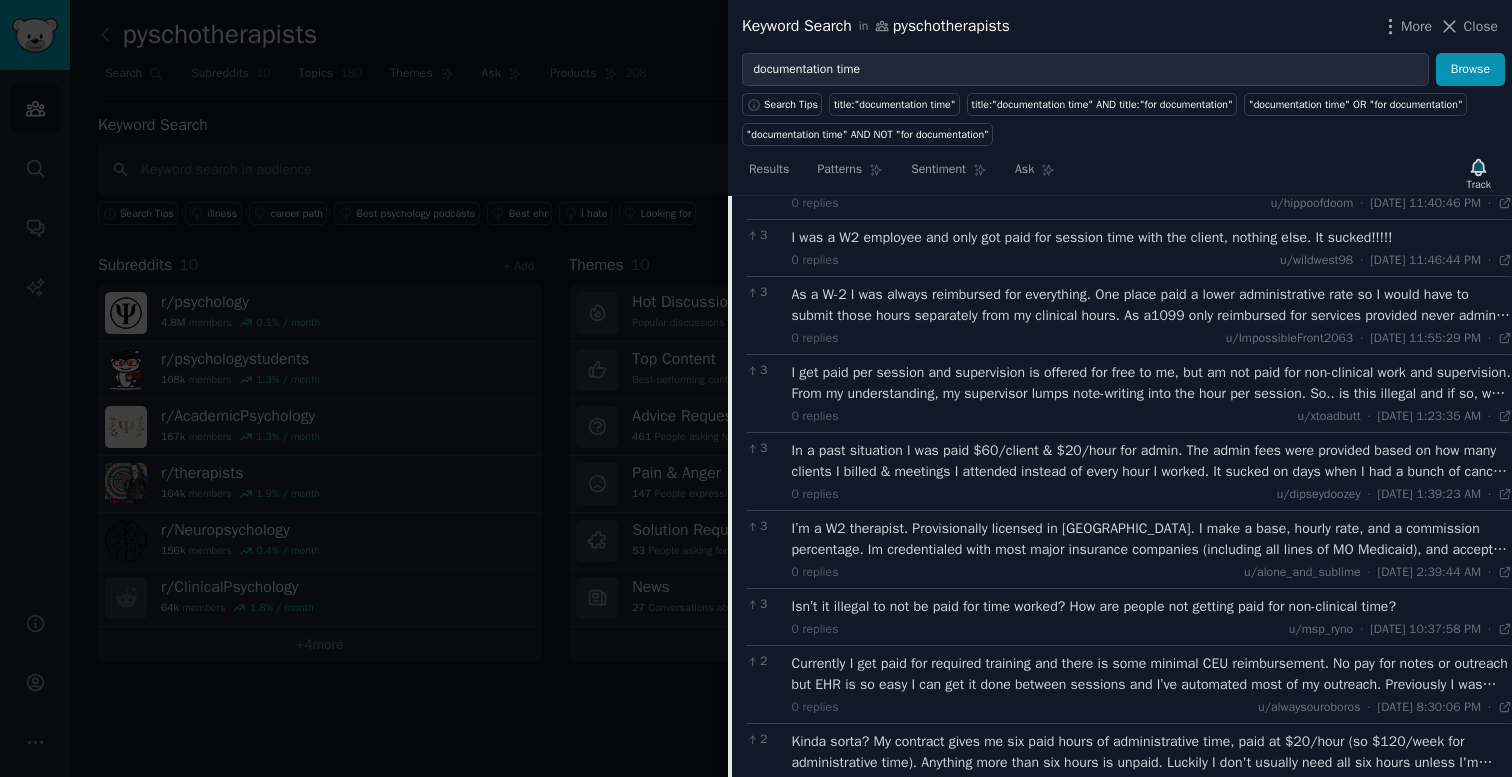 scroll, scrollTop: 2736, scrollLeft: 0, axis: vertical 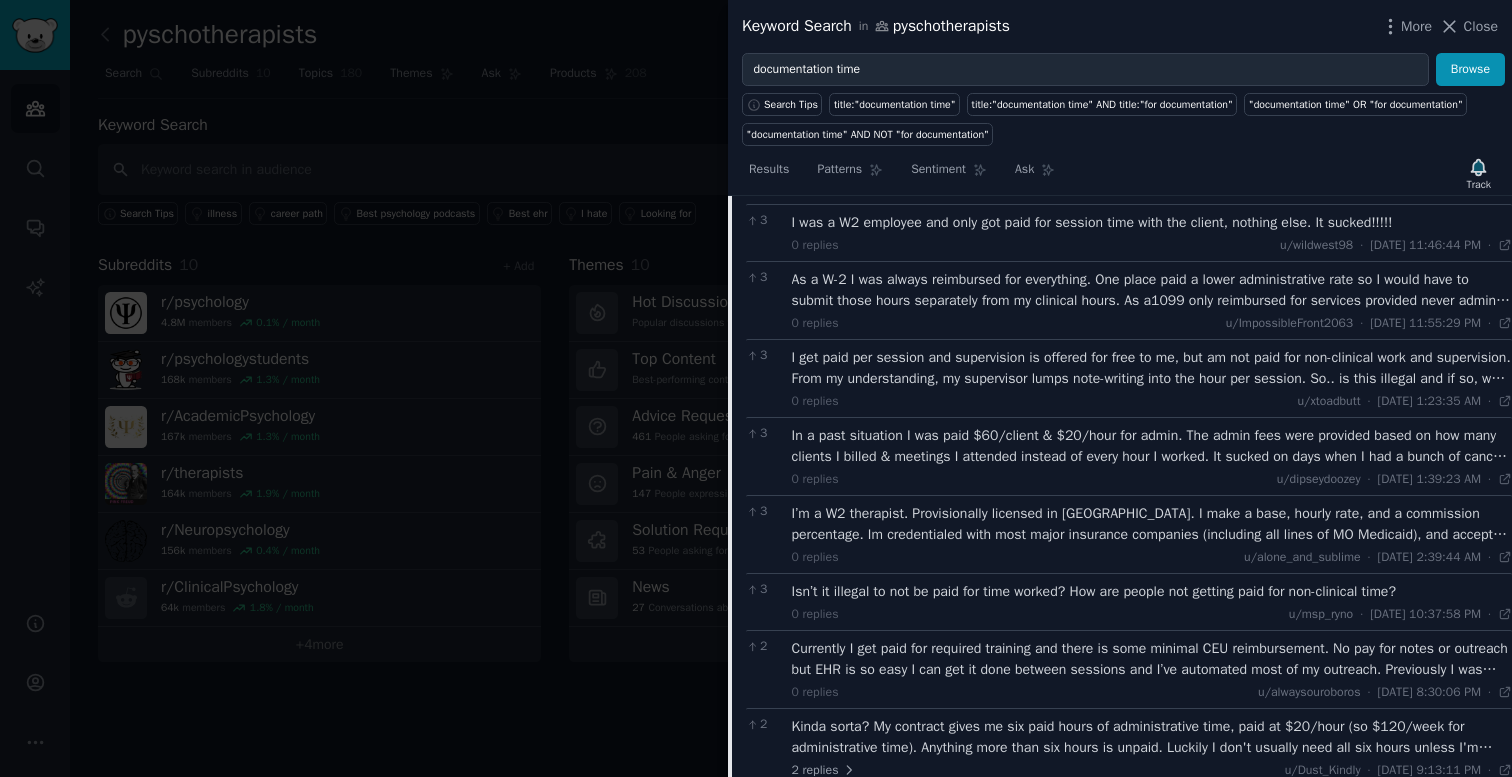 click on "In a past situation I was paid $60/client & $20/hour for admin. The admin fees were provided based on how many clients I billed & meetings I attended instead of every hour I worked. It sucked on days when I had a bunch of cancels in the middle of my day, but at least I didn’t feel bad for just watching Netflix in my office 🤷🏻‍♀️" at bounding box center [1152, 446] 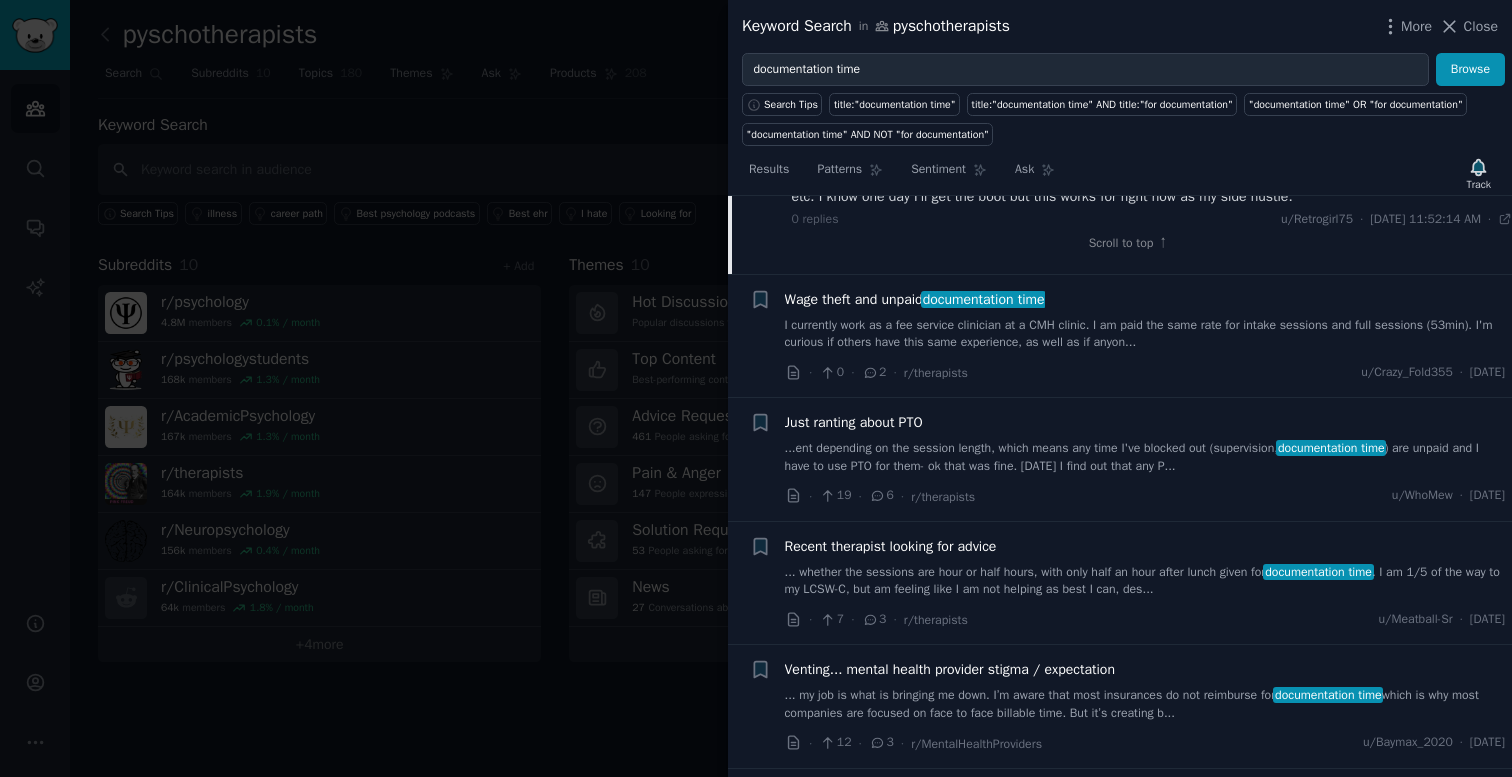 scroll, scrollTop: 4589, scrollLeft: 0, axis: vertical 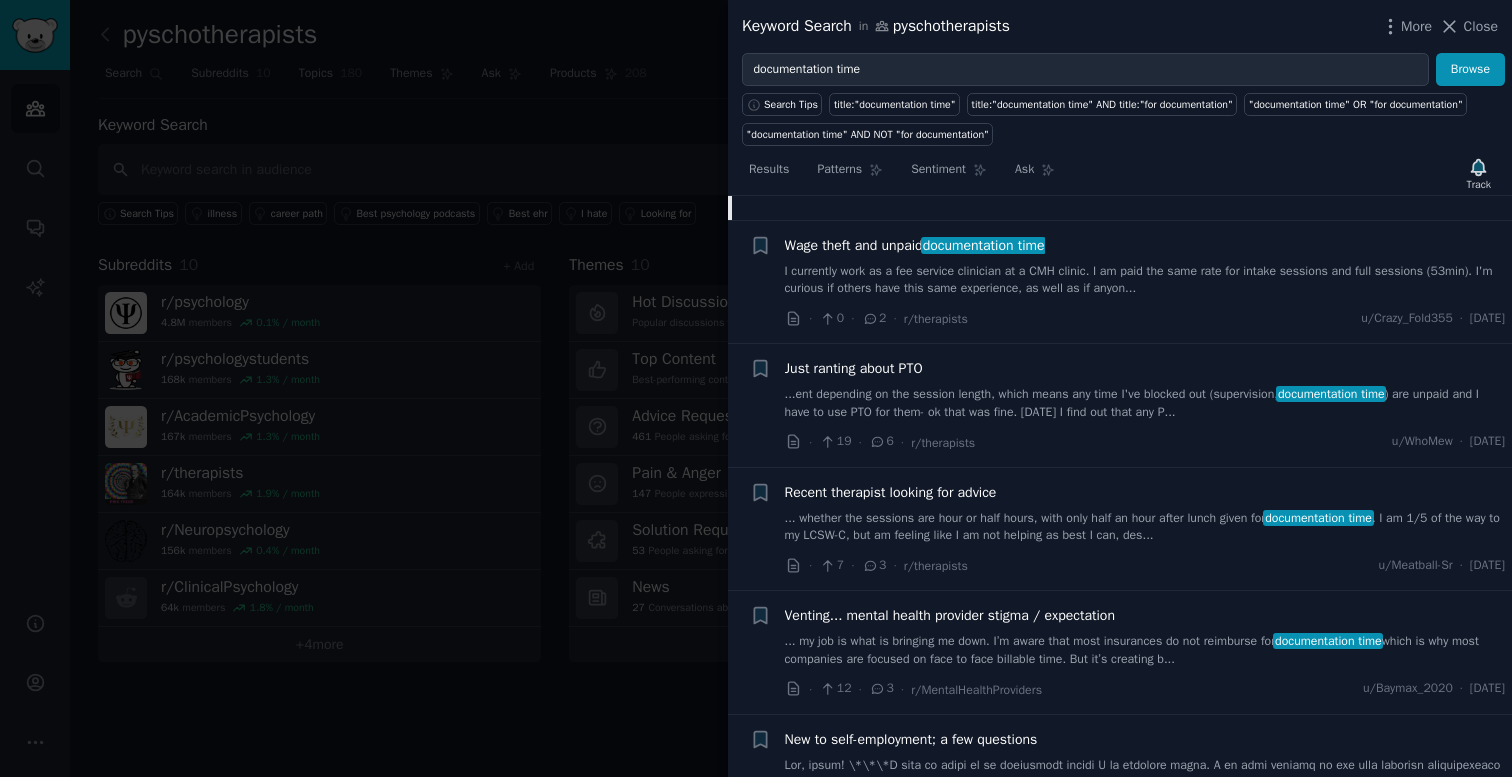 click on "I currently work as a fee service clinician at a CMH clinic. I am paid the same rate for intake sessions and full sessions (53min). I'm curious if others have this same experience, as well as if anyon..." at bounding box center [1145, 280] 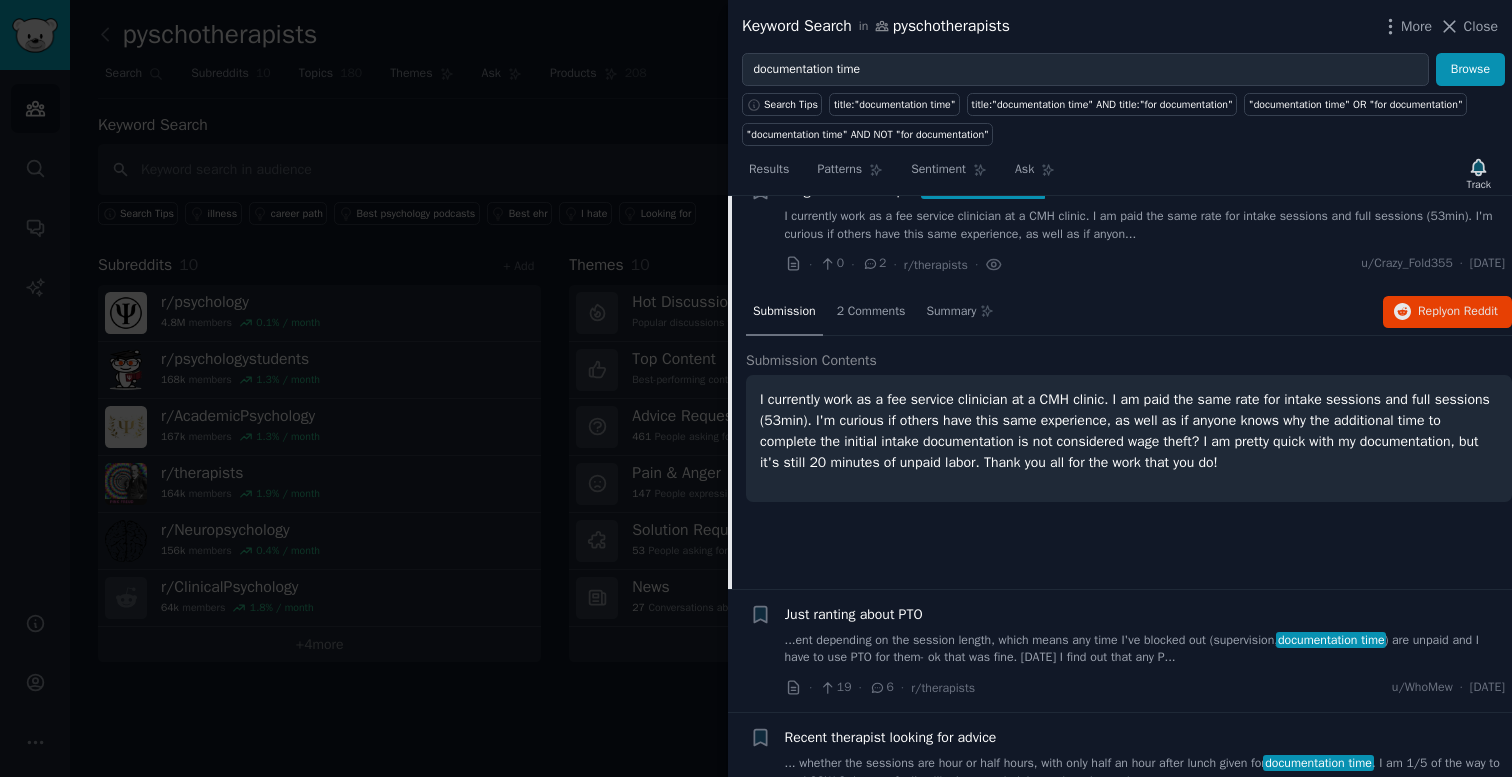 scroll, scrollTop: 1496, scrollLeft: 0, axis: vertical 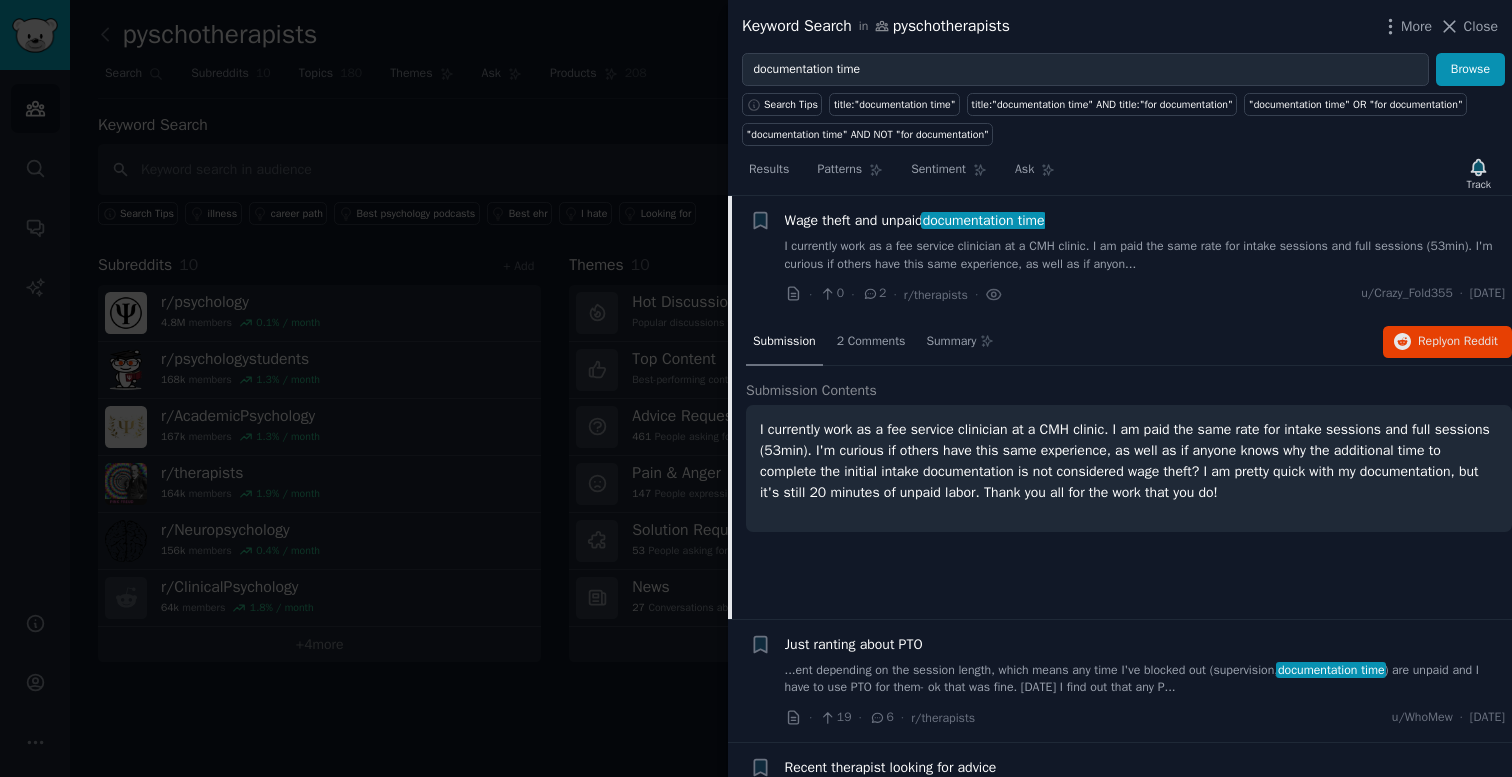 click on "...ent depending on the session length,  which means any time I've blocked out (supervision,   documentation time ) are unpaid and I have to use PTO for them- ok that was fine.  [DATE] I find out that any P..." at bounding box center [1145, 679] 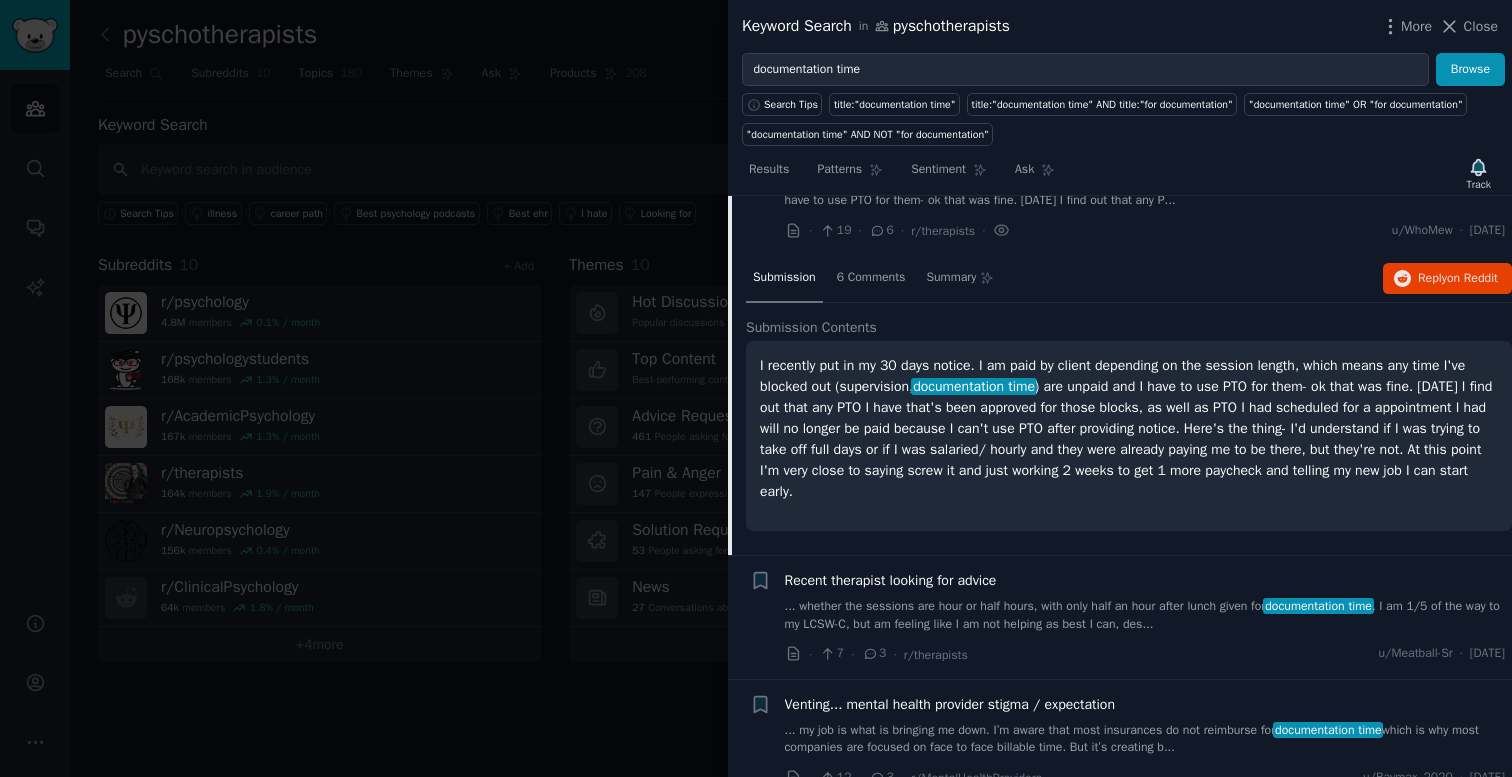 scroll, scrollTop: 1832, scrollLeft: 0, axis: vertical 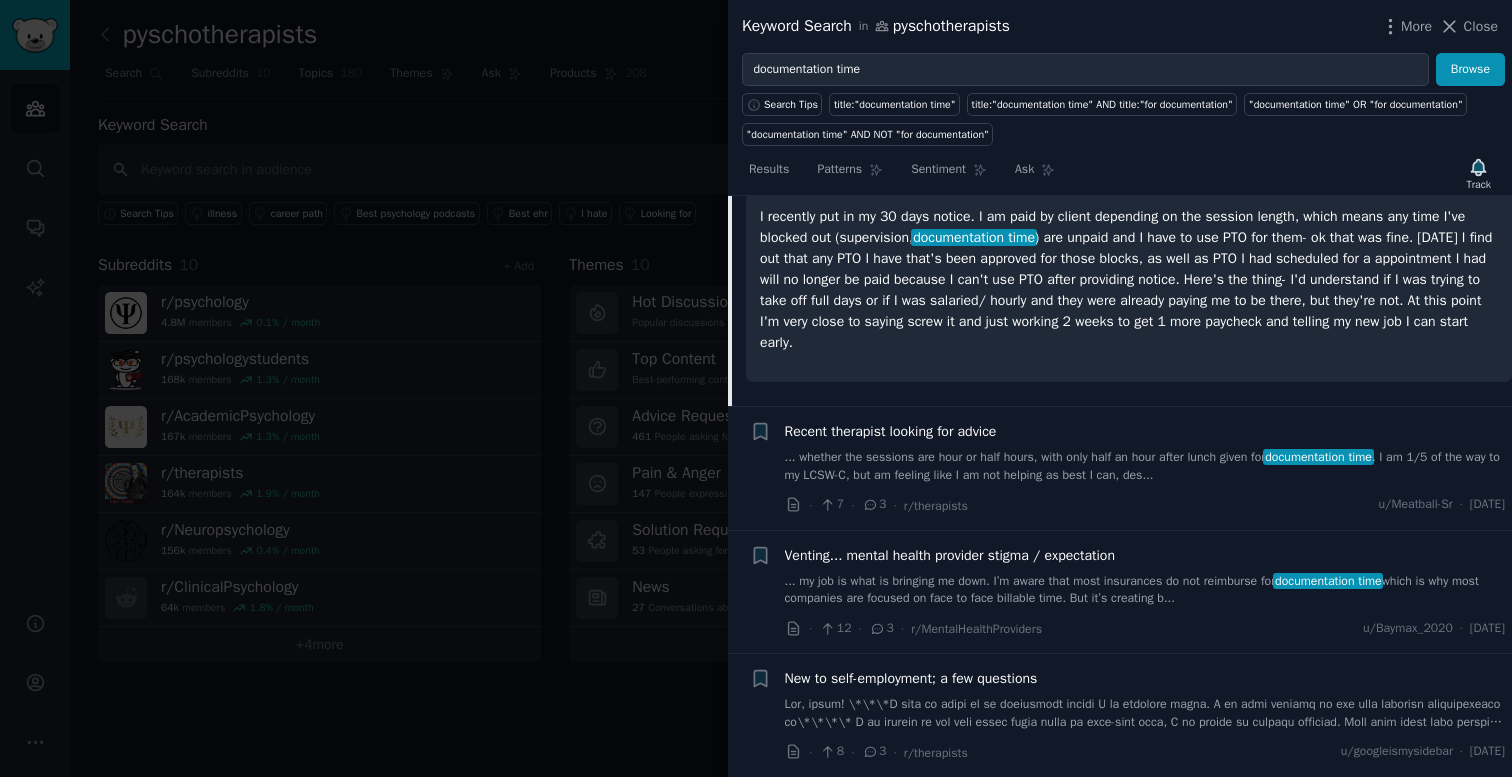 click on "... my job is what is bringing me down.
I’m aware that most insurances do not reimburse for  documentation time  which is why most companies are focused on face to face billable time. But it’s creating b..." at bounding box center (1145, 590) 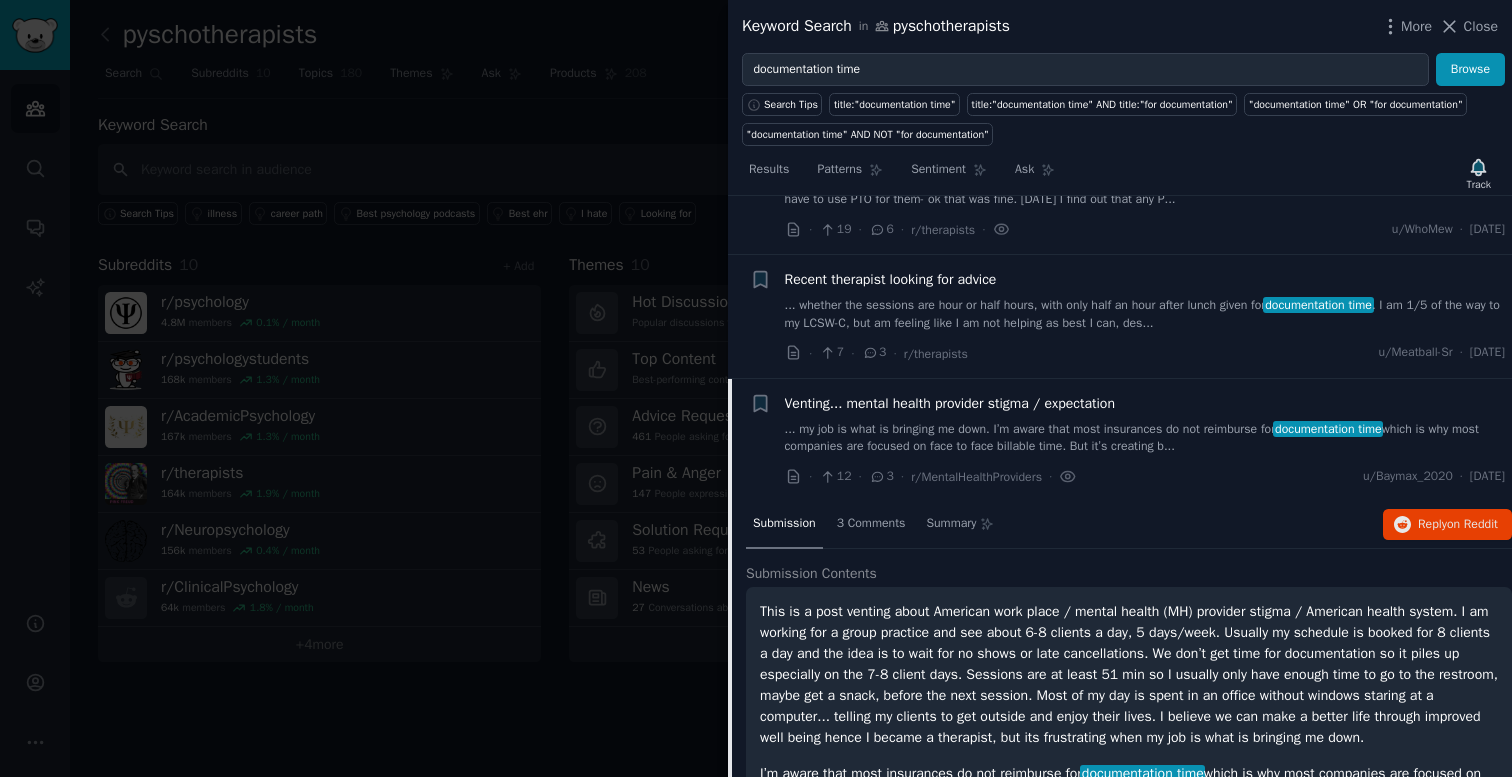 scroll, scrollTop: 1678, scrollLeft: 0, axis: vertical 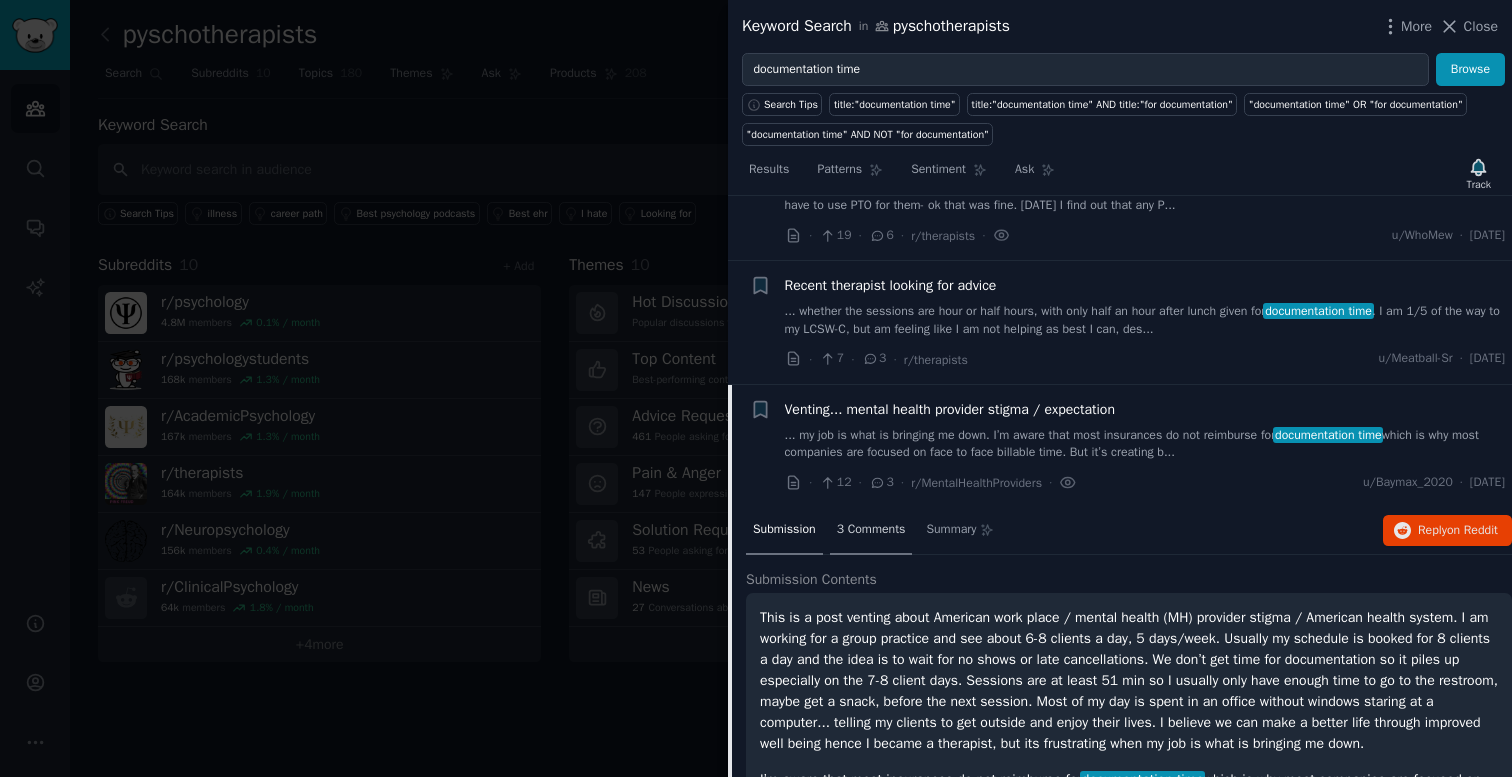 click on "3 Comments" at bounding box center (871, 530) 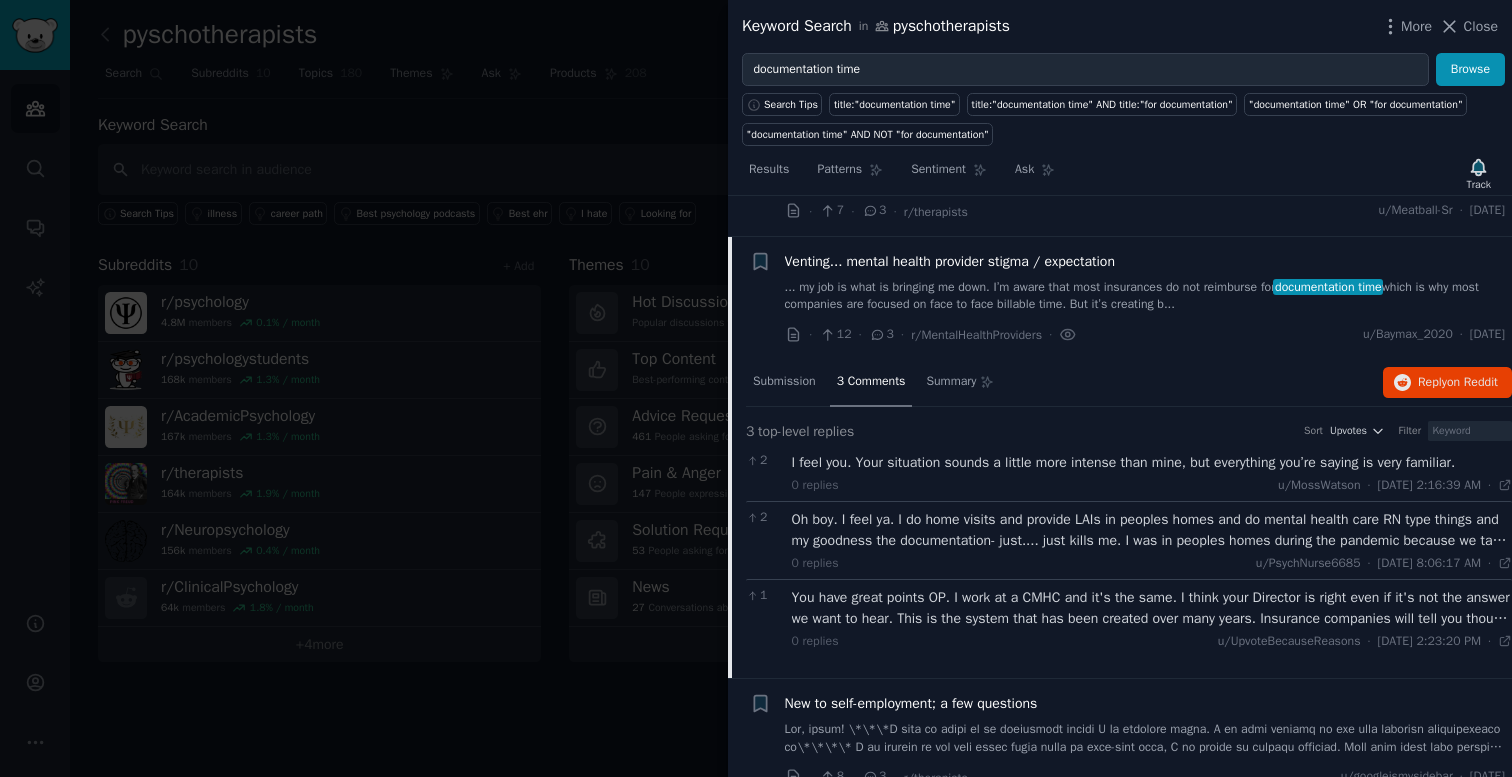 scroll, scrollTop: 1851, scrollLeft: 0, axis: vertical 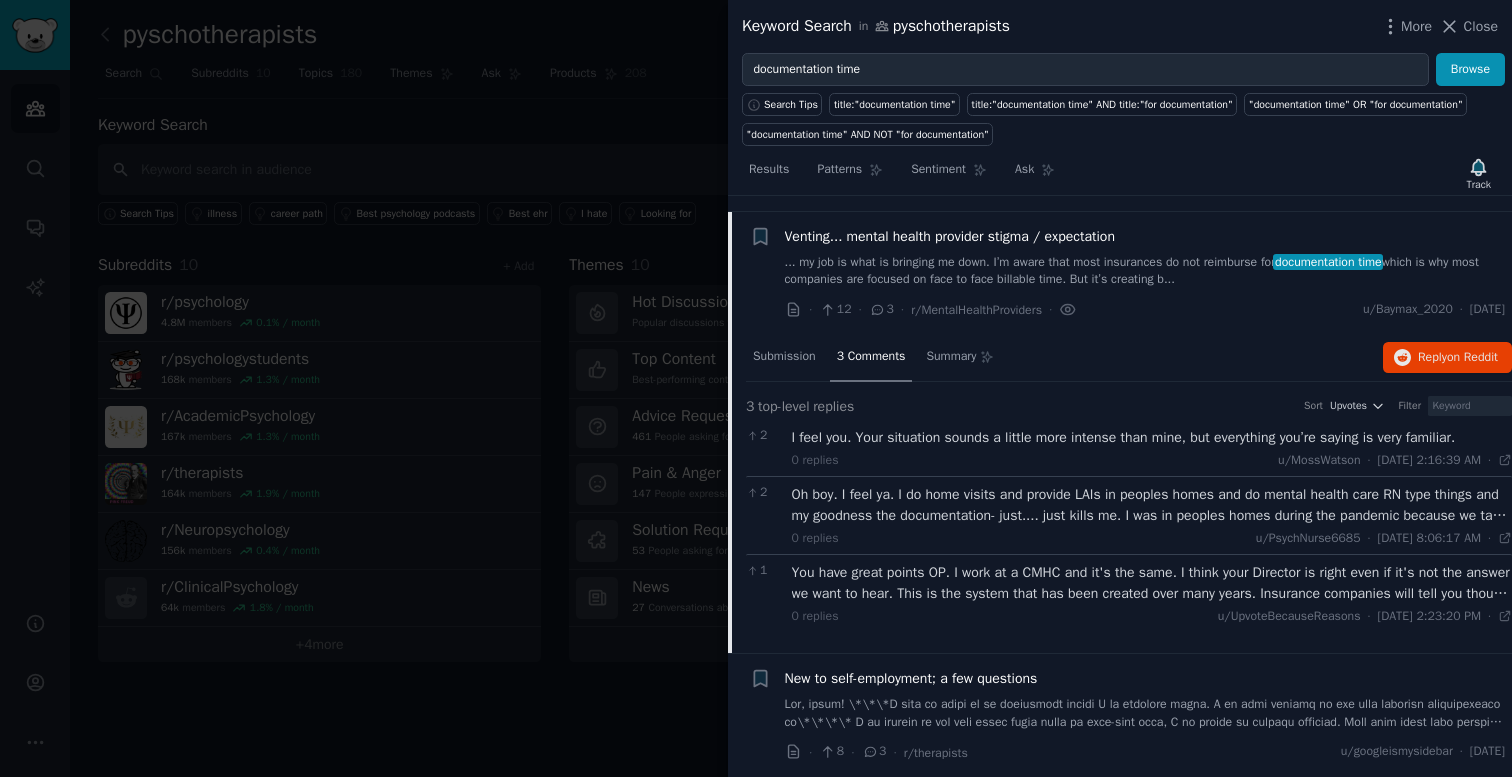 click on "Oh boy. I feel ya. I do home visits and provide LAIs in peoples homes and do mental health care  RN type things and my goodness the documentation- just.... just kills me. I was in peoples homes during the pandemic because we take care of some very sick folks who don’t leave their homes so I go to them. Oh man. I was so burnt out. I completely feel you on this. Worst part about it was nobody would let me use the bathroom so I’d have to drive back to my hospital to pee! I had so much documentation at the end of the day I absolutely hated the job! 0   replies u/PsychNurse6685 · [DATE] 8:06:17 AM Fri 4/9/2021 ·" at bounding box center (1152, 515) 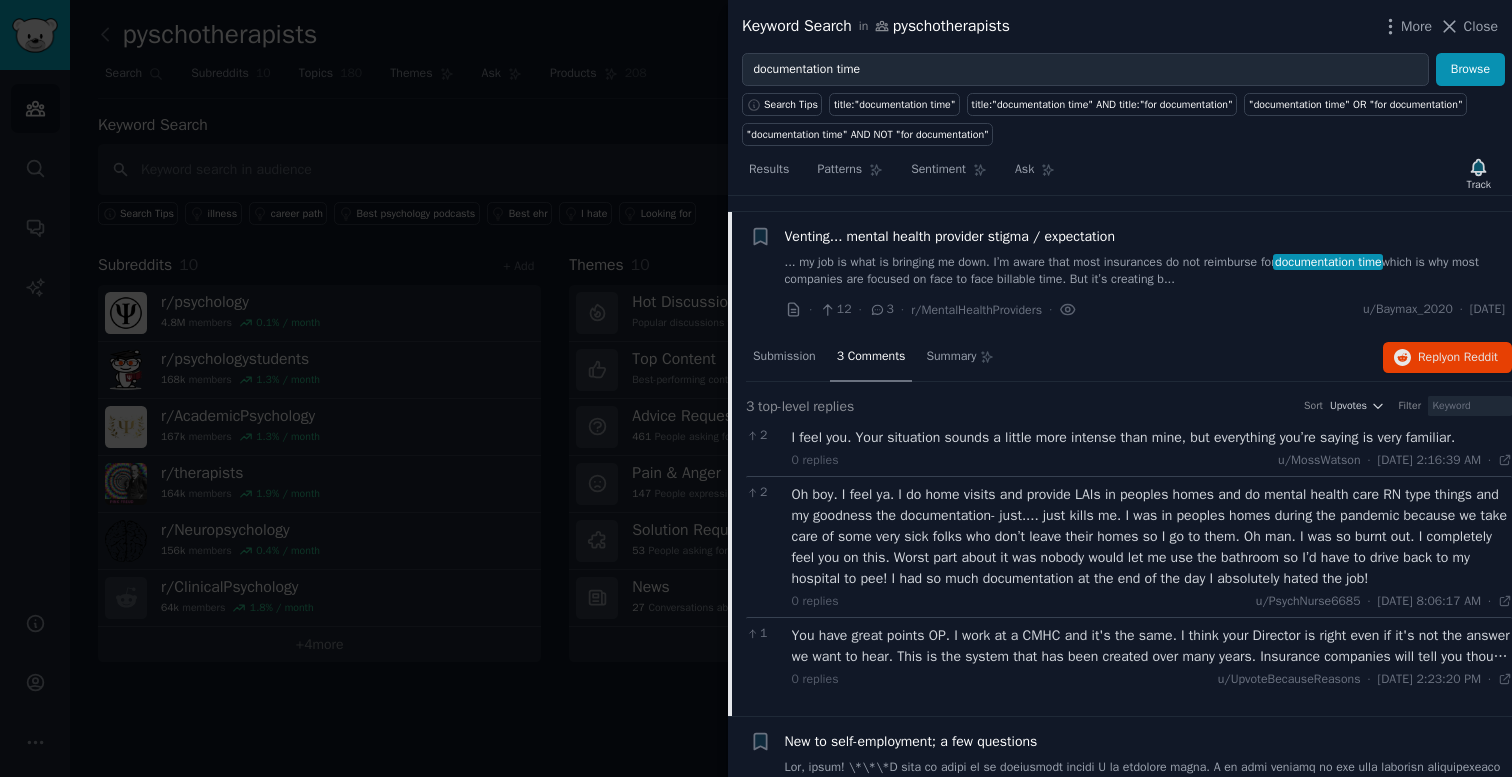 click on "Oh boy. I feel ya. I do home visits and provide LAIs in peoples homes and do mental health care  RN type things and my goodness the documentation- just.... just kills me. I was in peoples homes during the pandemic because we take care of some very sick folks who don’t leave their homes so I go to them. Oh man. I was so burnt out. I completely feel you on this. Worst part about it was nobody would let me use the bathroom so I’d have to drive back to my hospital to pee! I had so much documentation at the end of the day I absolutely hated the job!" at bounding box center [1152, 536] 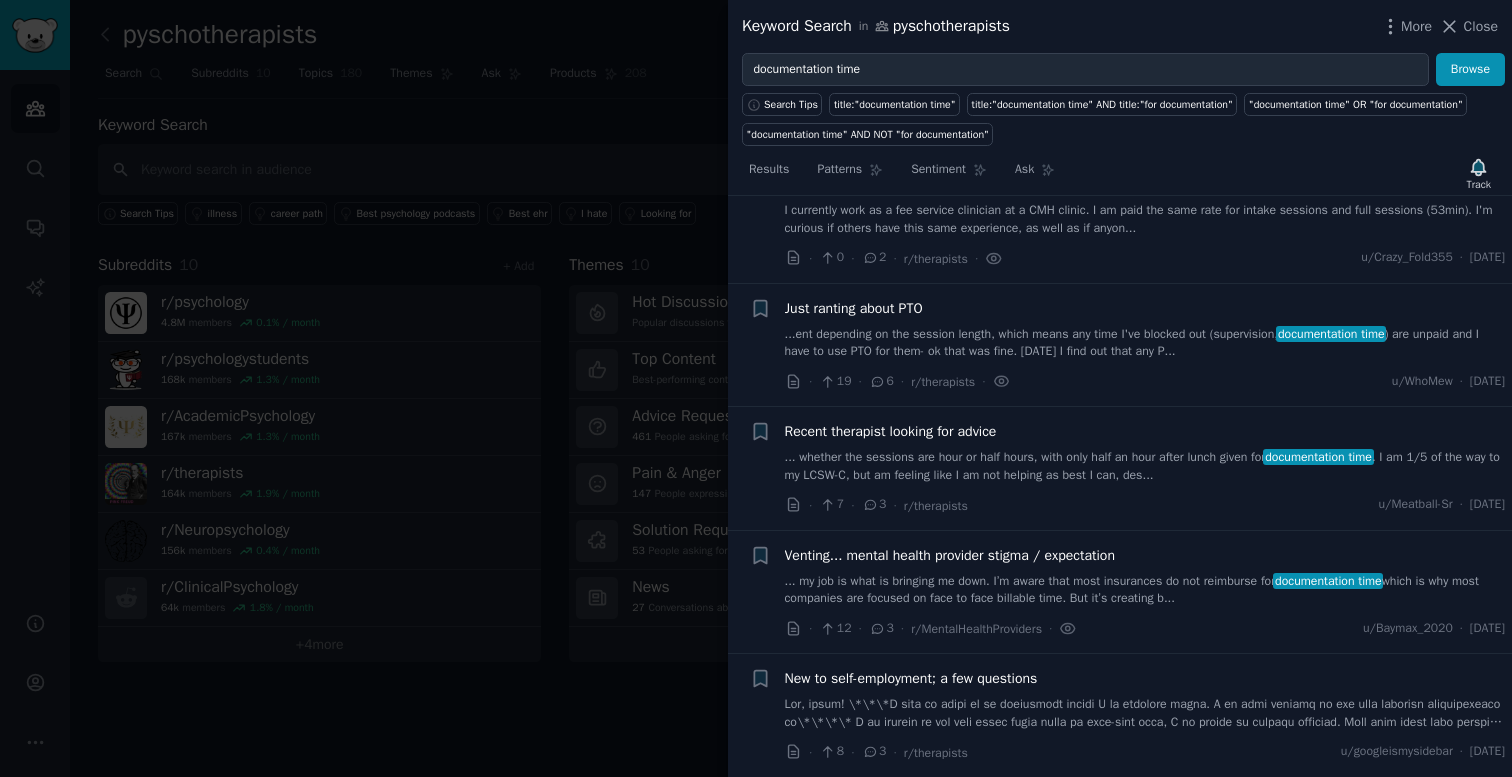 click on "... my job is what is bringing me down.
I’m aware that most insurances do not reimburse for  documentation time  which is why most companies are focused on face to face billable time. But it’s creating b..." at bounding box center (1145, 590) 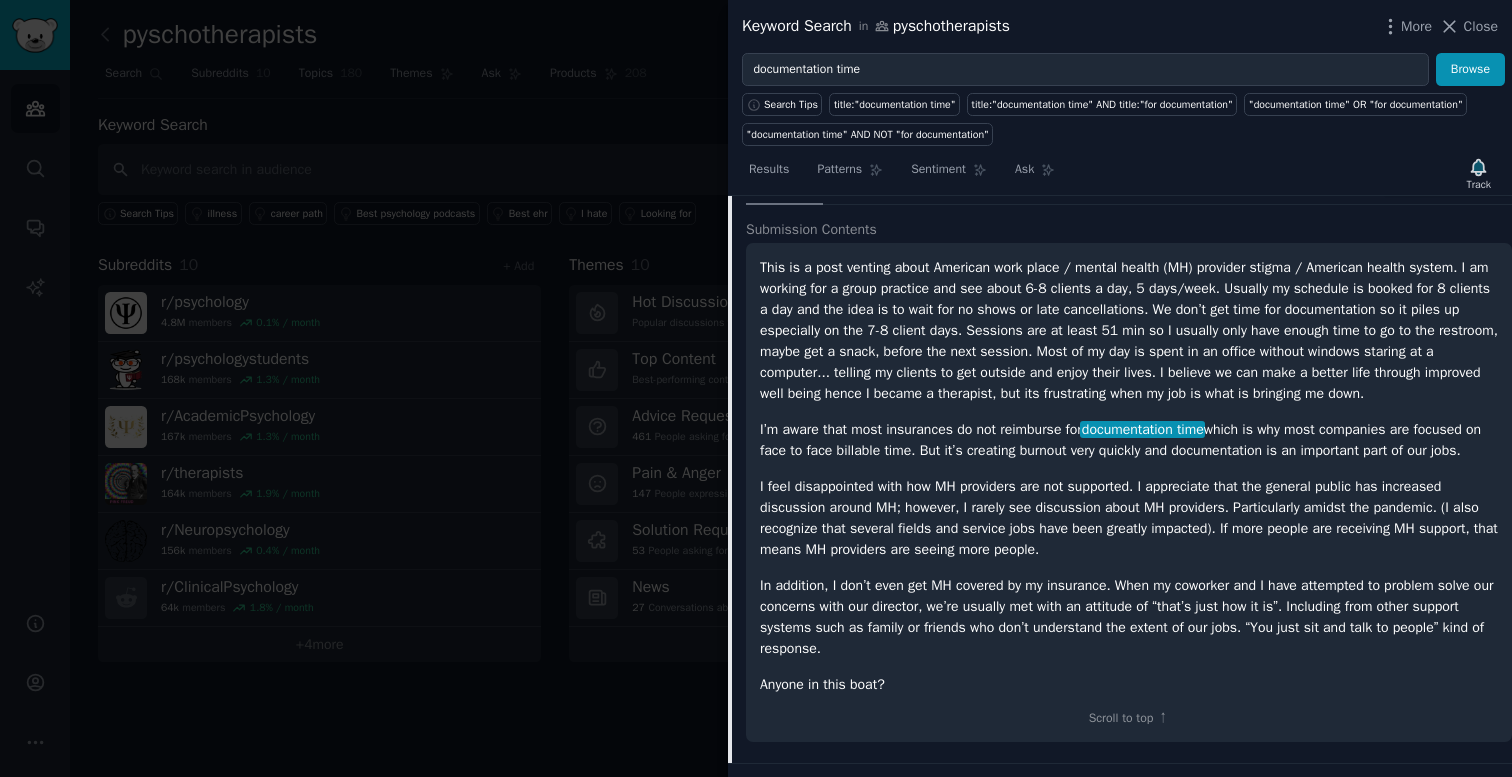 scroll, scrollTop: 2032, scrollLeft: 0, axis: vertical 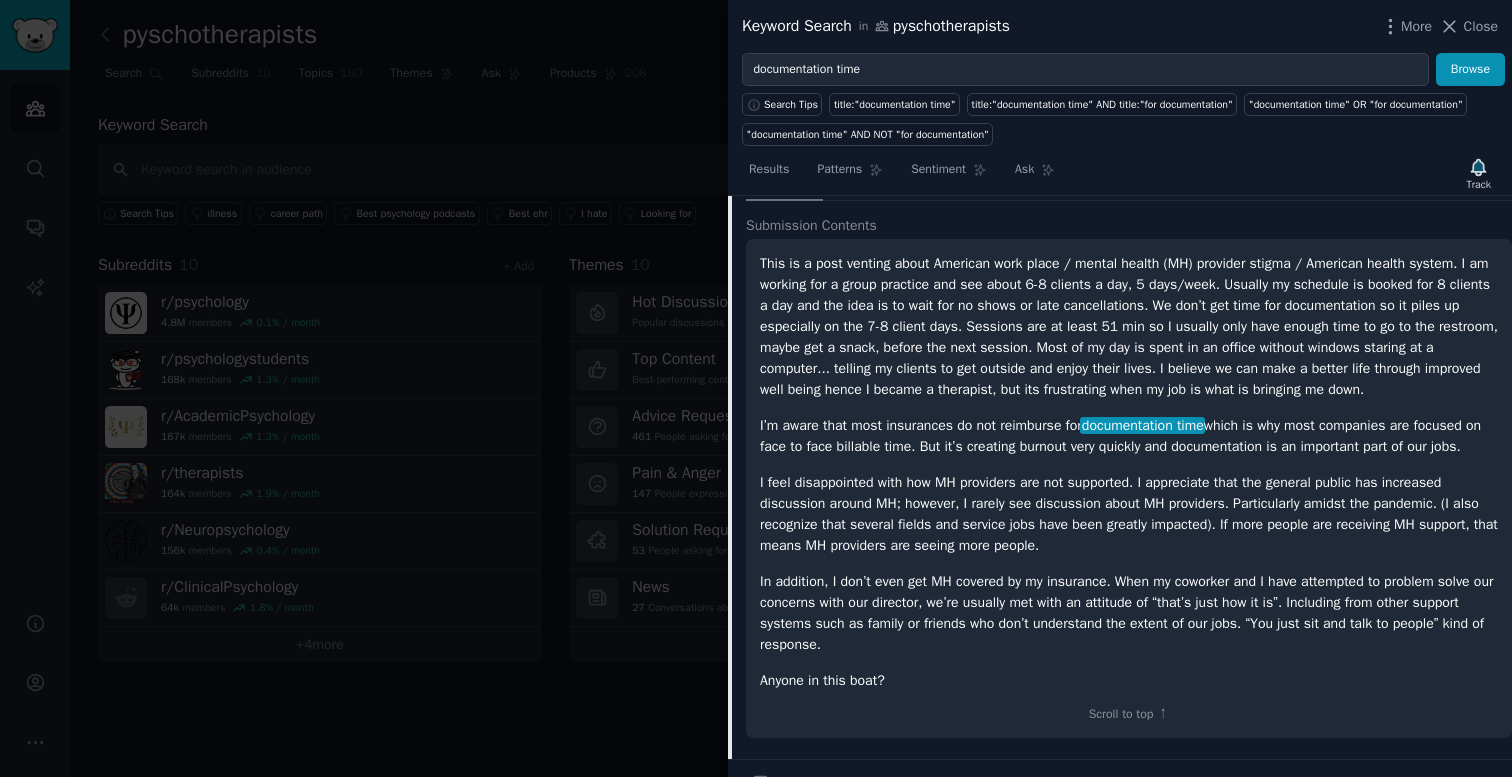 drag, startPoint x: 764, startPoint y: 263, endPoint x: 921, endPoint y: 646, distance: 413.92993 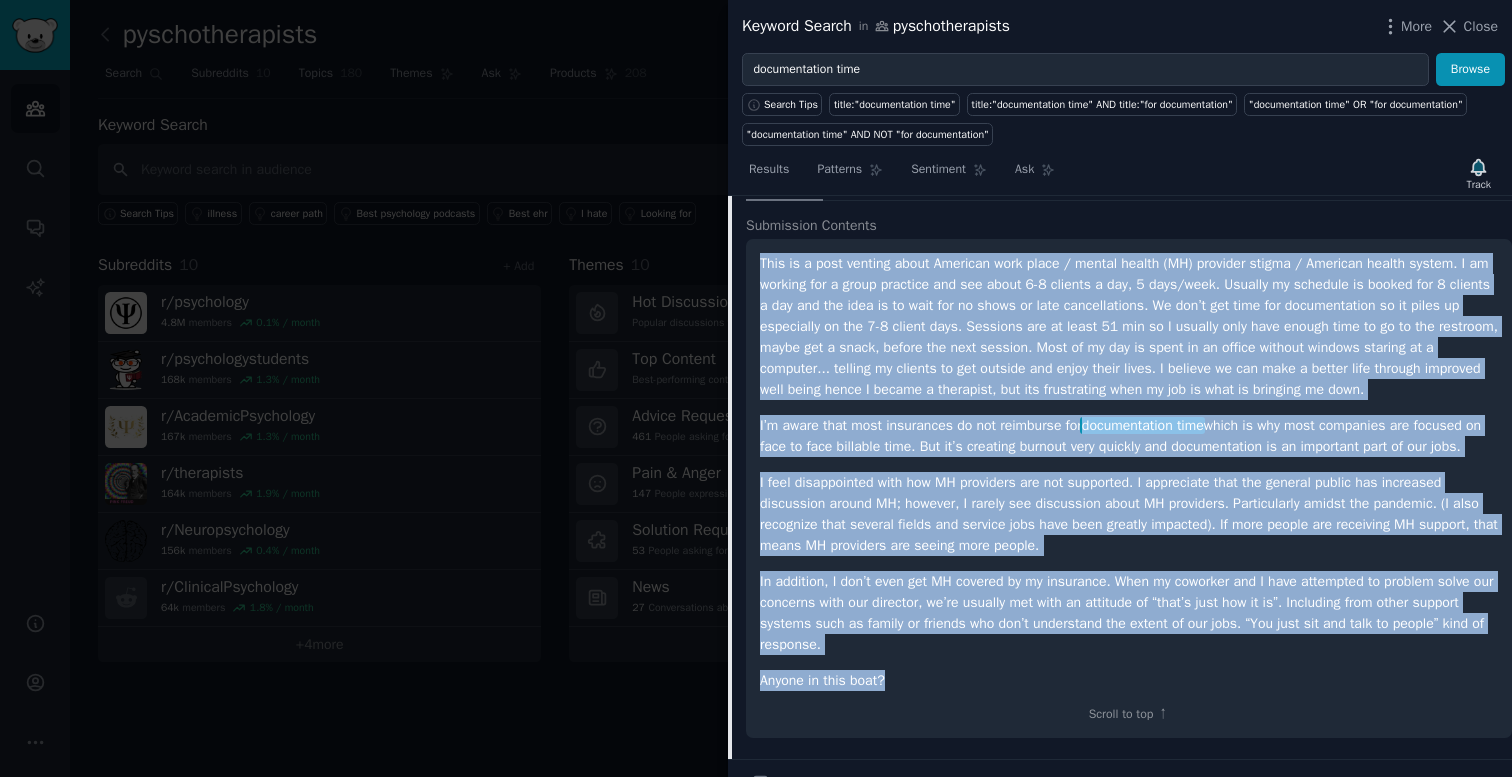 drag, startPoint x: 889, startPoint y: 720, endPoint x: 757, endPoint y: 269, distance: 469.9202 